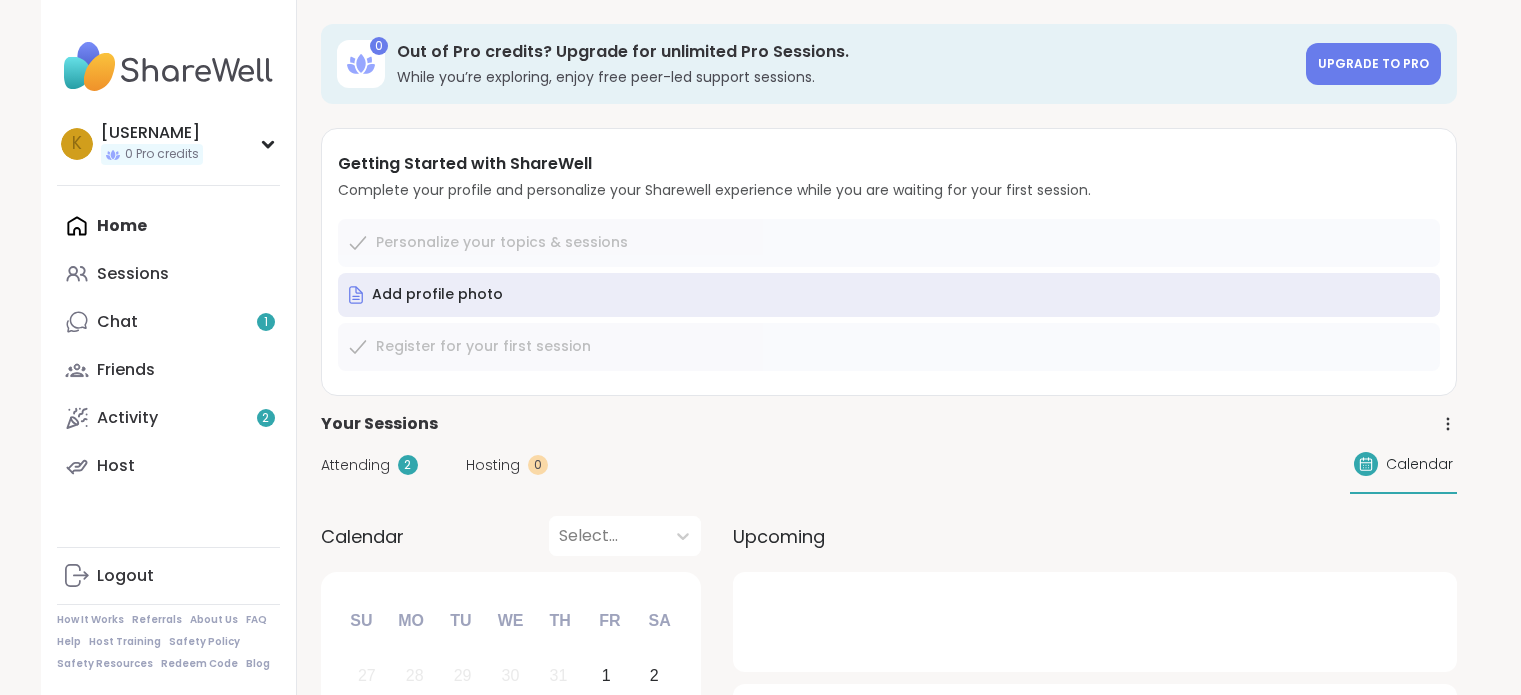scroll, scrollTop: 0, scrollLeft: 0, axis: both 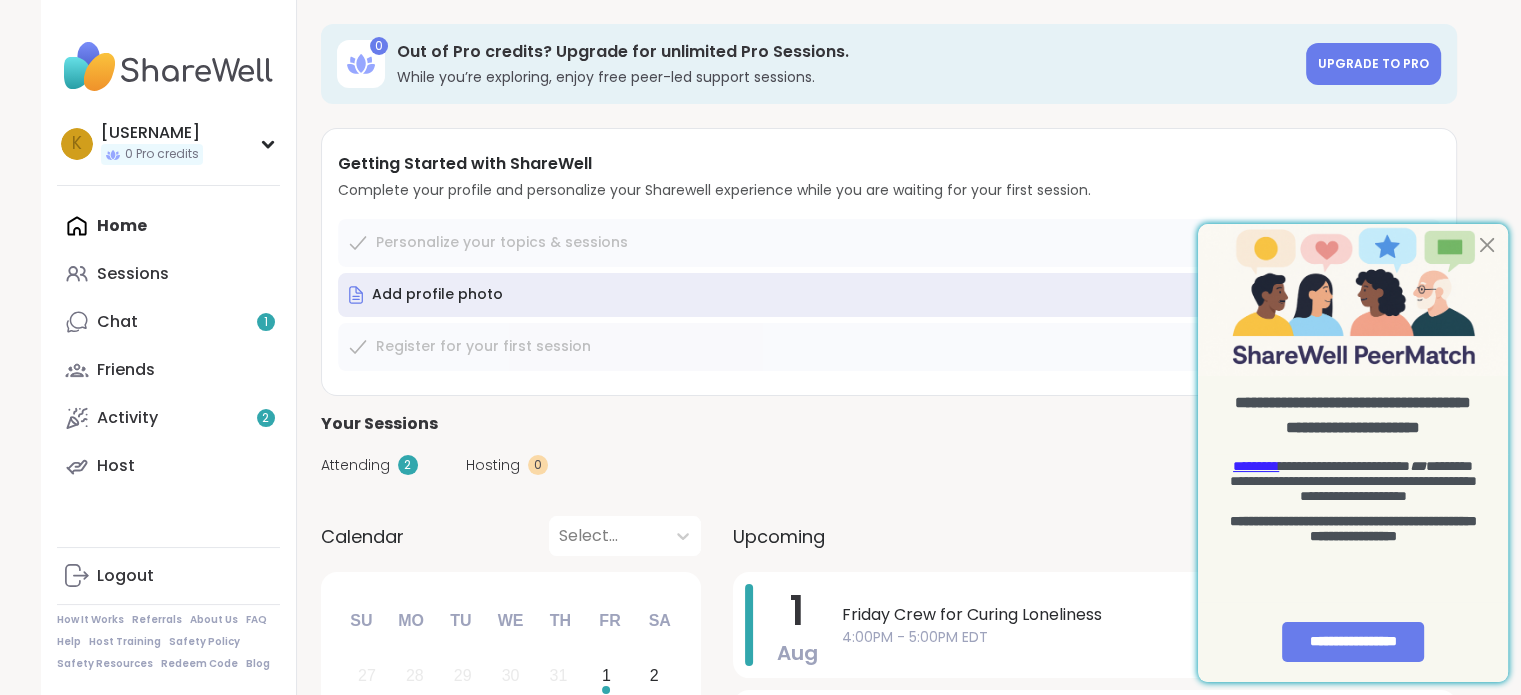 click on "Attending" at bounding box center (355, 465) 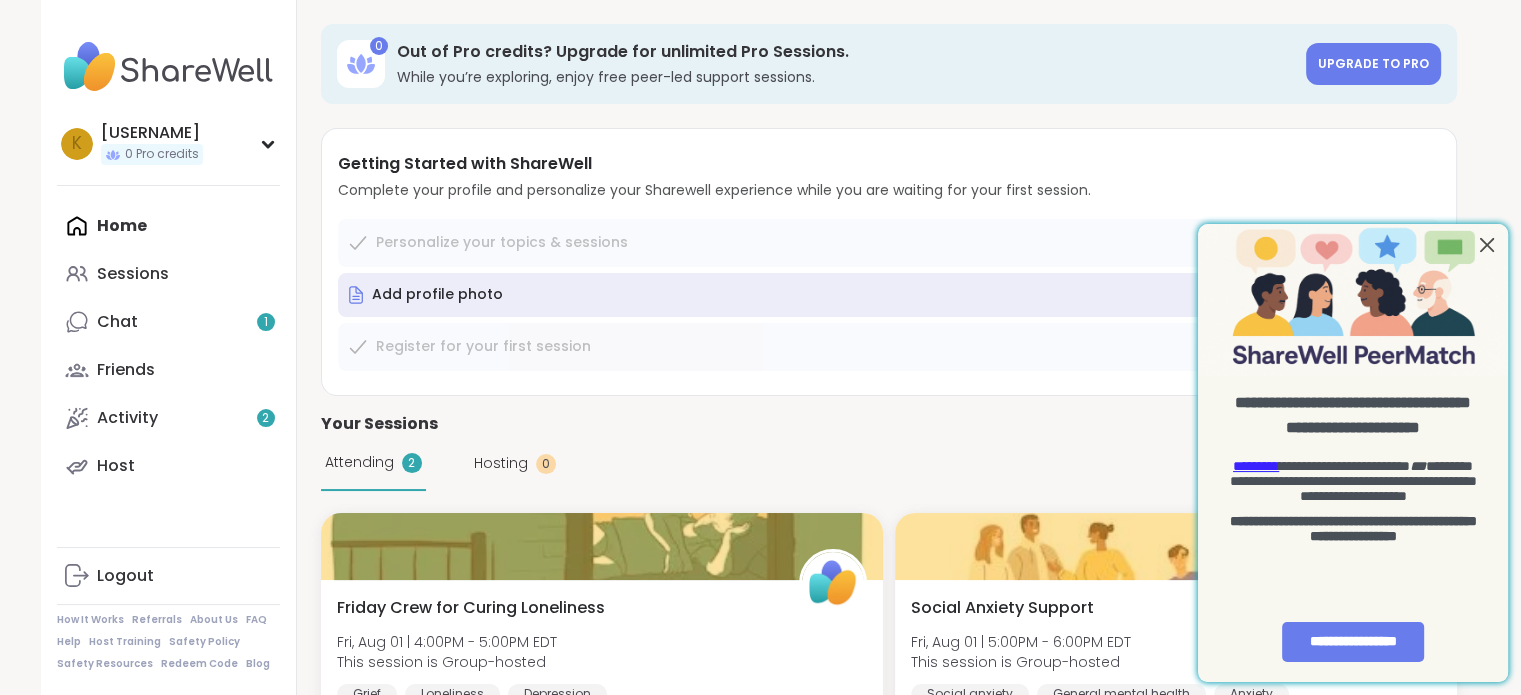 click at bounding box center [1487, 245] 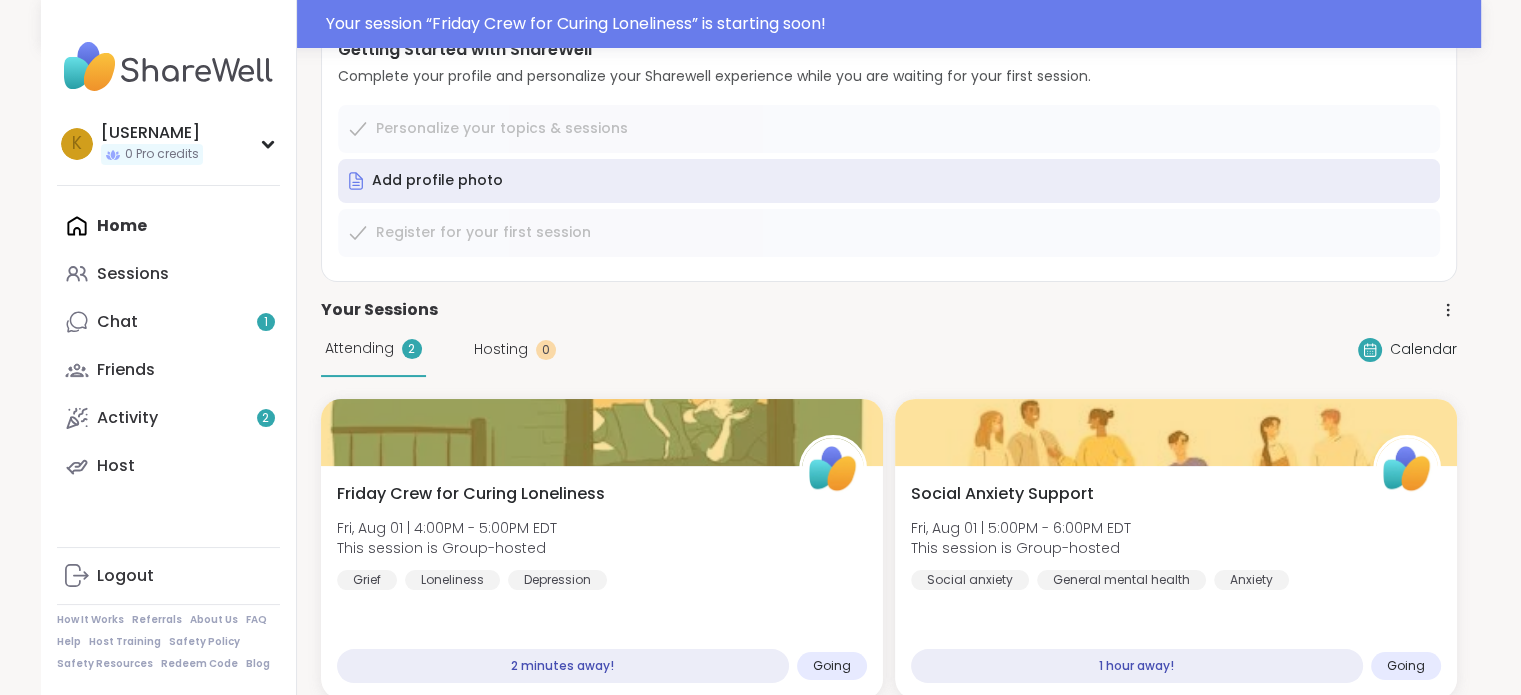 scroll, scrollTop: 166, scrollLeft: 0, axis: vertical 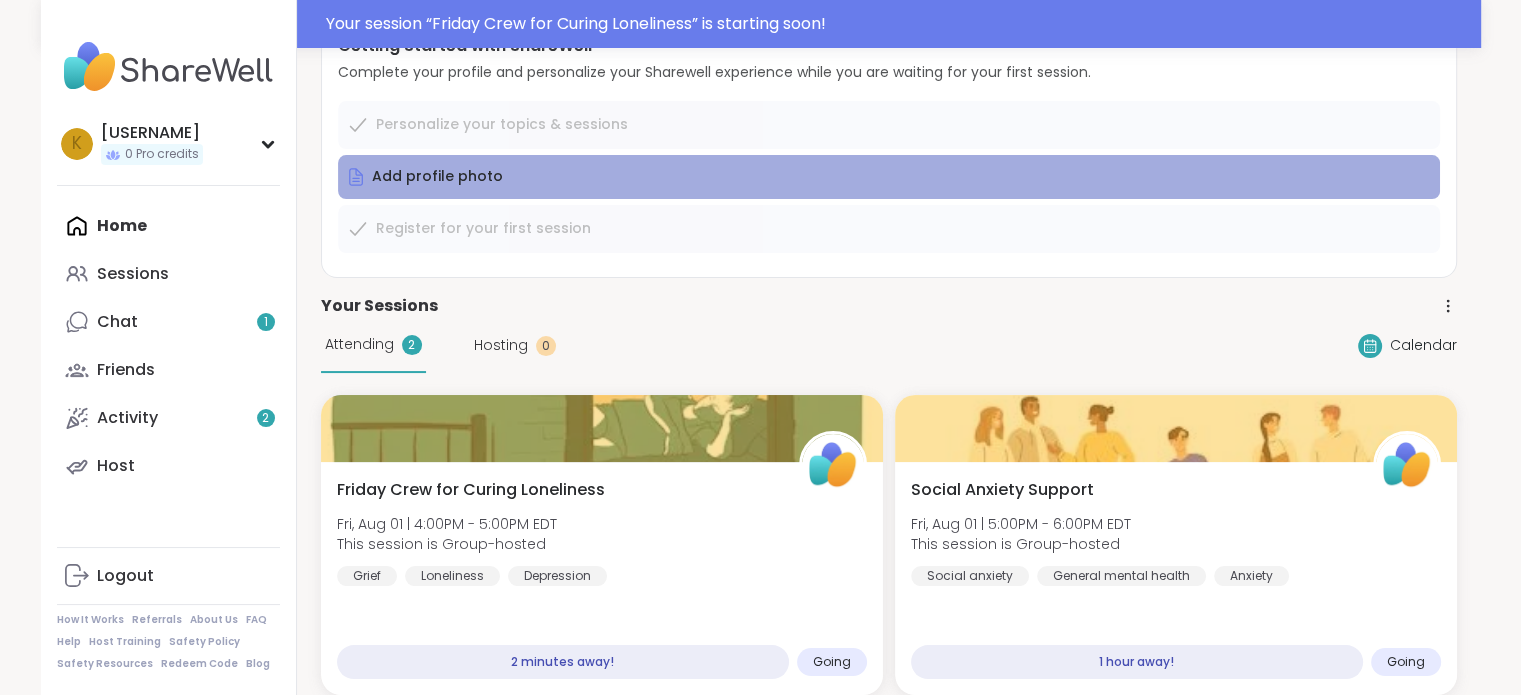 click on "Add profile photo" at bounding box center (889, 177) 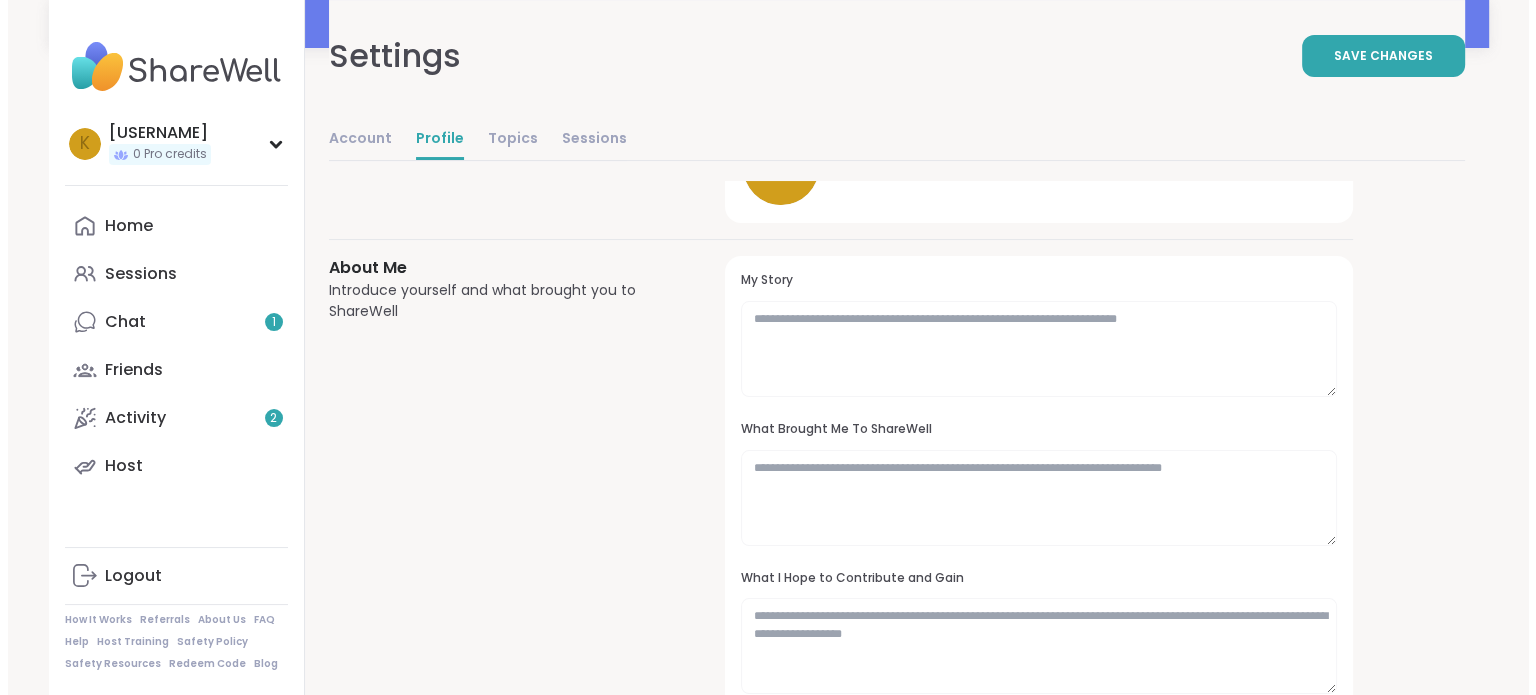 scroll, scrollTop: 0, scrollLeft: 0, axis: both 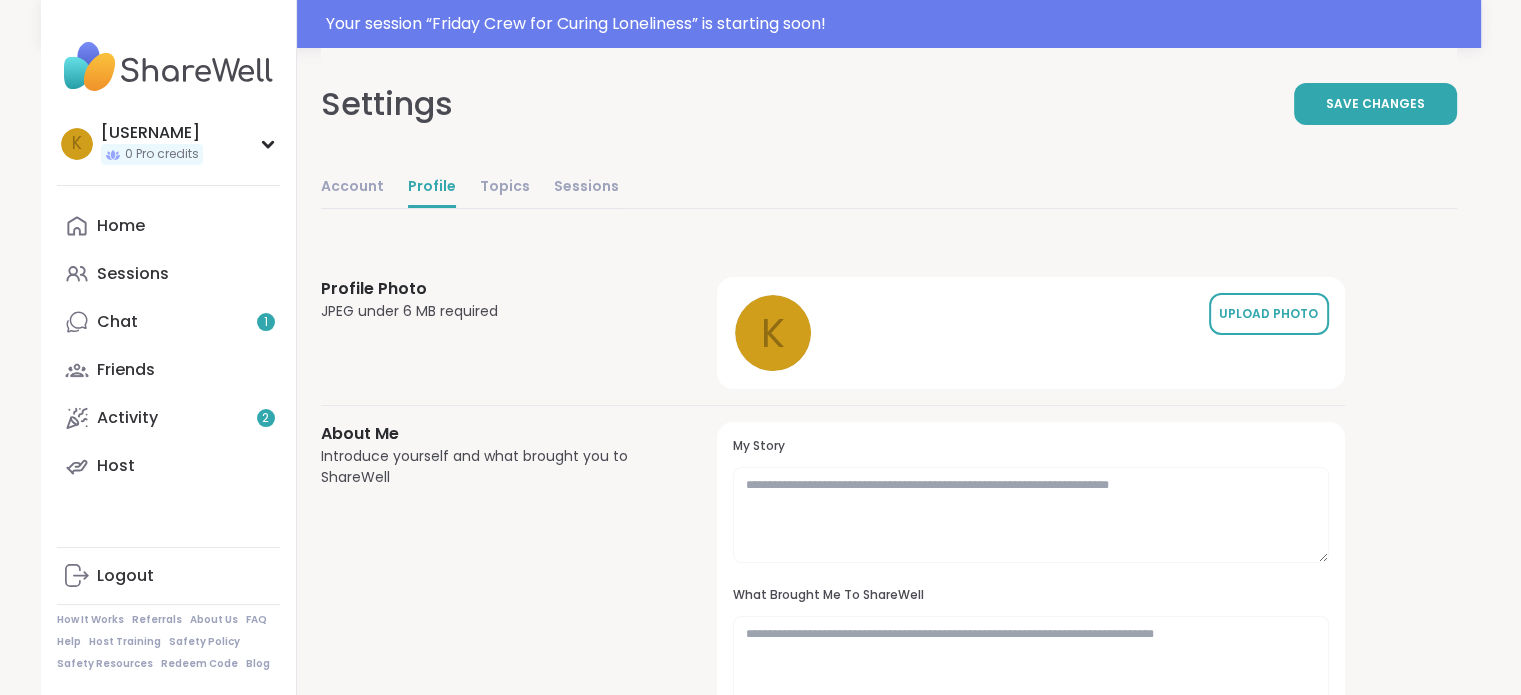click on "UPLOAD PHOTO" at bounding box center [1269, 314] 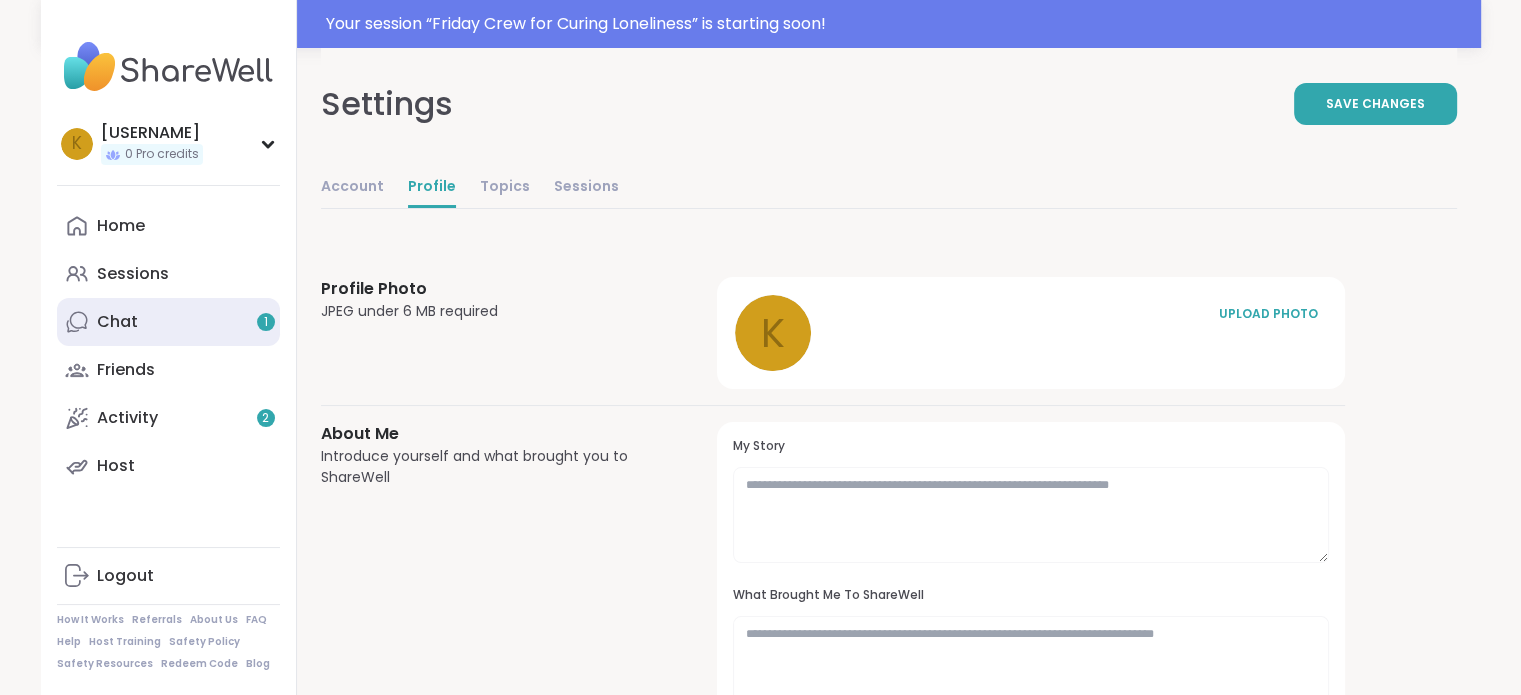 click on "Chat 1" at bounding box center (168, 322) 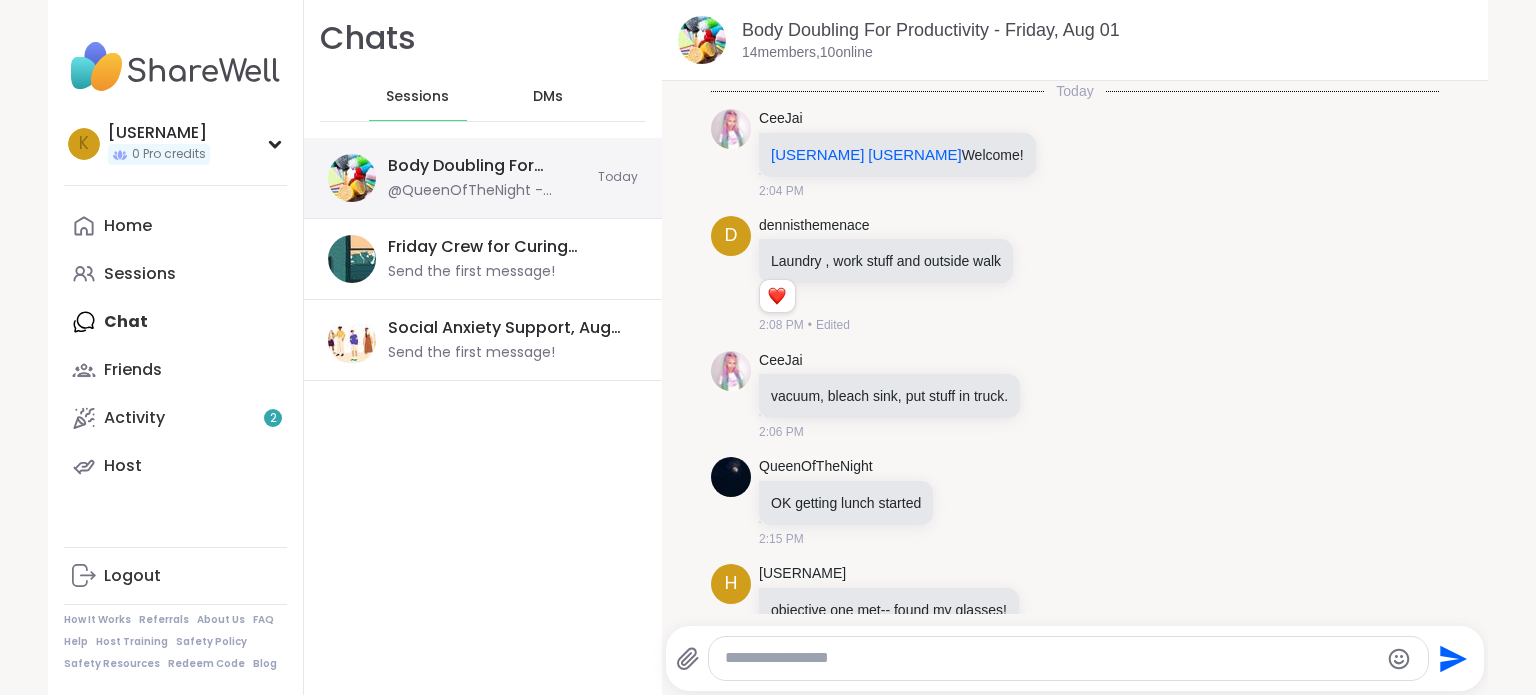 scroll, scrollTop: 3376, scrollLeft: 0, axis: vertical 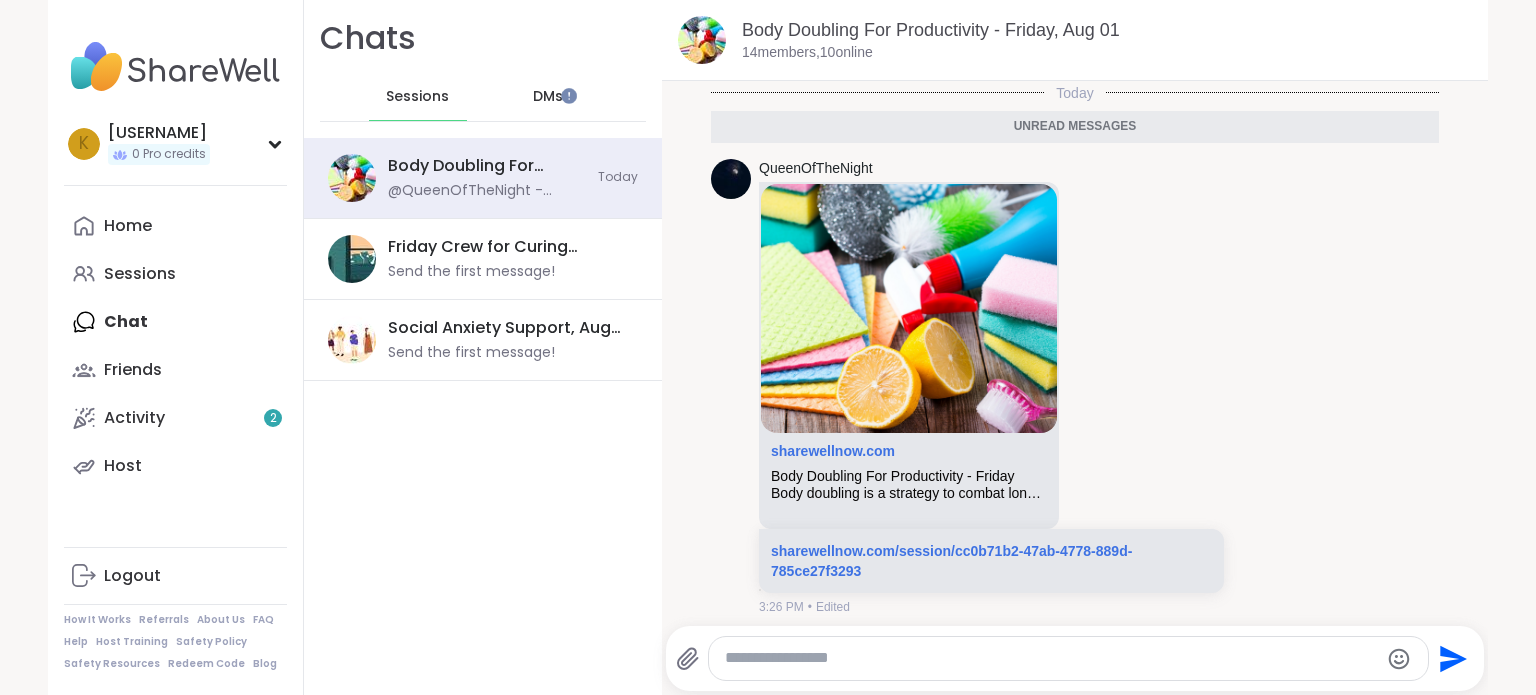 click on "DMs" at bounding box center [548, 97] 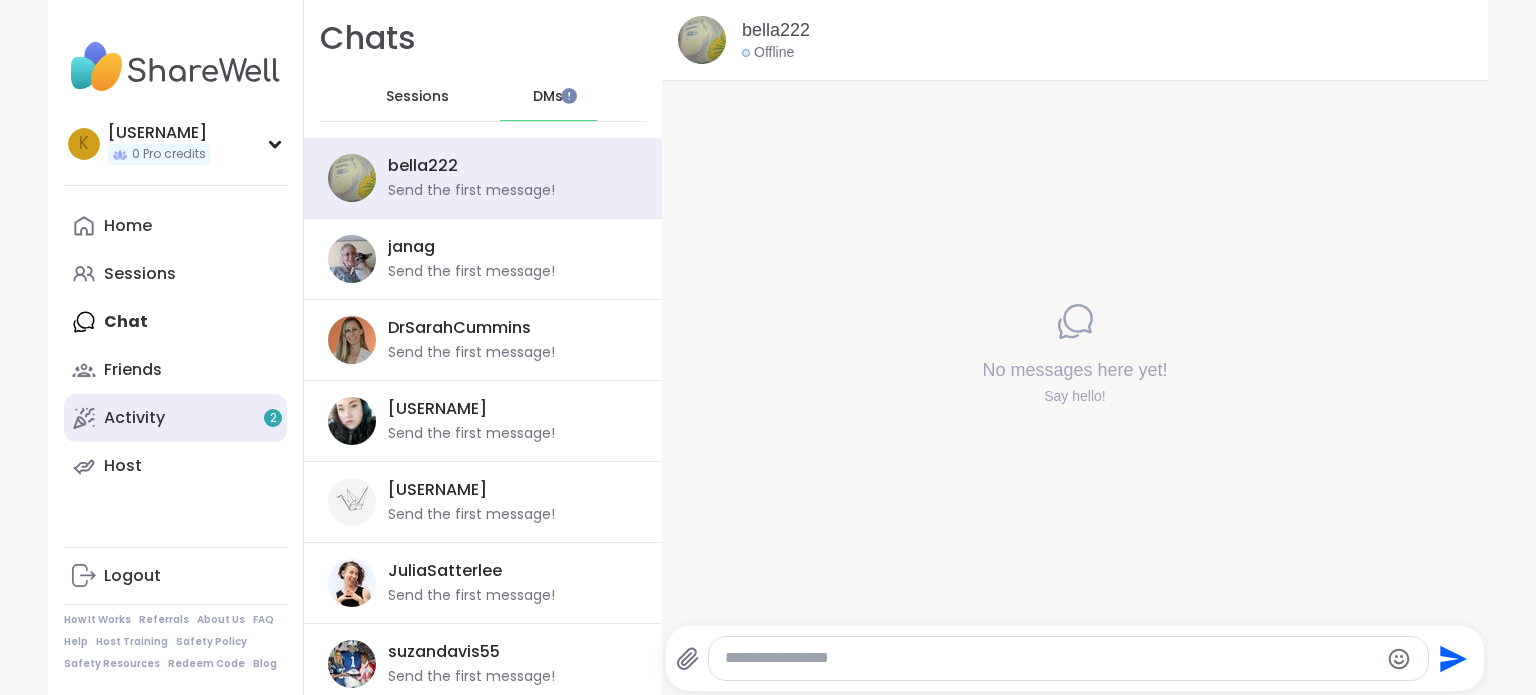 click on "Activity 2" at bounding box center (134, 418) 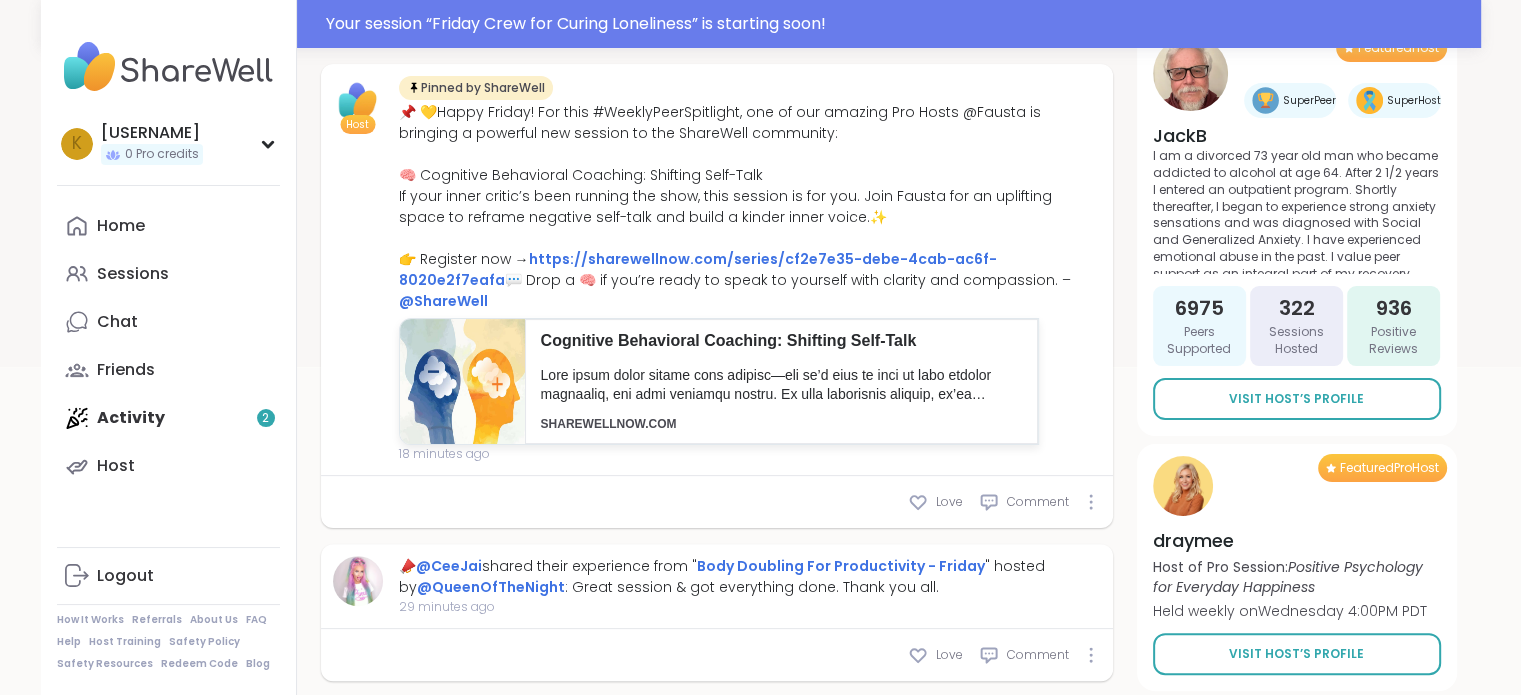 scroll, scrollTop: 0, scrollLeft: 0, axis: both 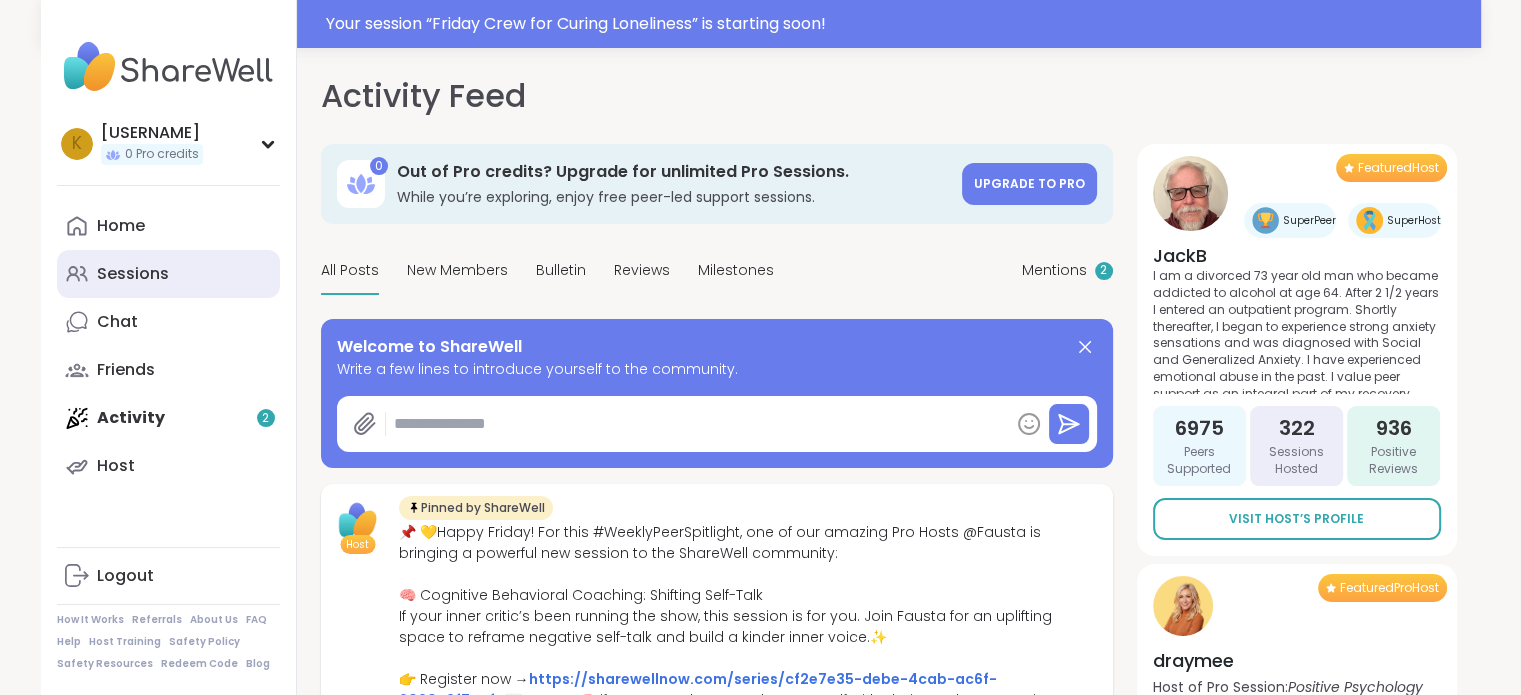 click on "Sessions" at bounding box center (168, 274) 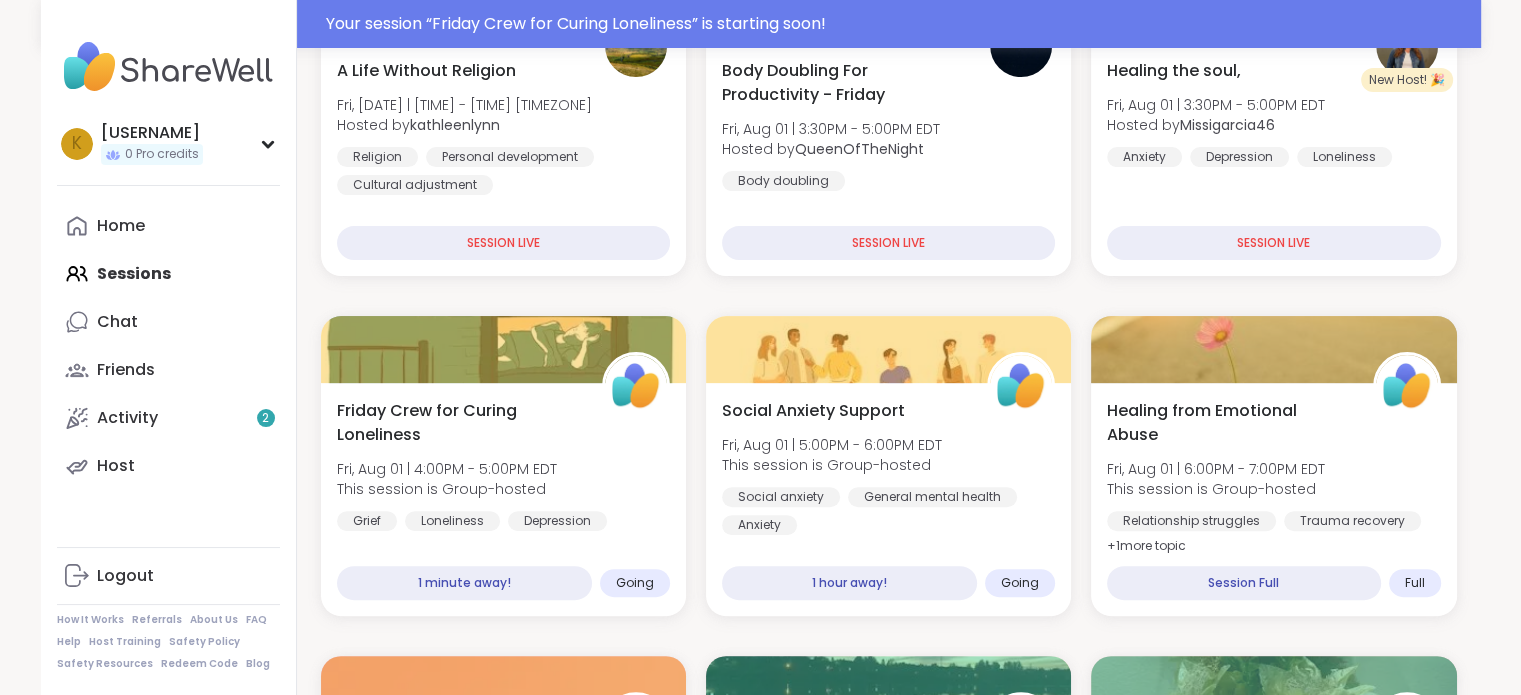 scroll, scrollTop: 491, scrollLeft: 0, axis: vertical 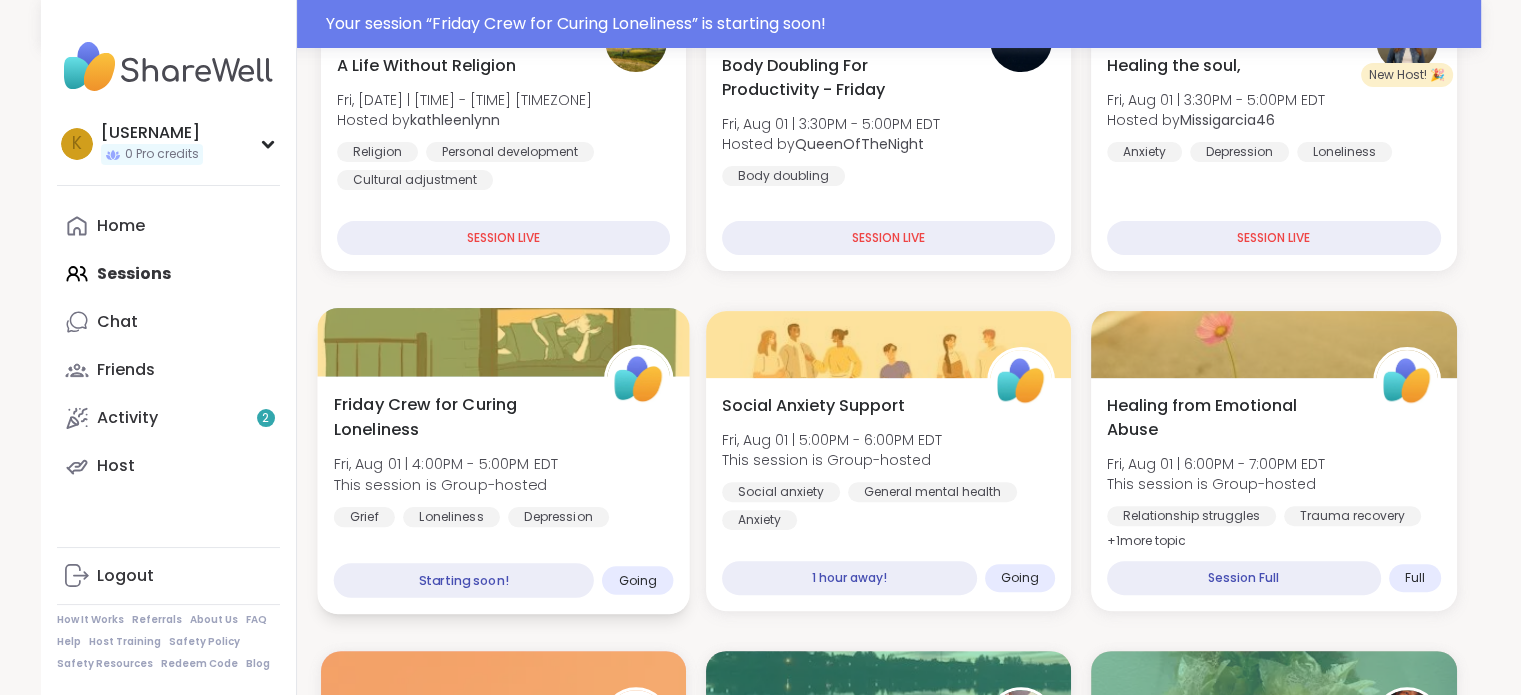 click on "Starting soon!" at bounding box center [463, 580] 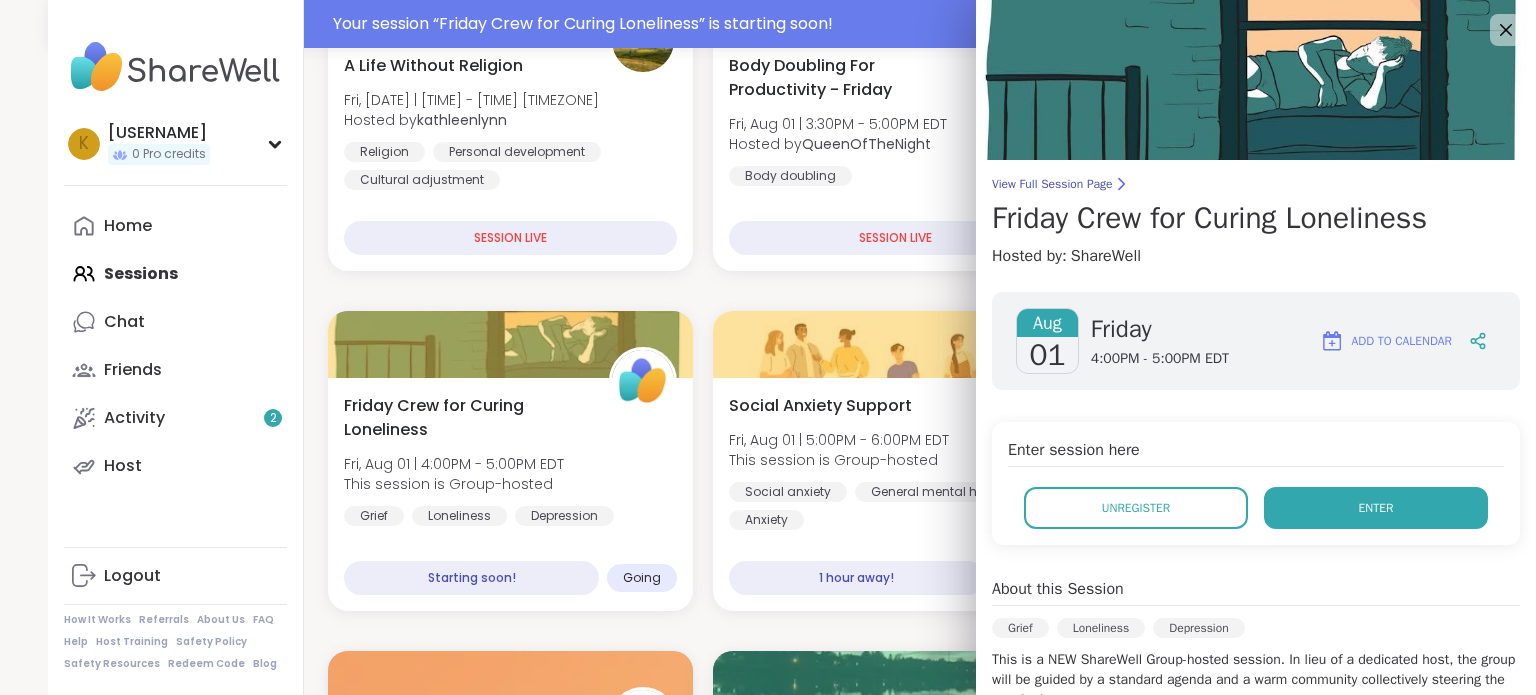 click on "Enter" at bounding box center [1376, 508] 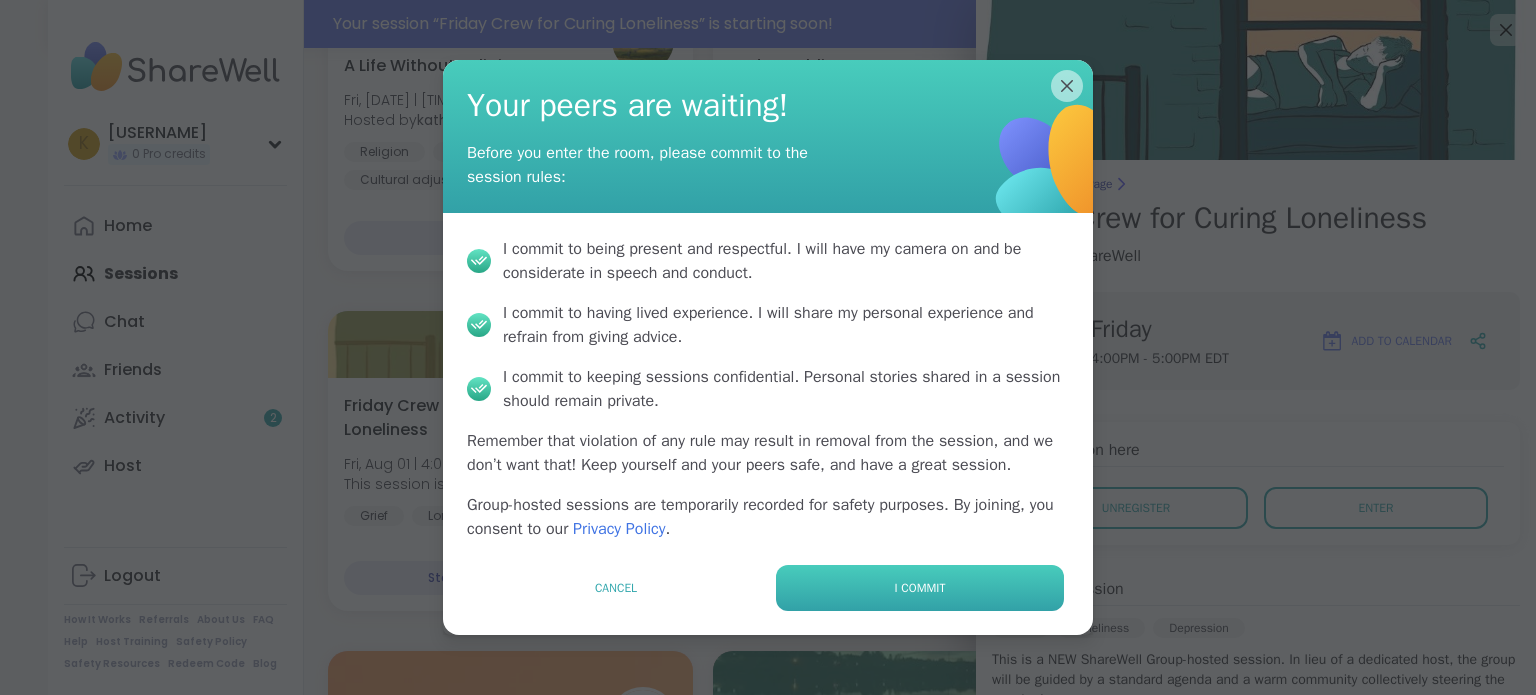 click on "I commit" at bounding box center [920, 588] 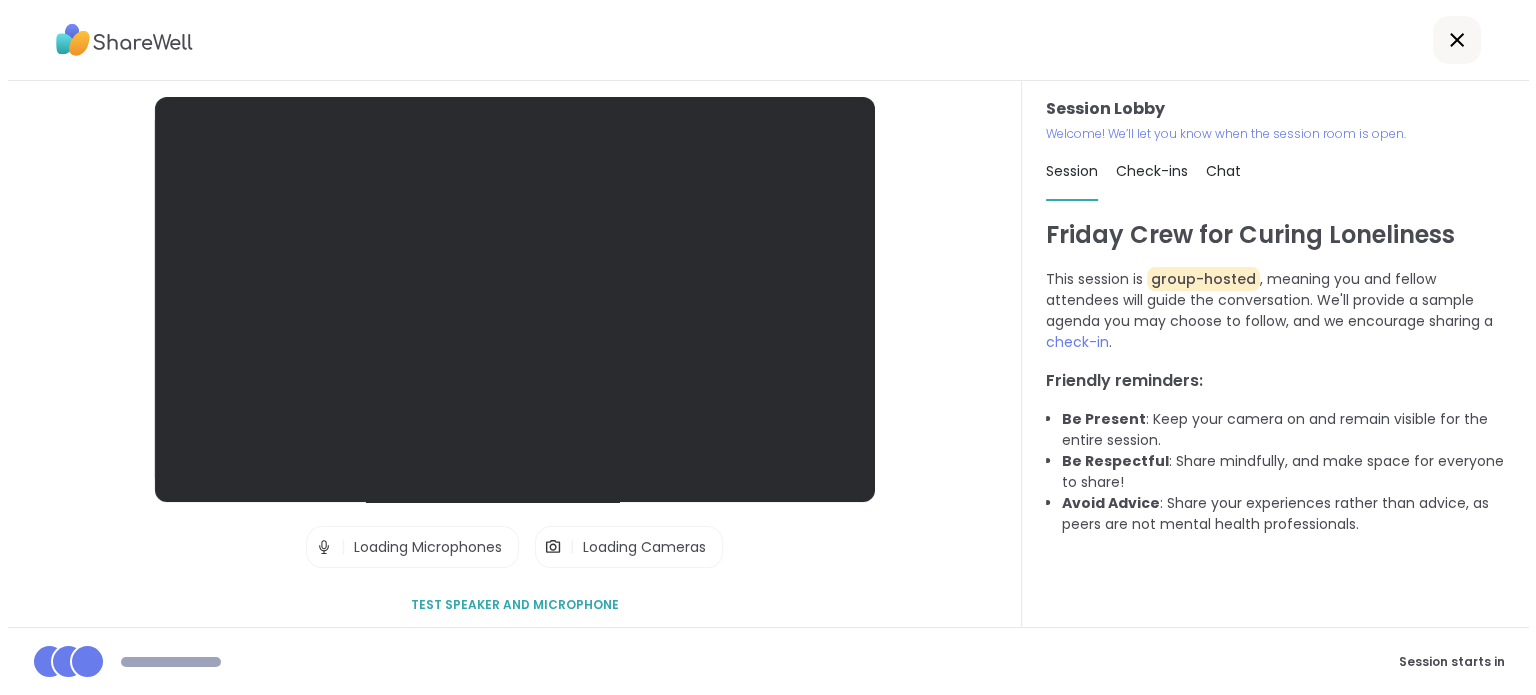 scroll, scrollTop: 0, scrollLeft: 0, axis: both 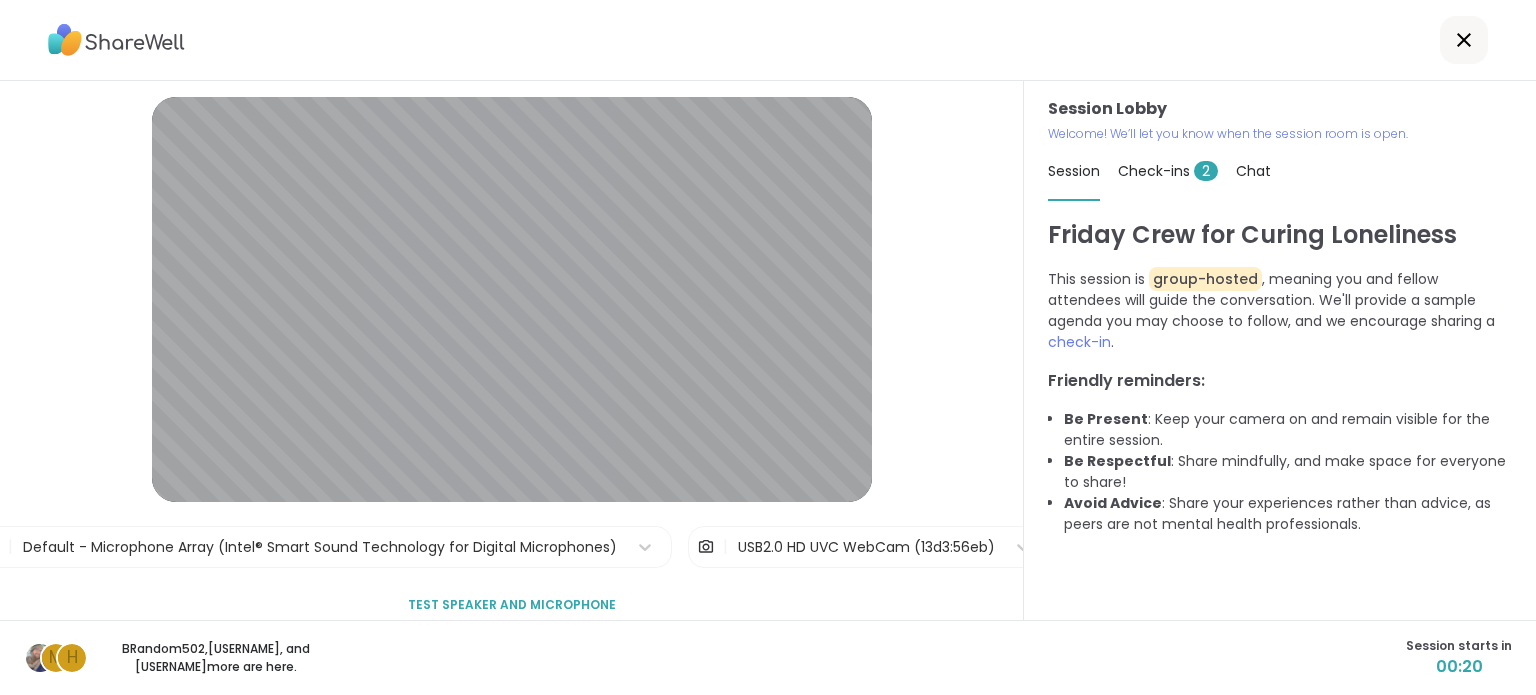 click on "h" at bounding box center (72, 658) 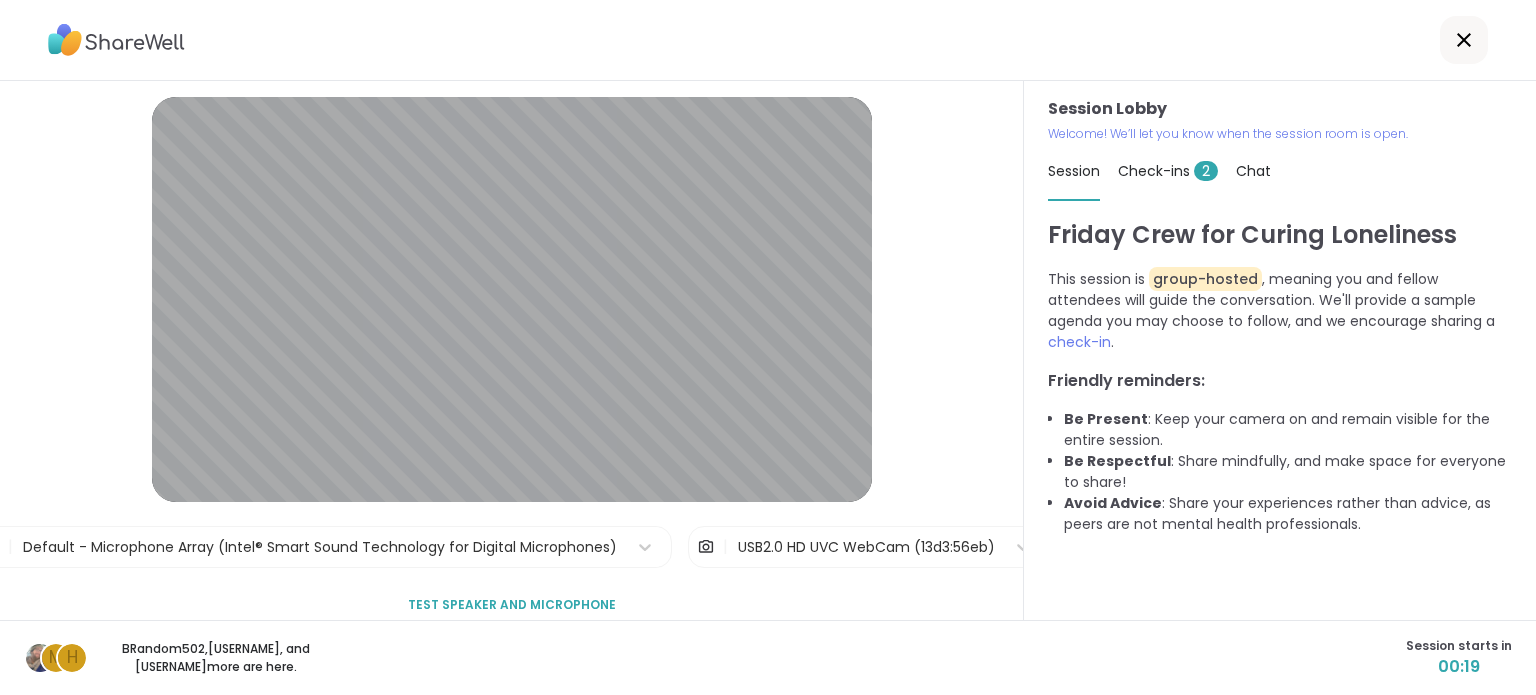 click on "h" at bounding box center (72, 658) 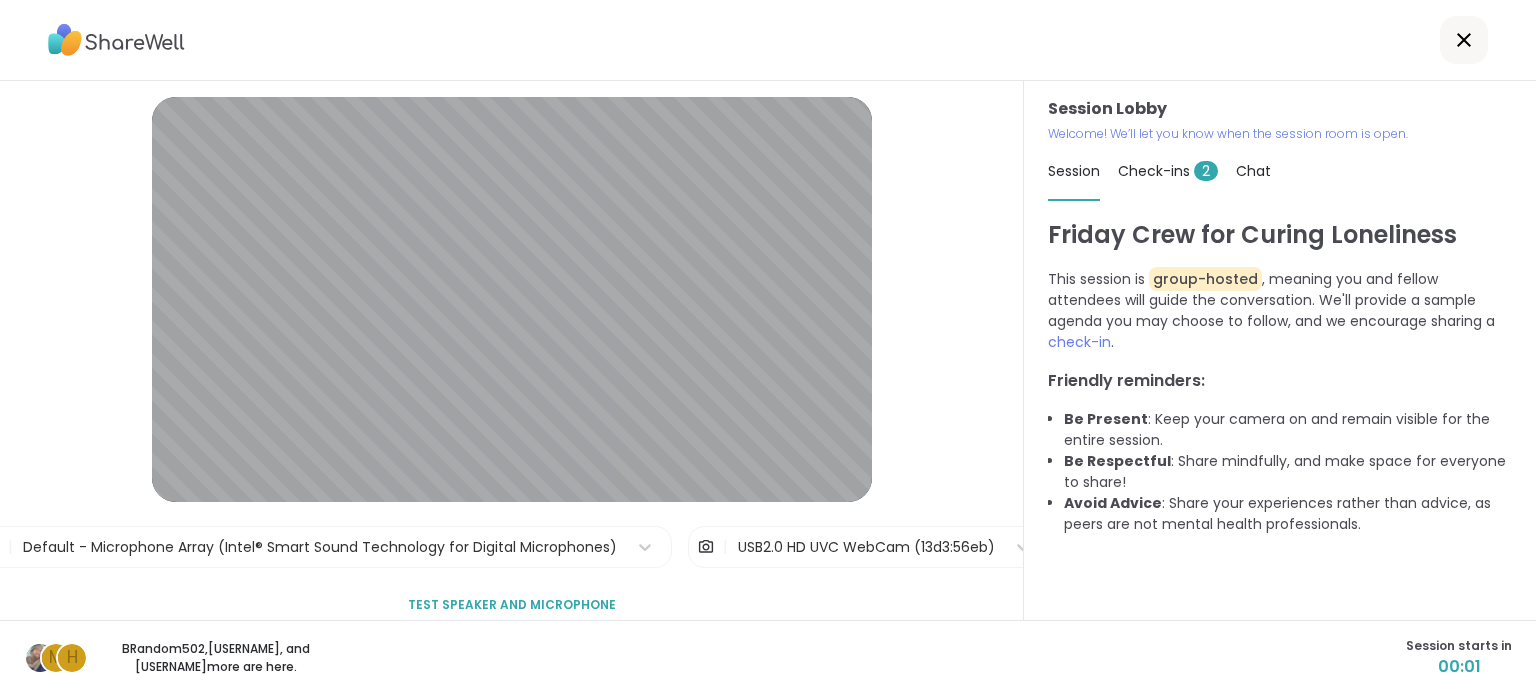 click on "Check-ins 2" at bounding box center (1168, 171) 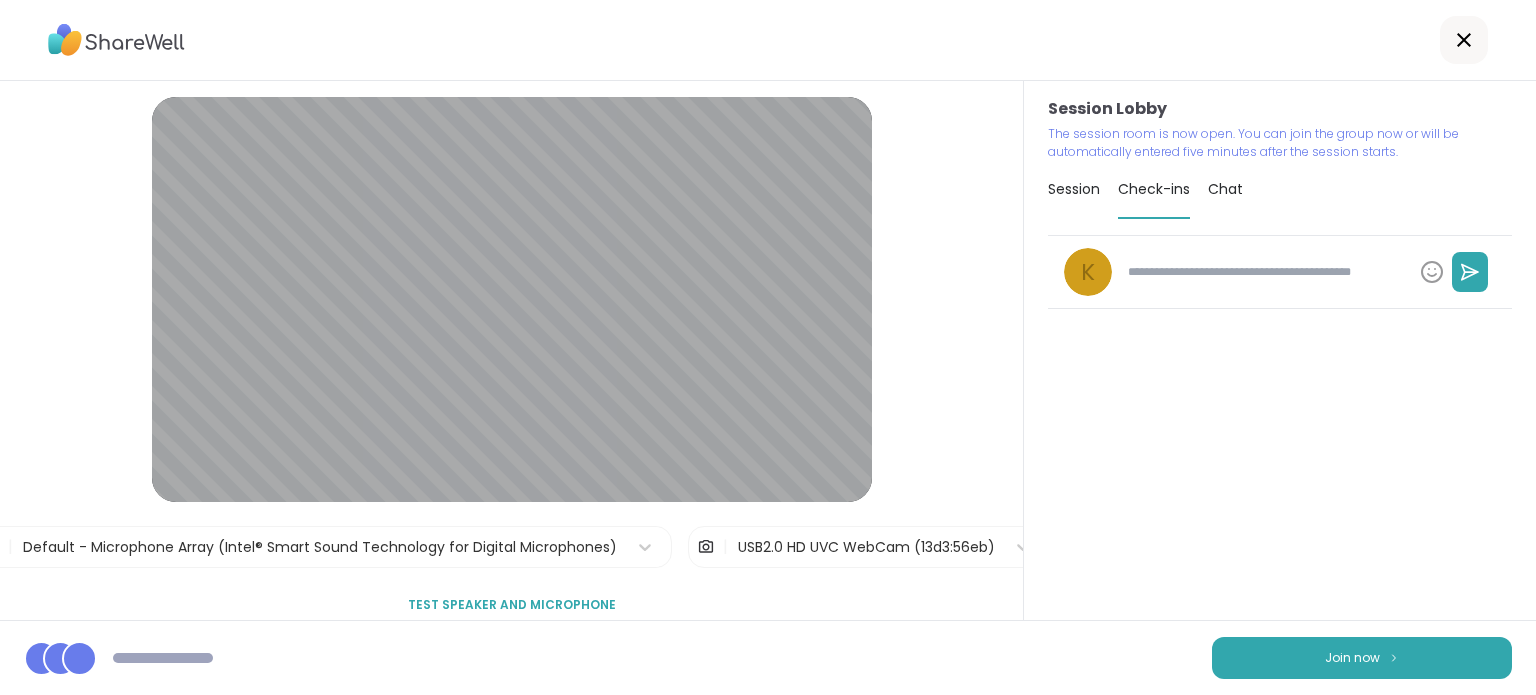 click on "Chat" at bounding box center [1225, 189] 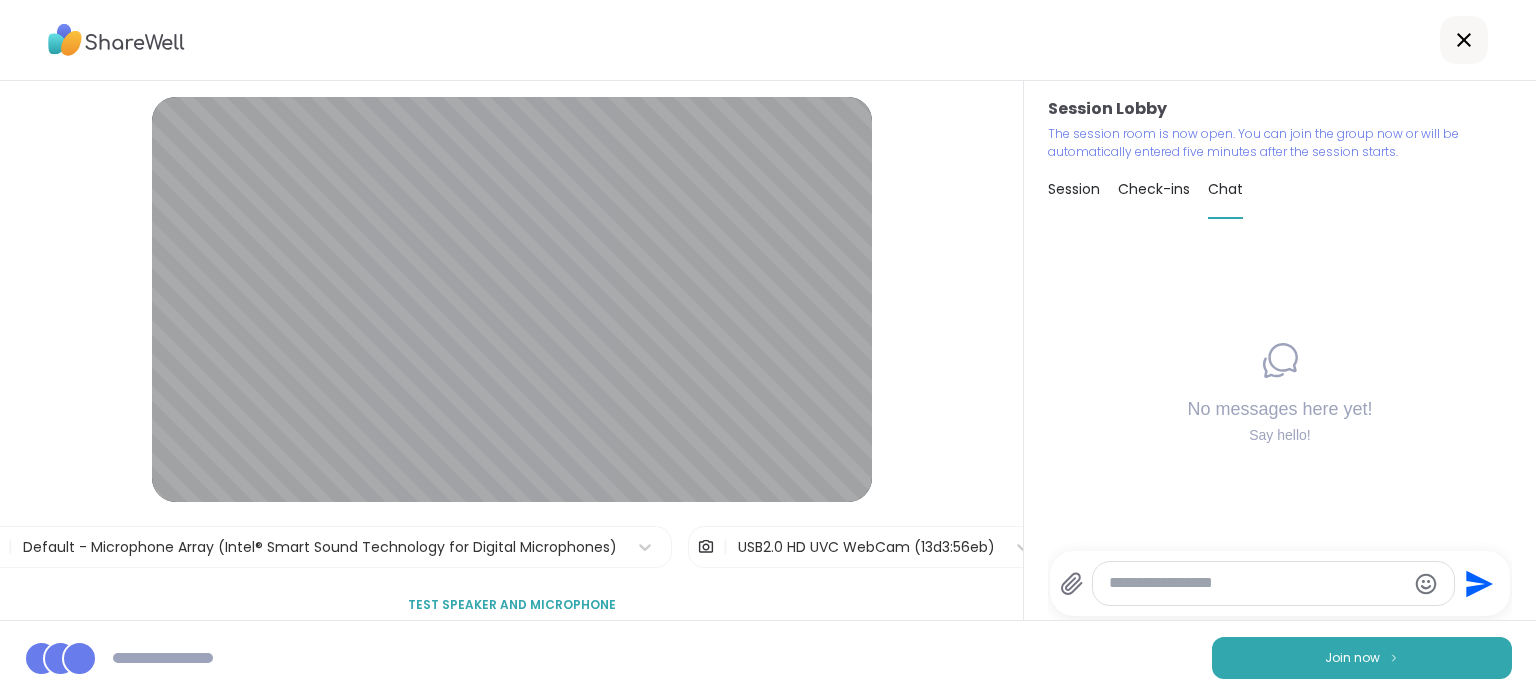 click on "Check-ins" at bounding box center (1154, 189) 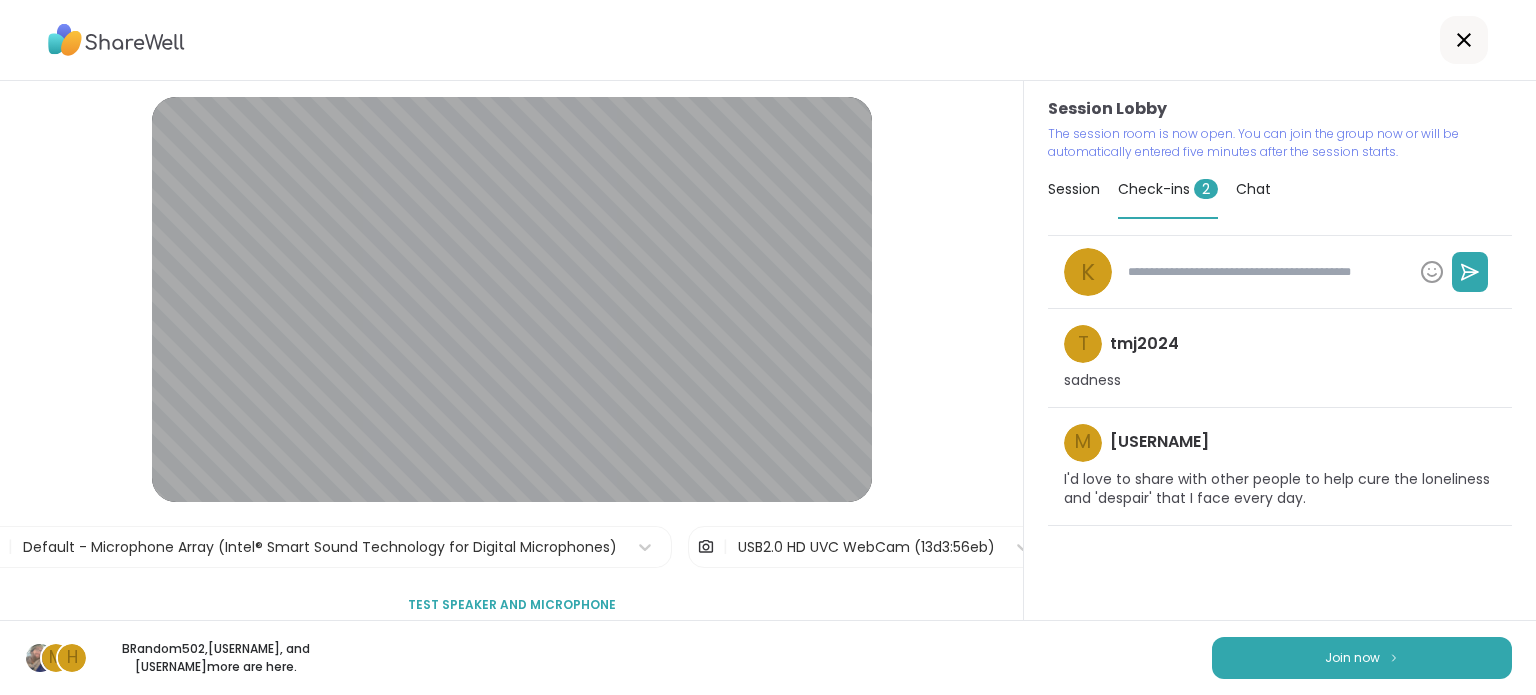 click on "t" at bounding box center [1083, 344] 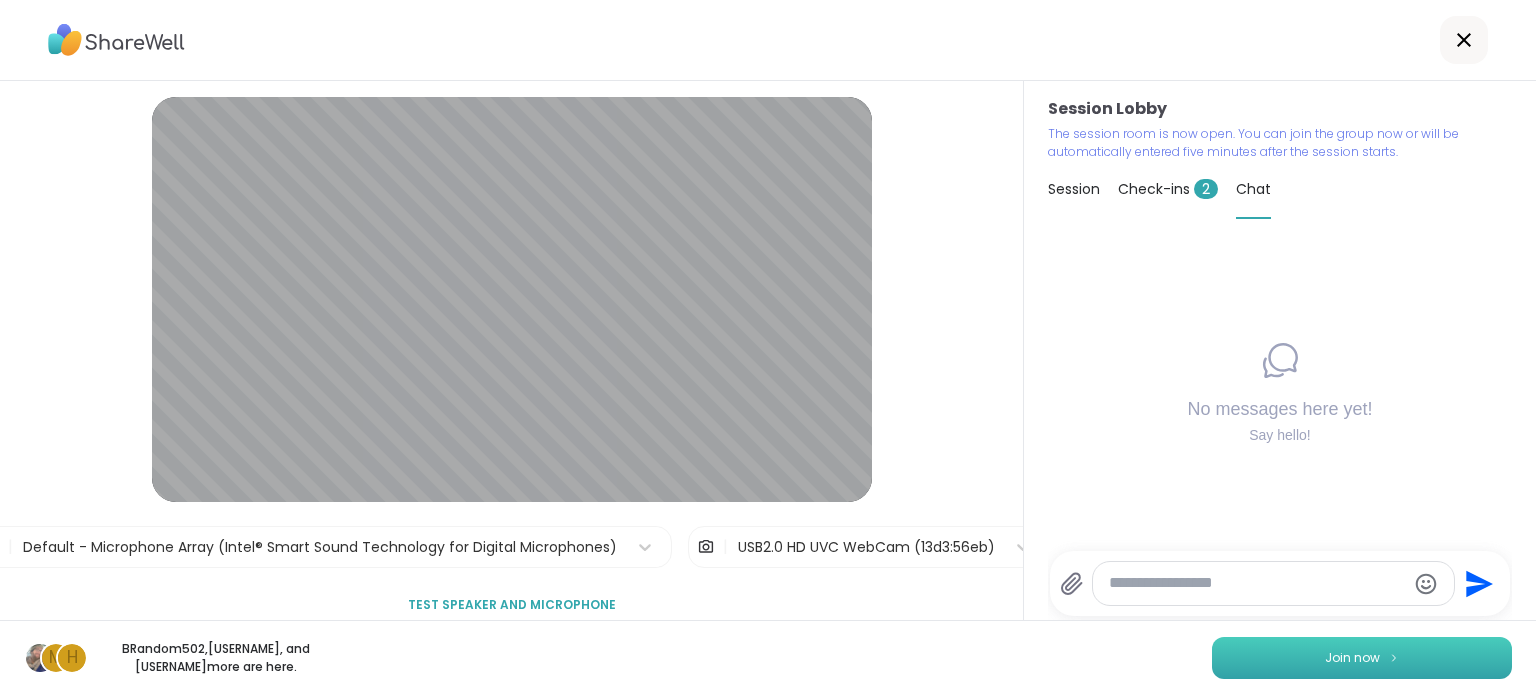 click on "Join now" at bounding box center (1352, 658) 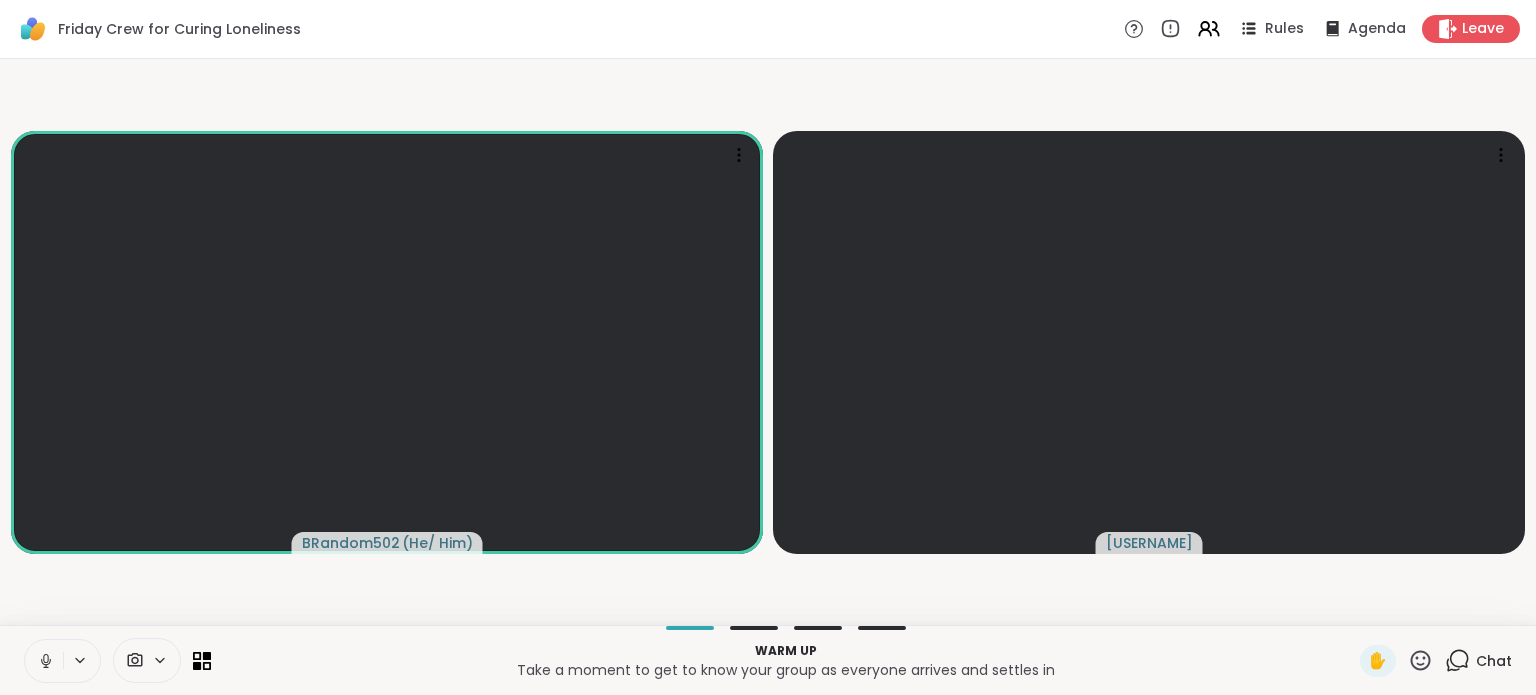 click 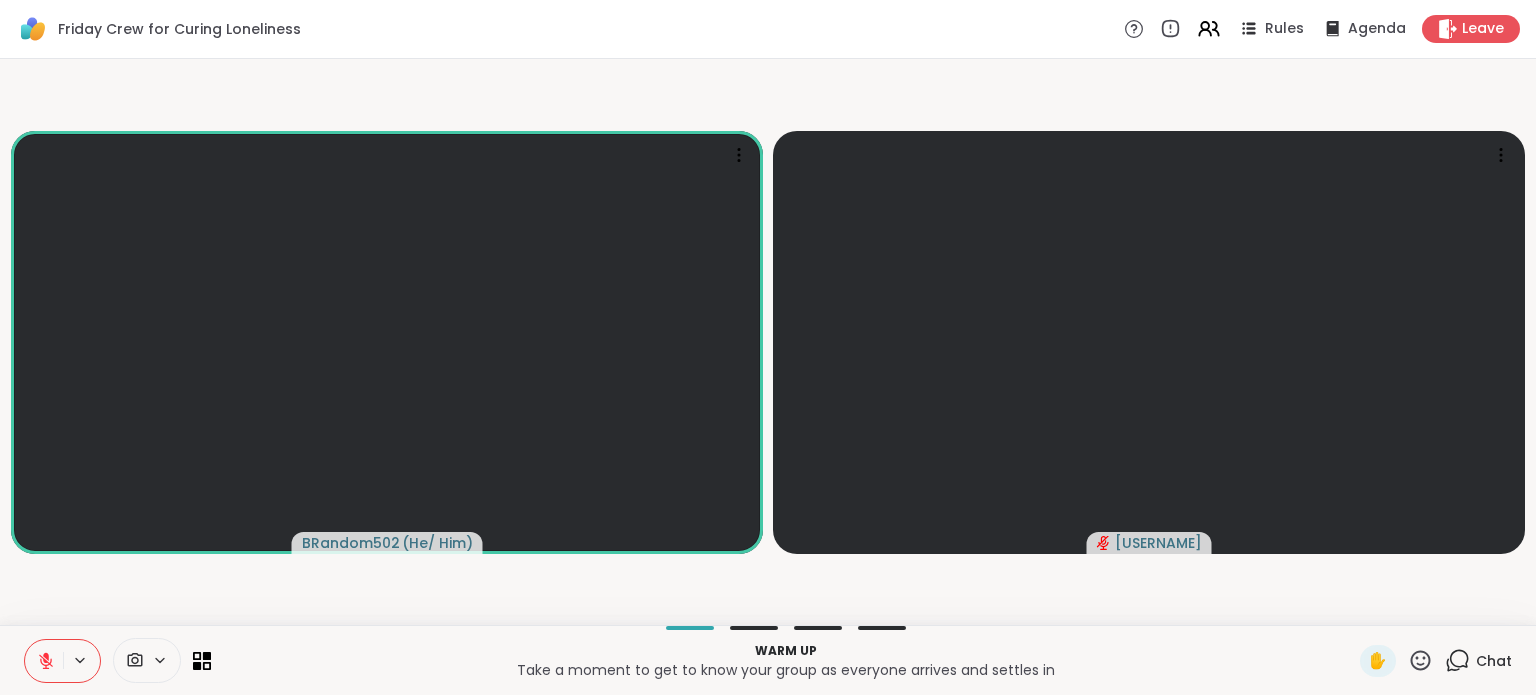 click 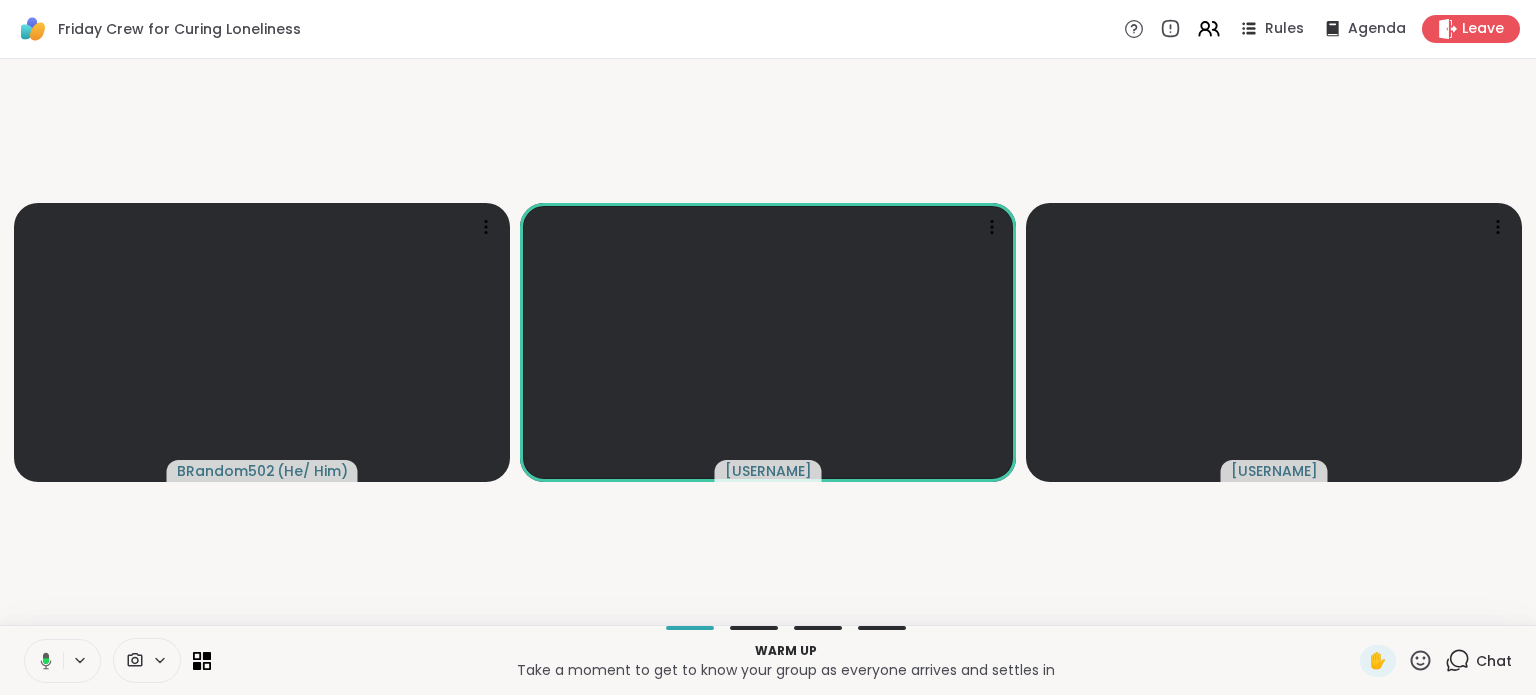 click 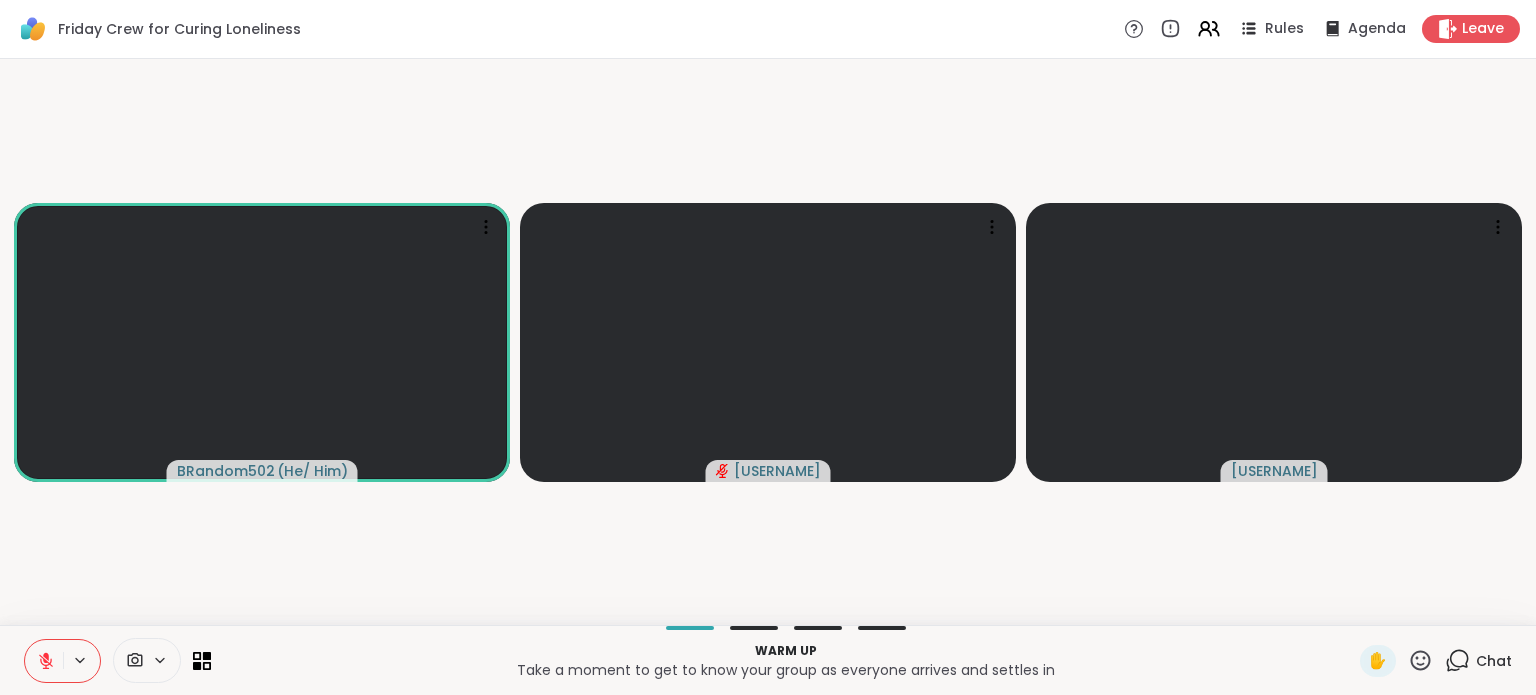 click 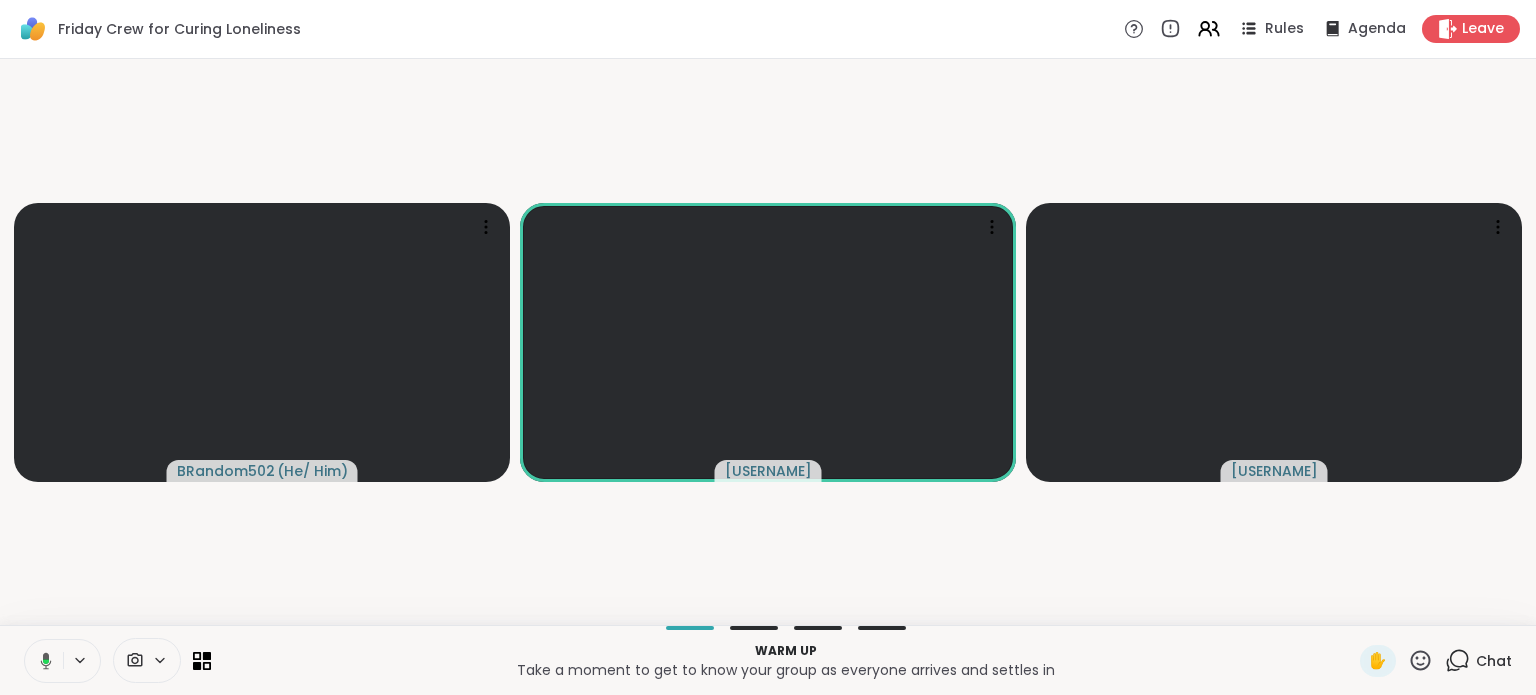 click 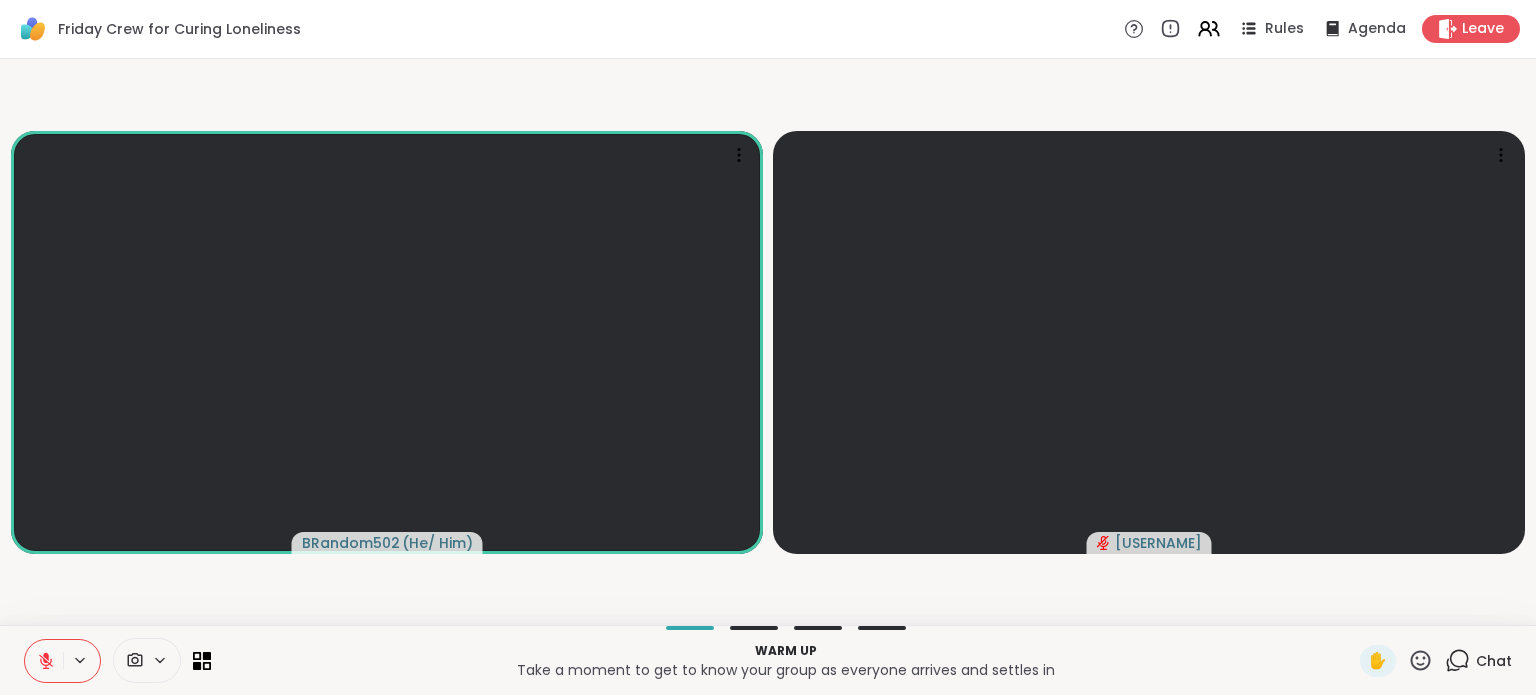 click at bounding box center (44, 661) 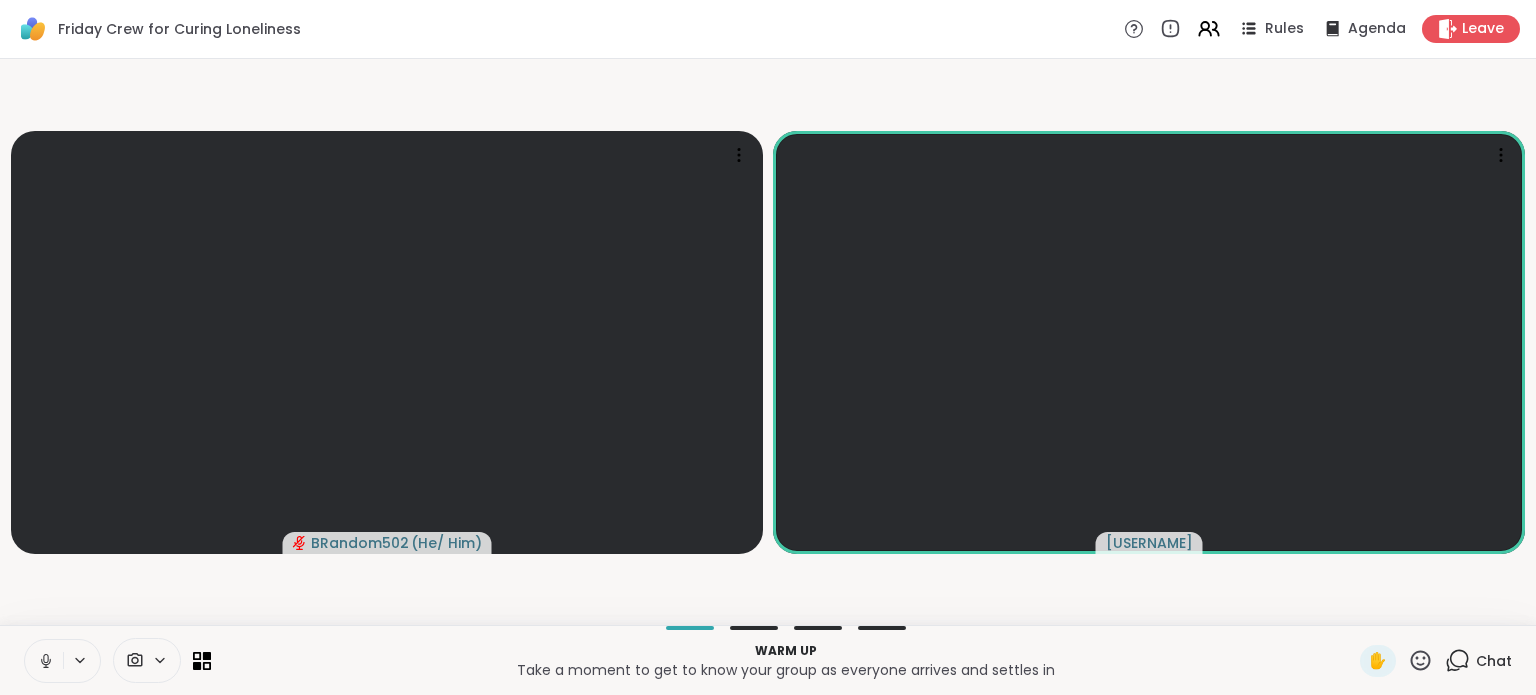 click at bounding box center [44, 661] 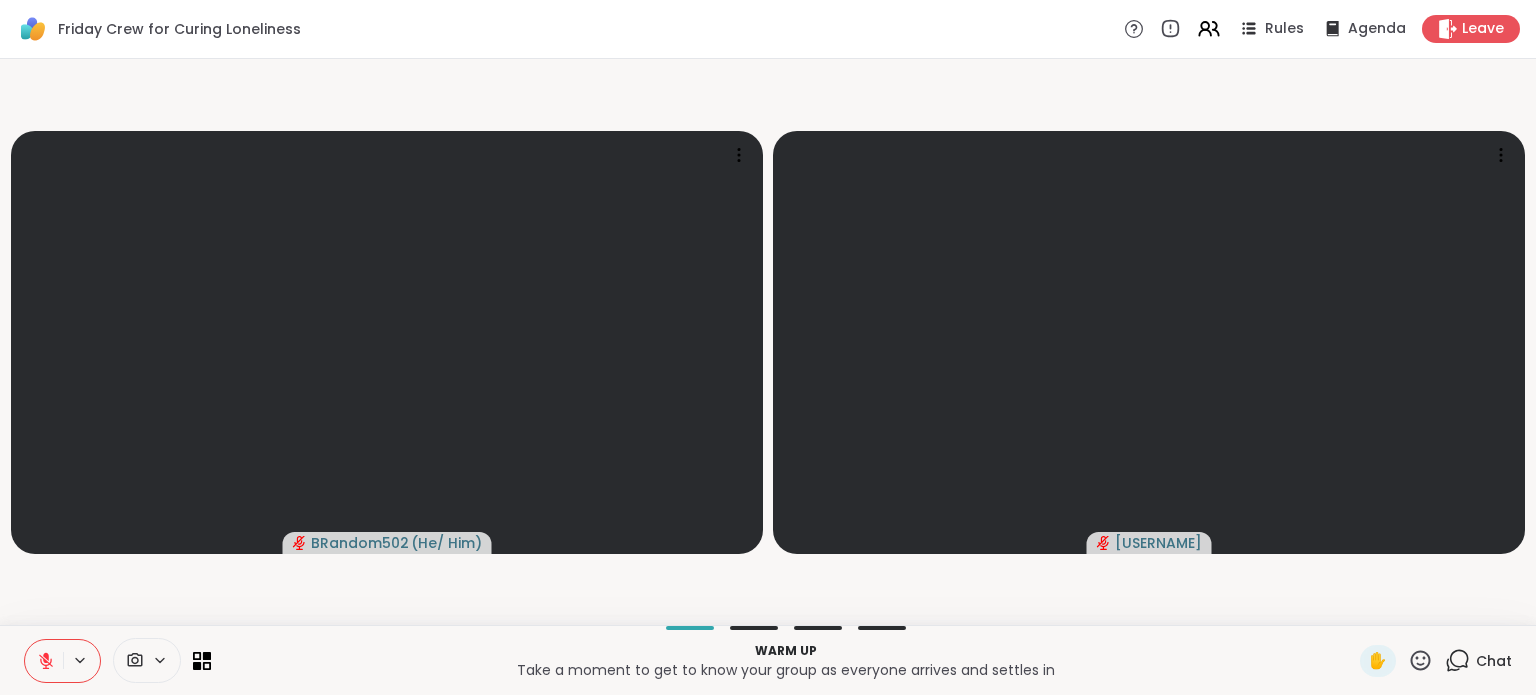 click on "Chat" at bounding box center [1478, 661] 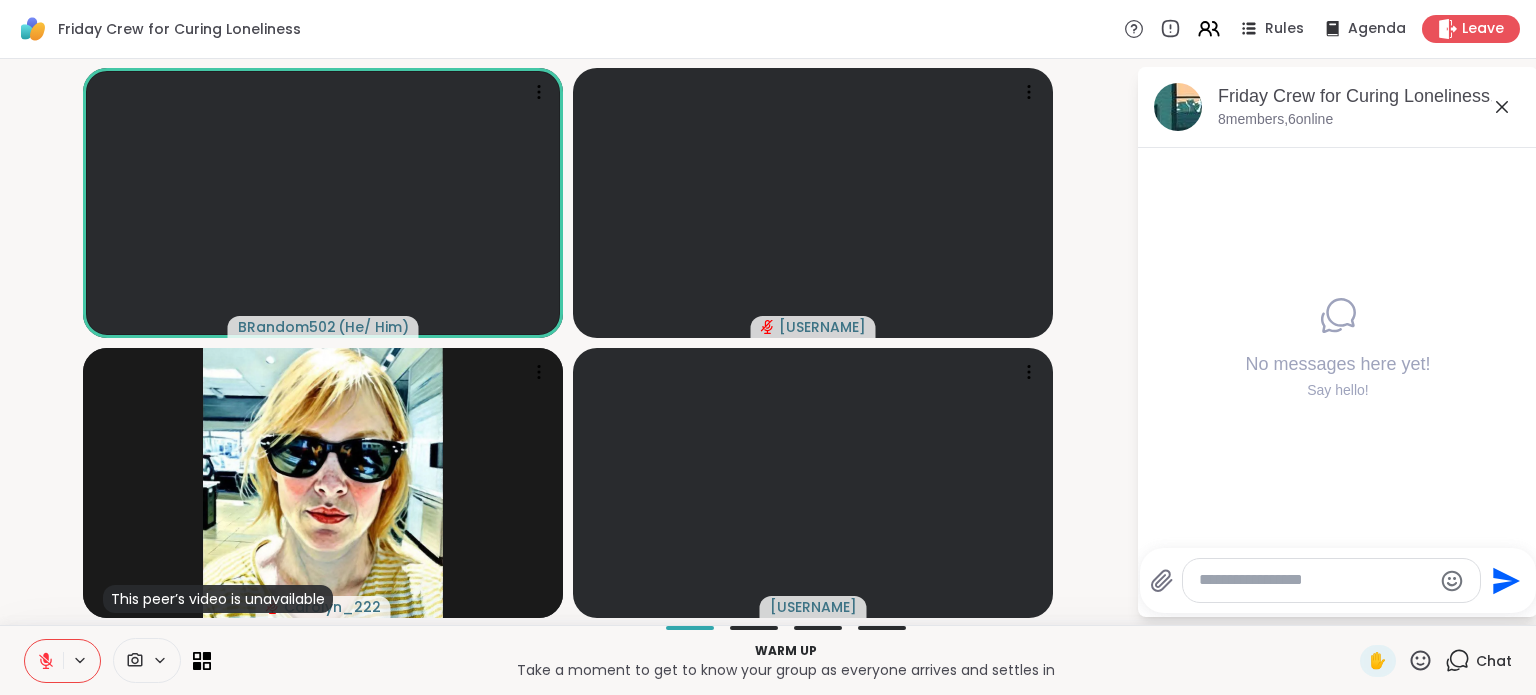 click on "[USERNAME] ( He/ Him ) [USERNAME] This peer’s video is unavailable [USERNAME] [USERNAME] Friday Crew for Curing Loneliness, [DATE] [NUMBER] members, [NUMBER] online No messages here yet! Say hello! Send" at bounding box center [768, 342] 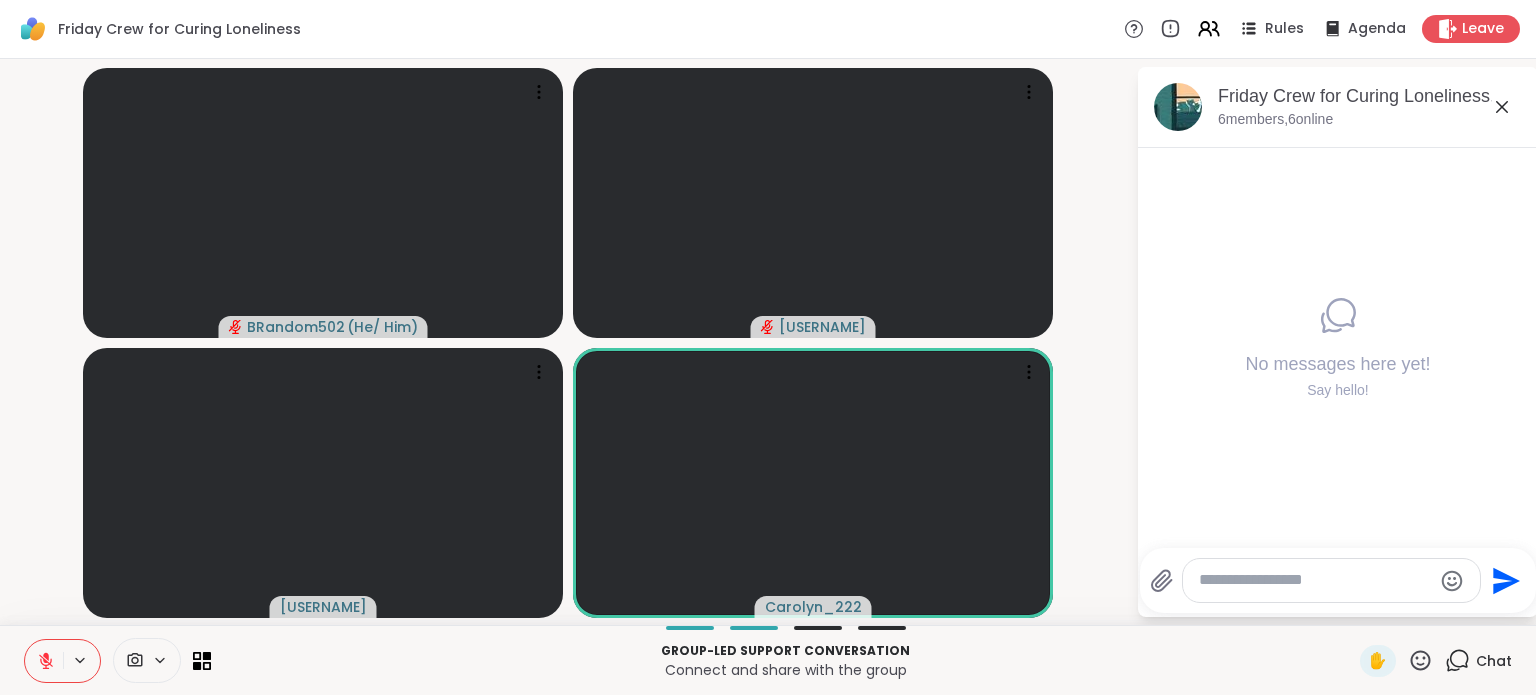 click 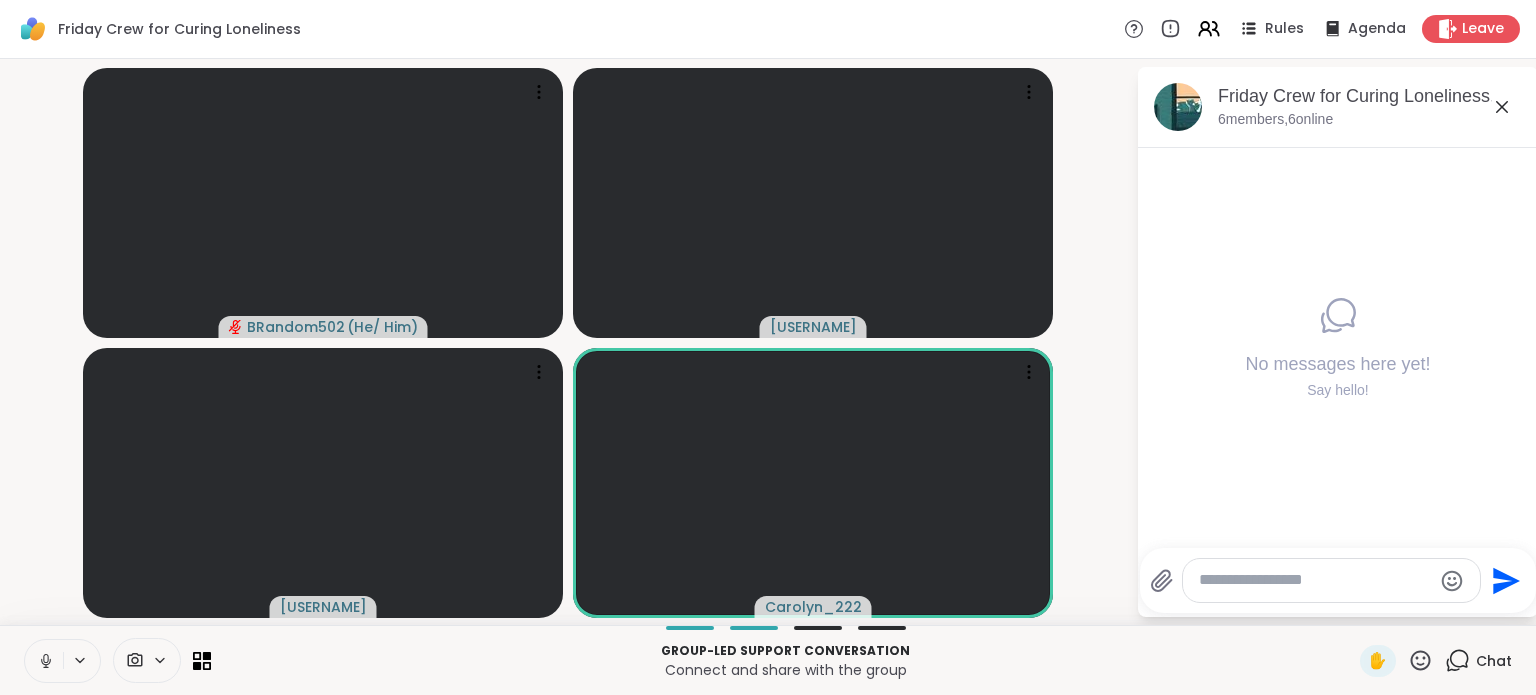 click 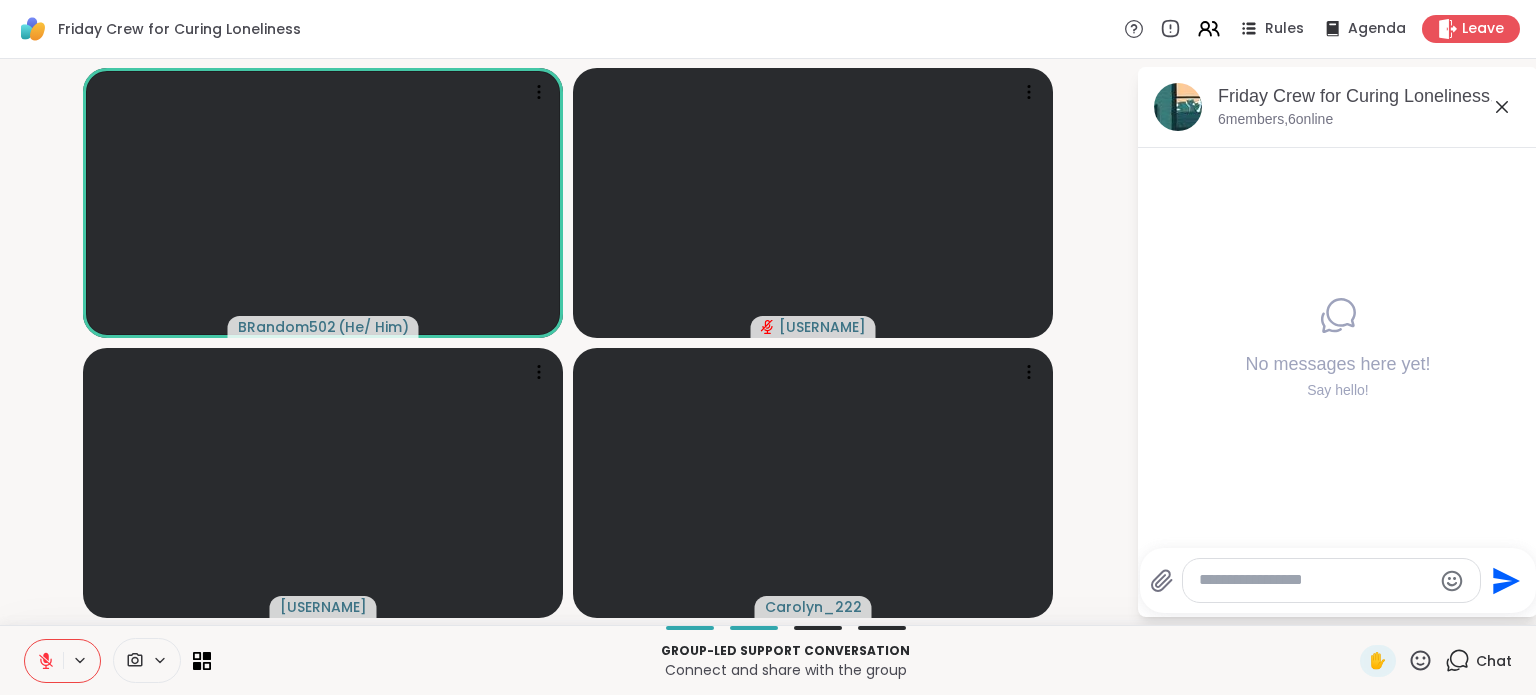 type 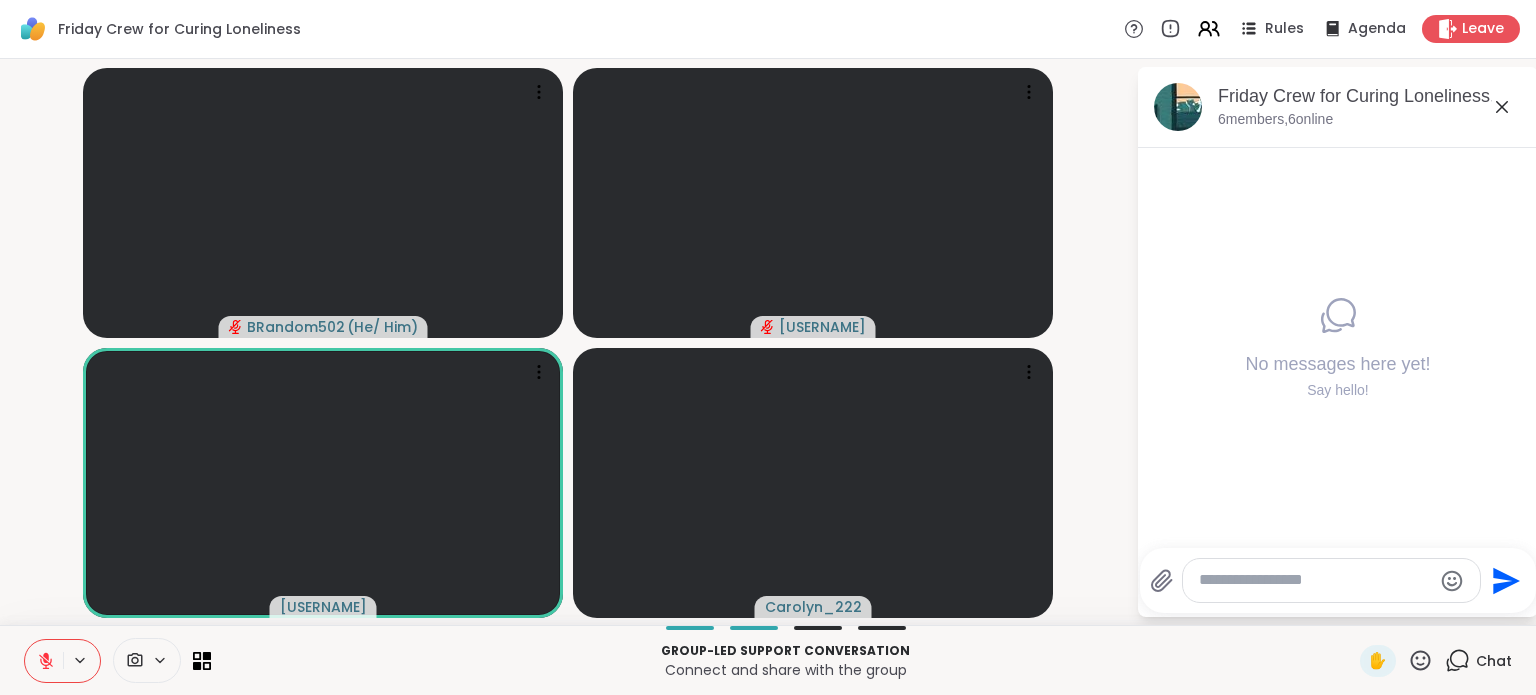 click 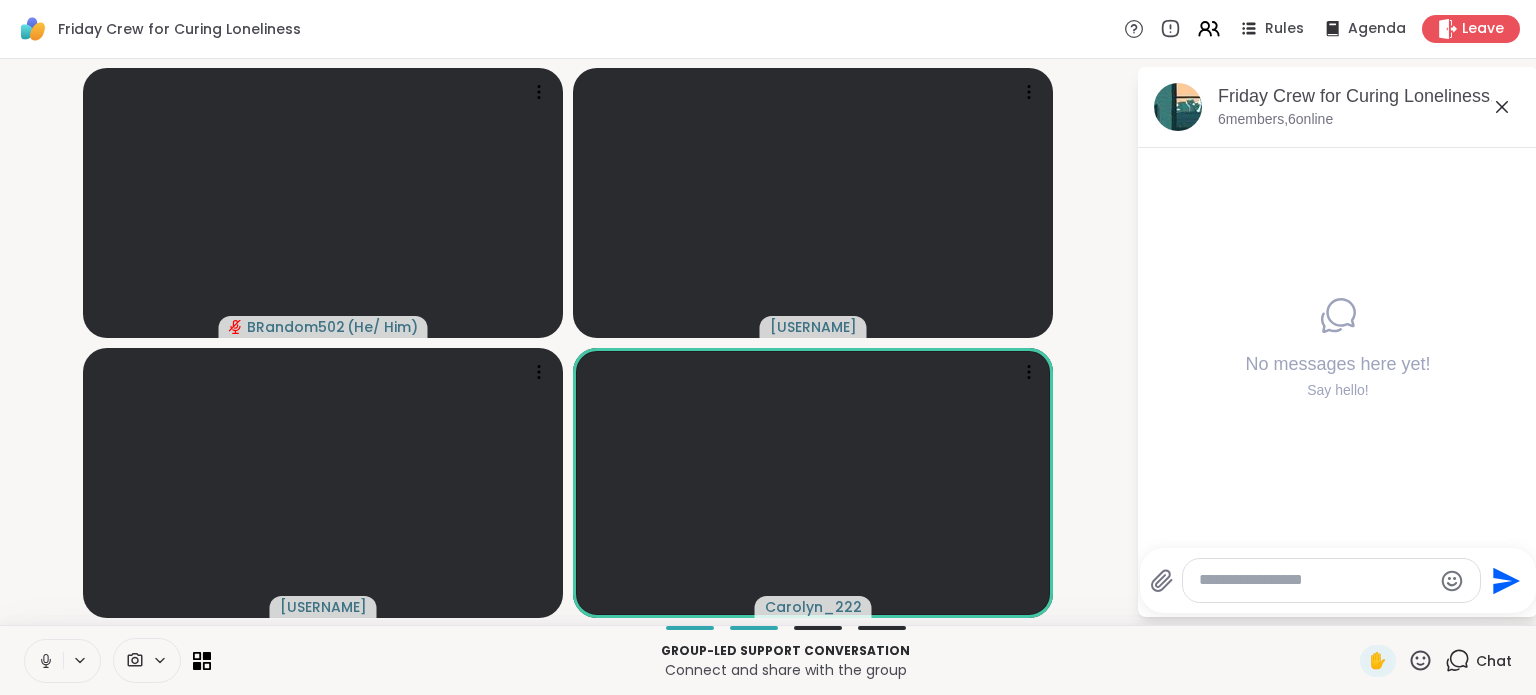 click 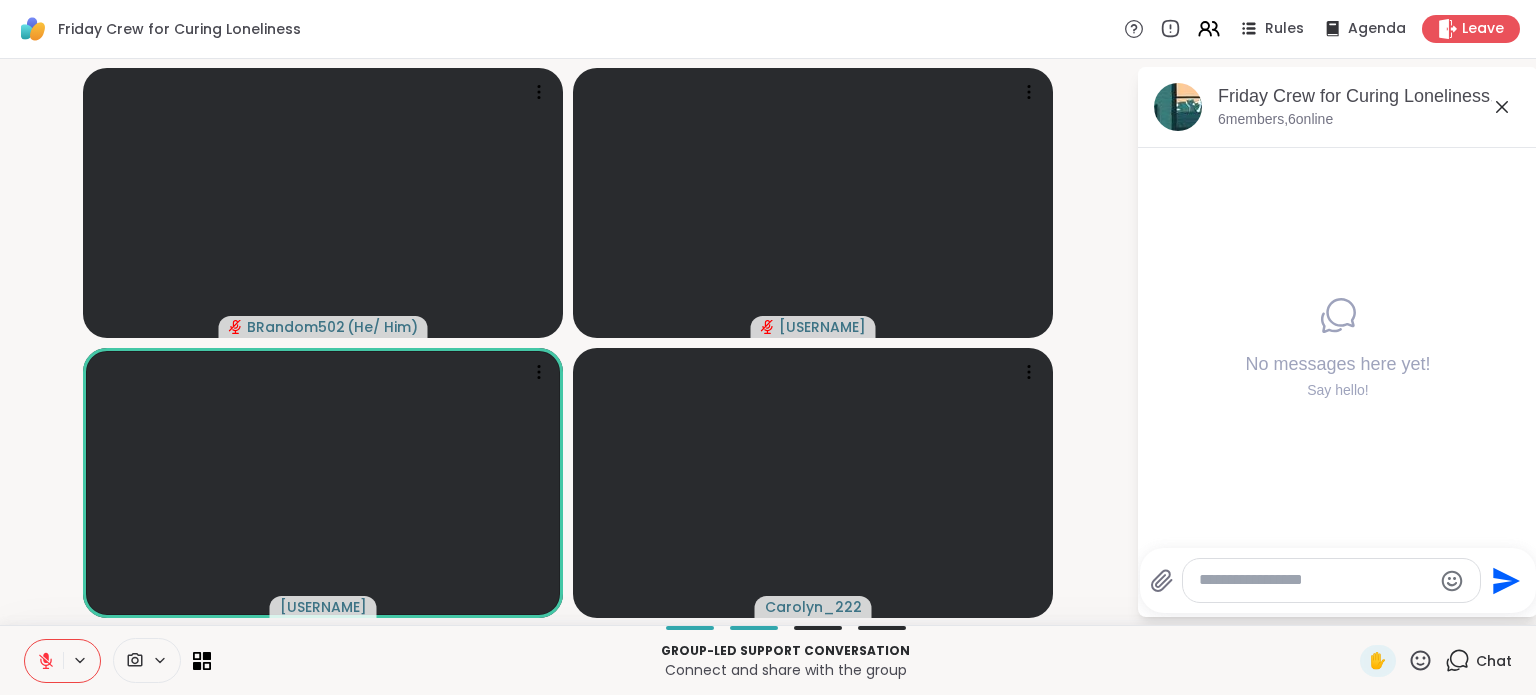 click 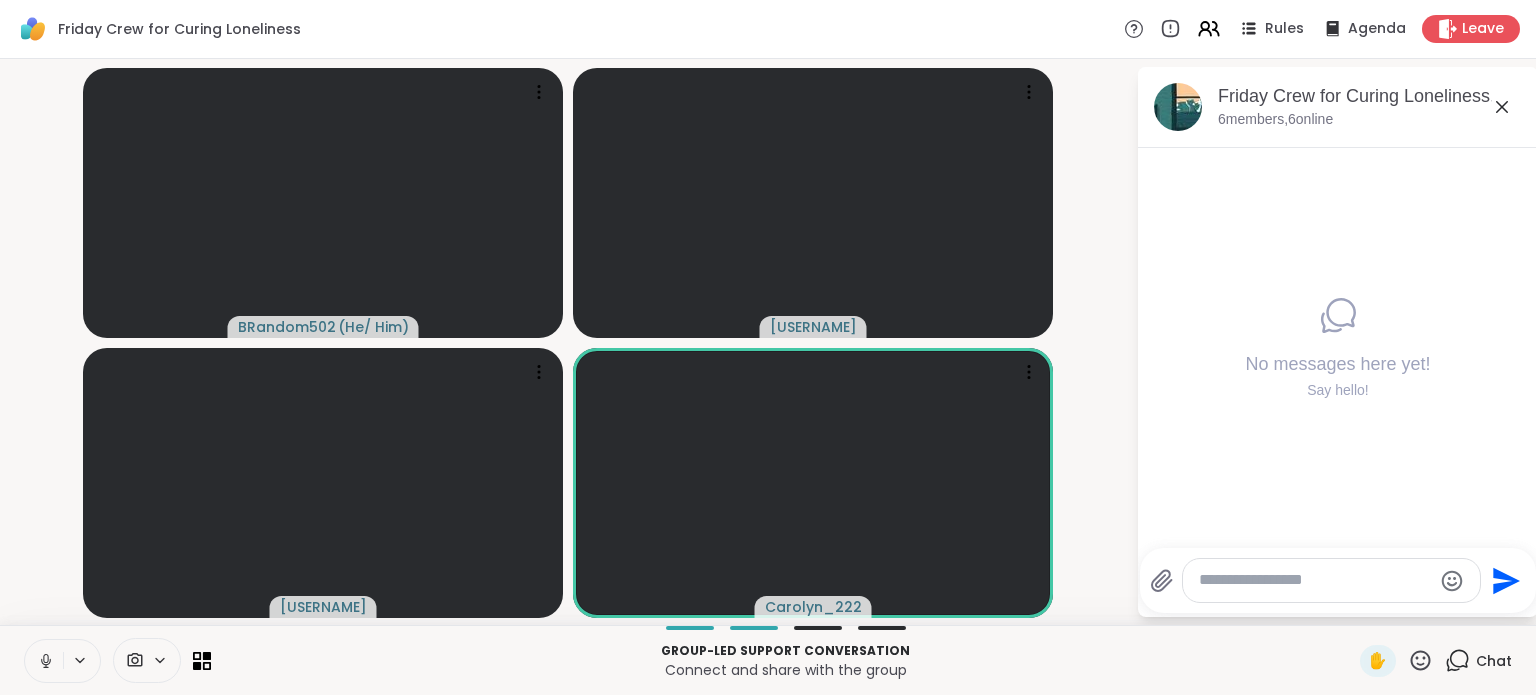click 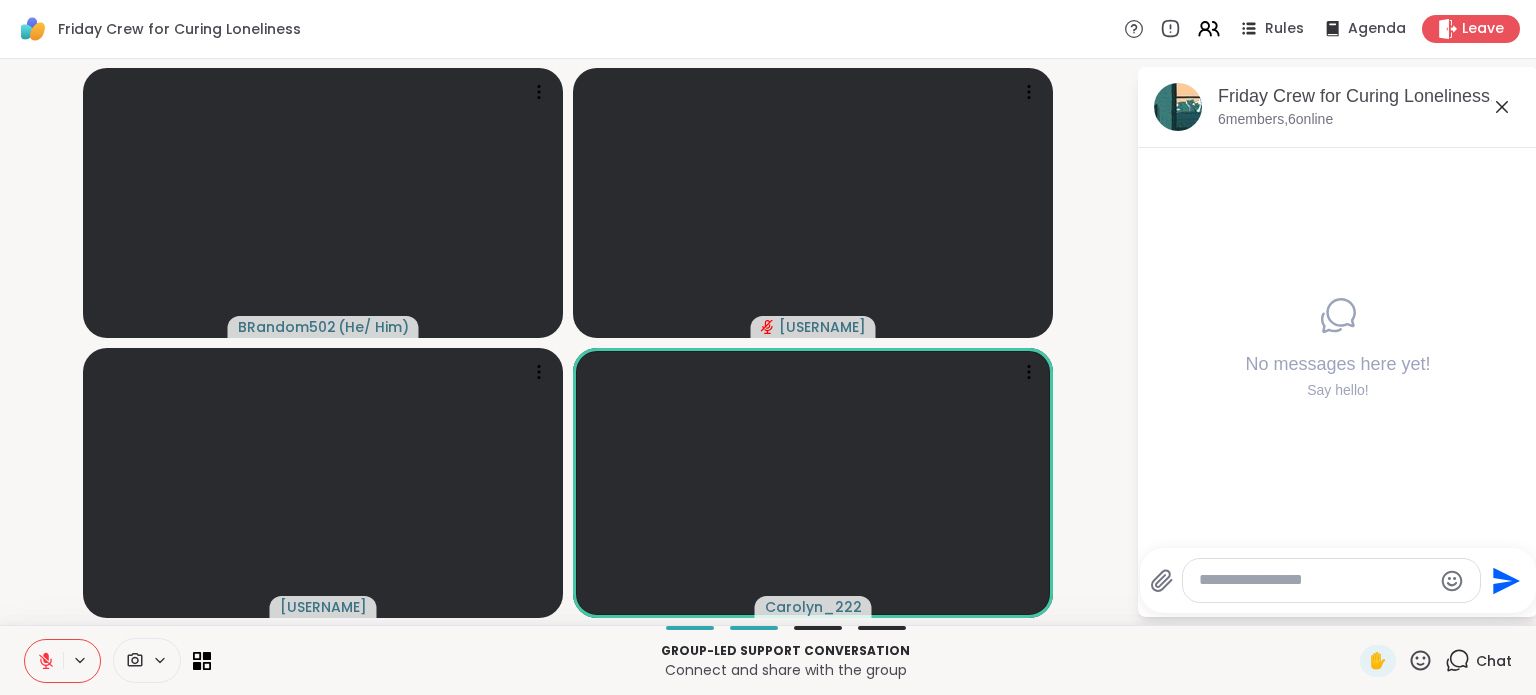 click 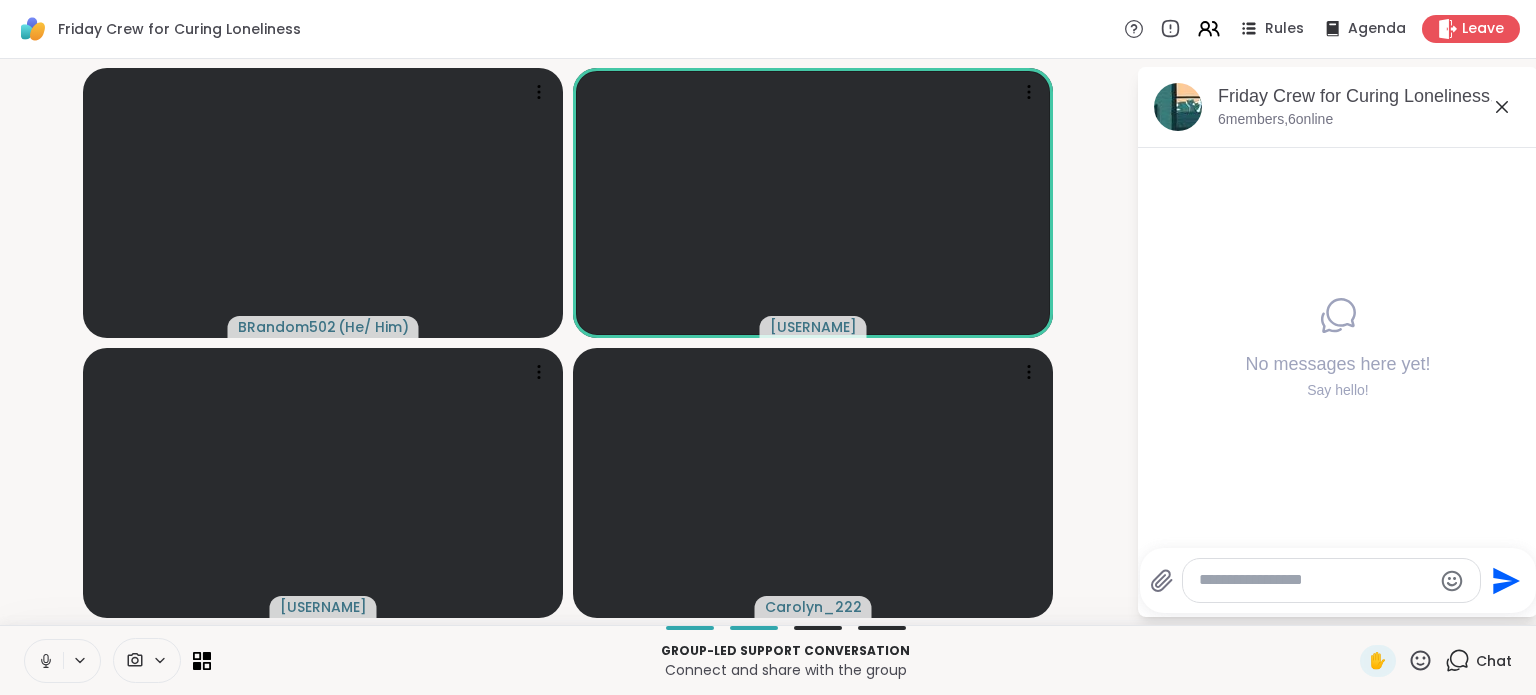click 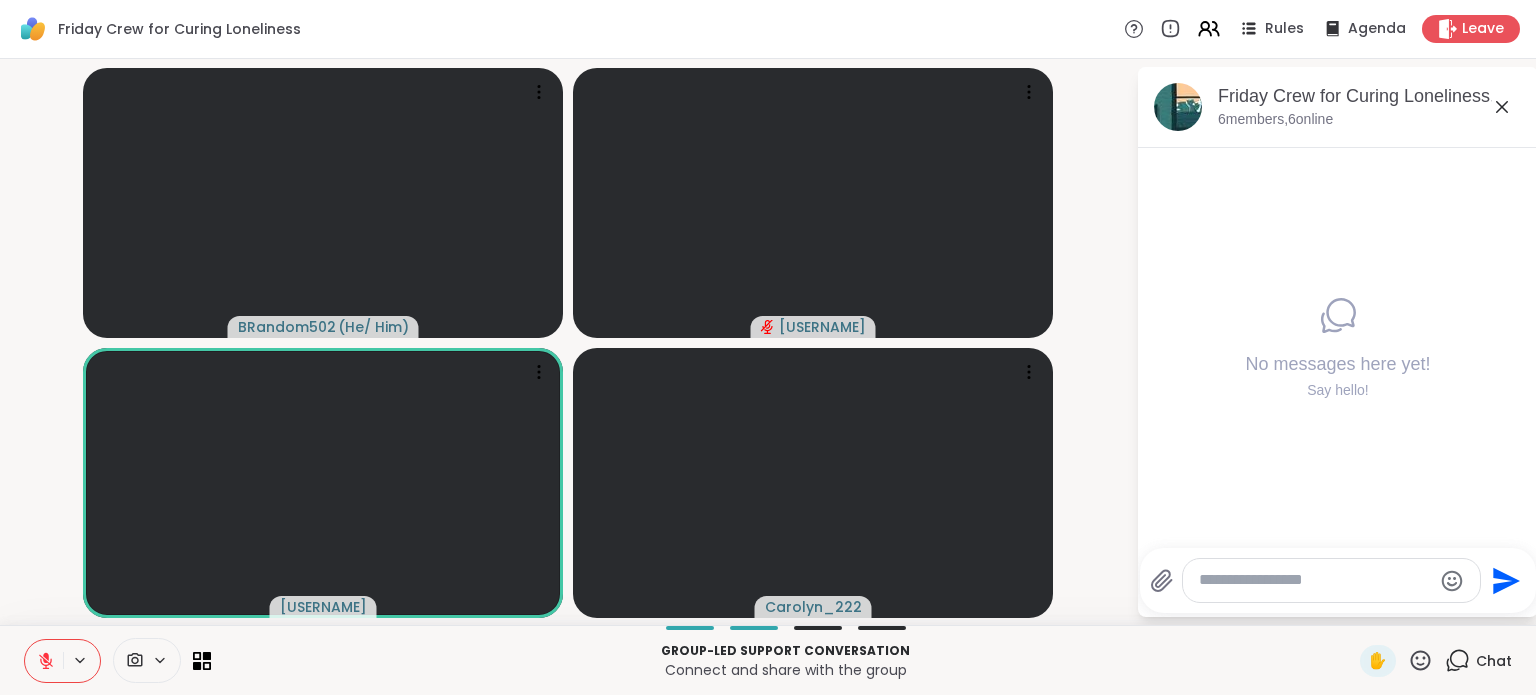 click 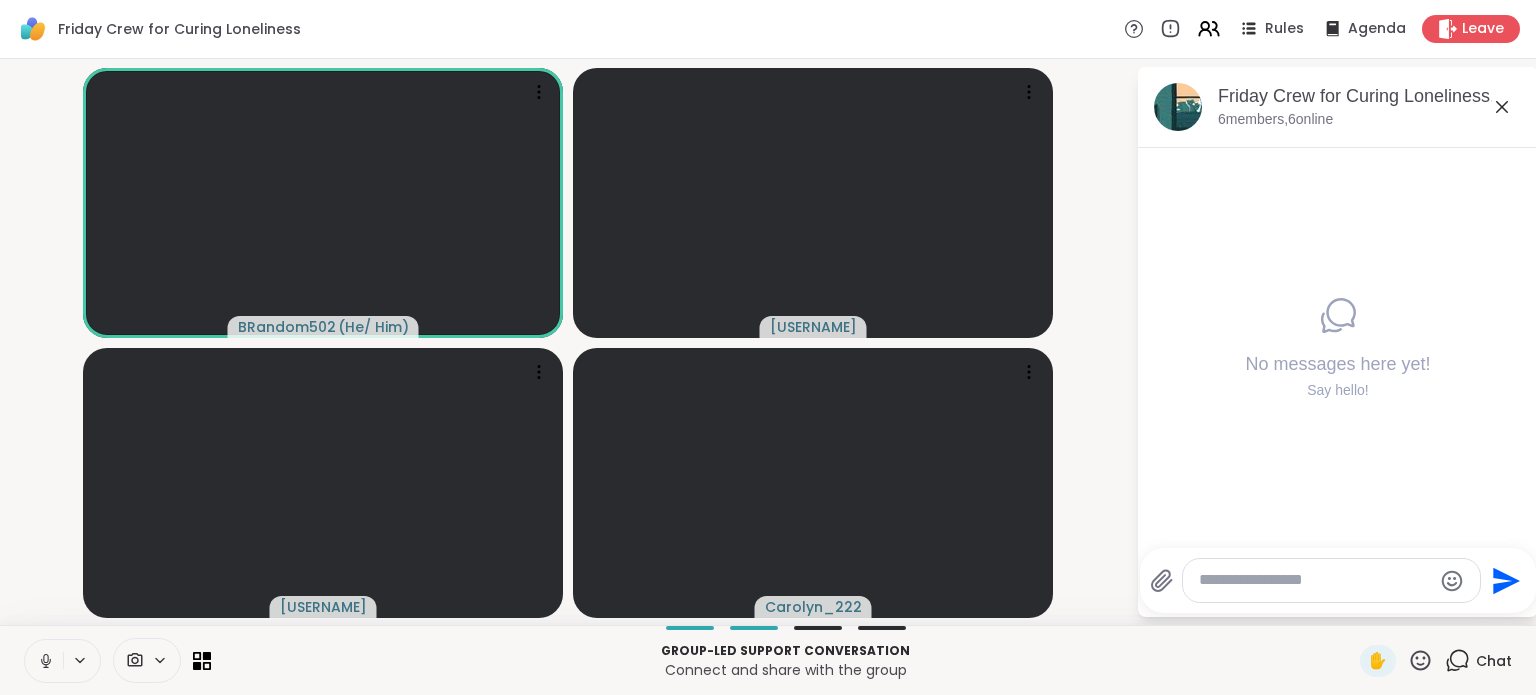 click 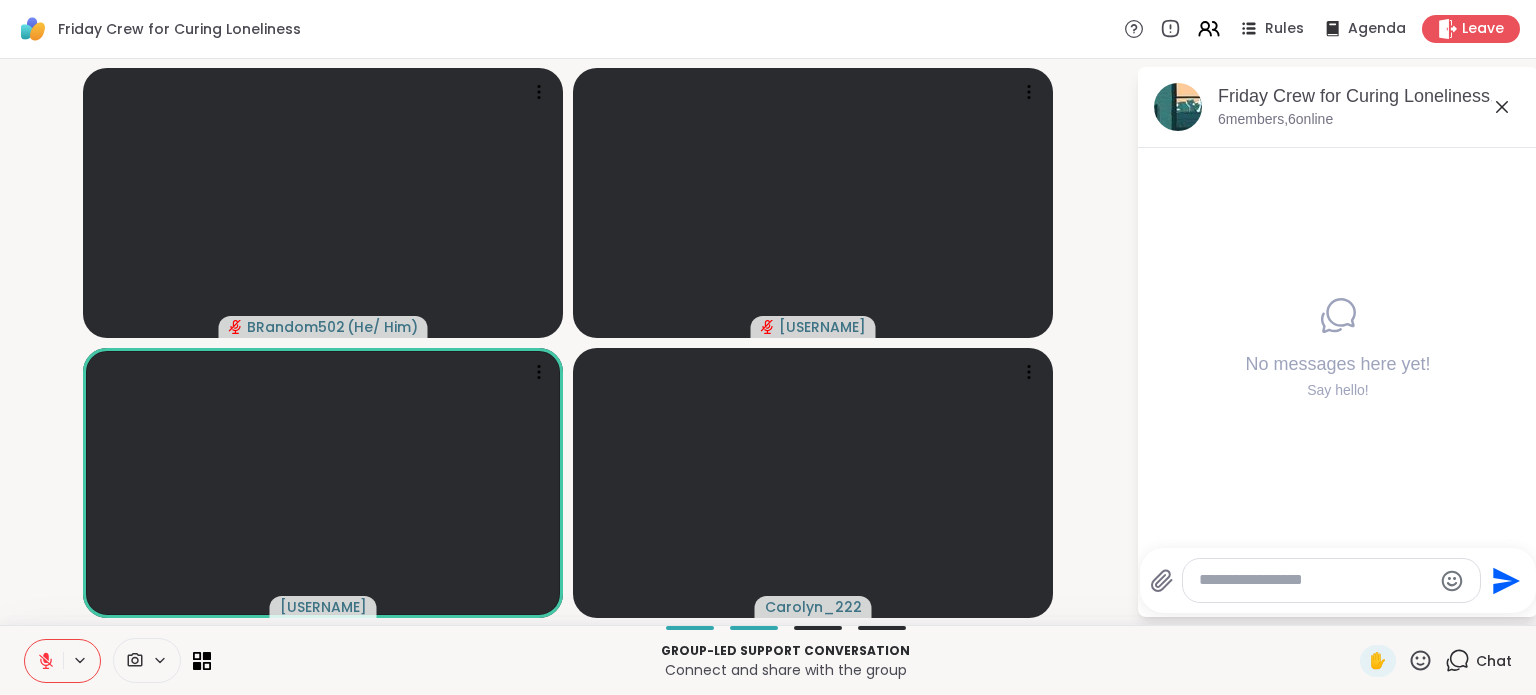 click 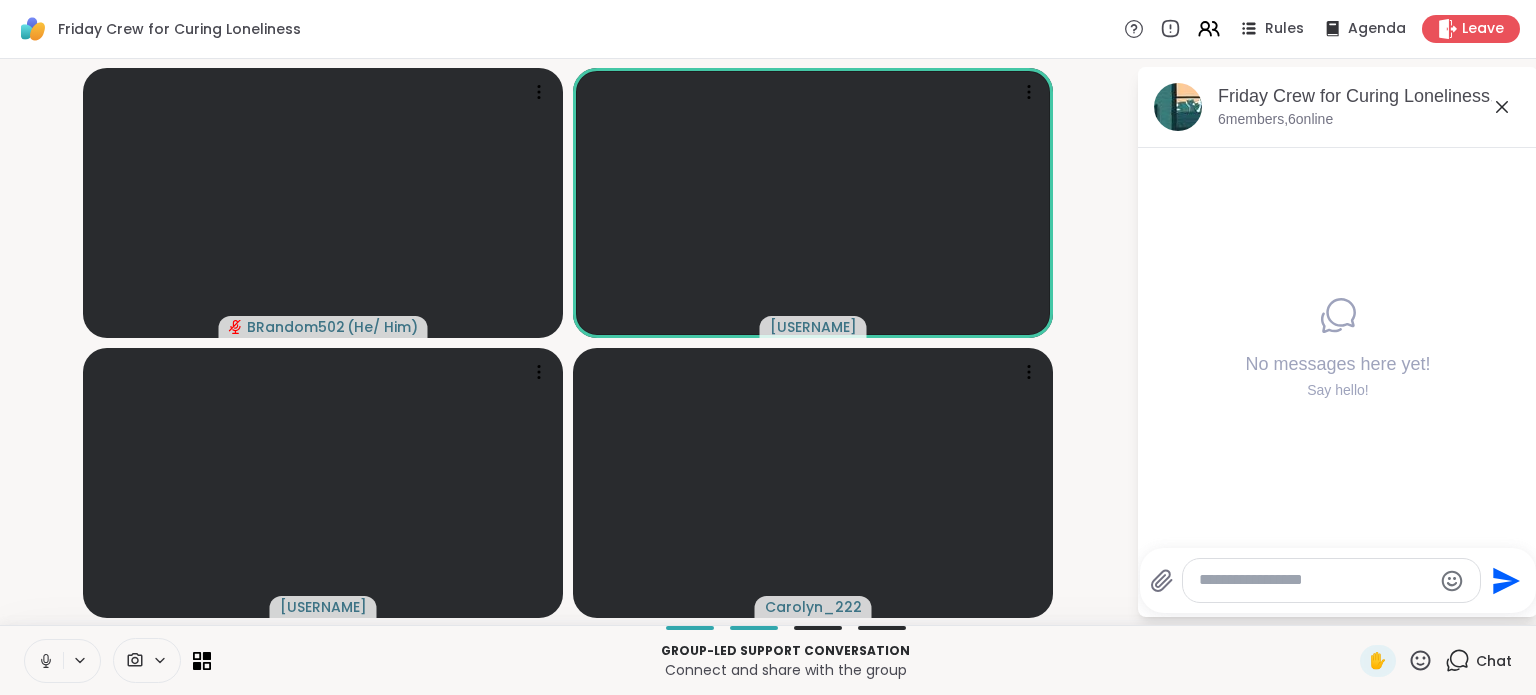 click 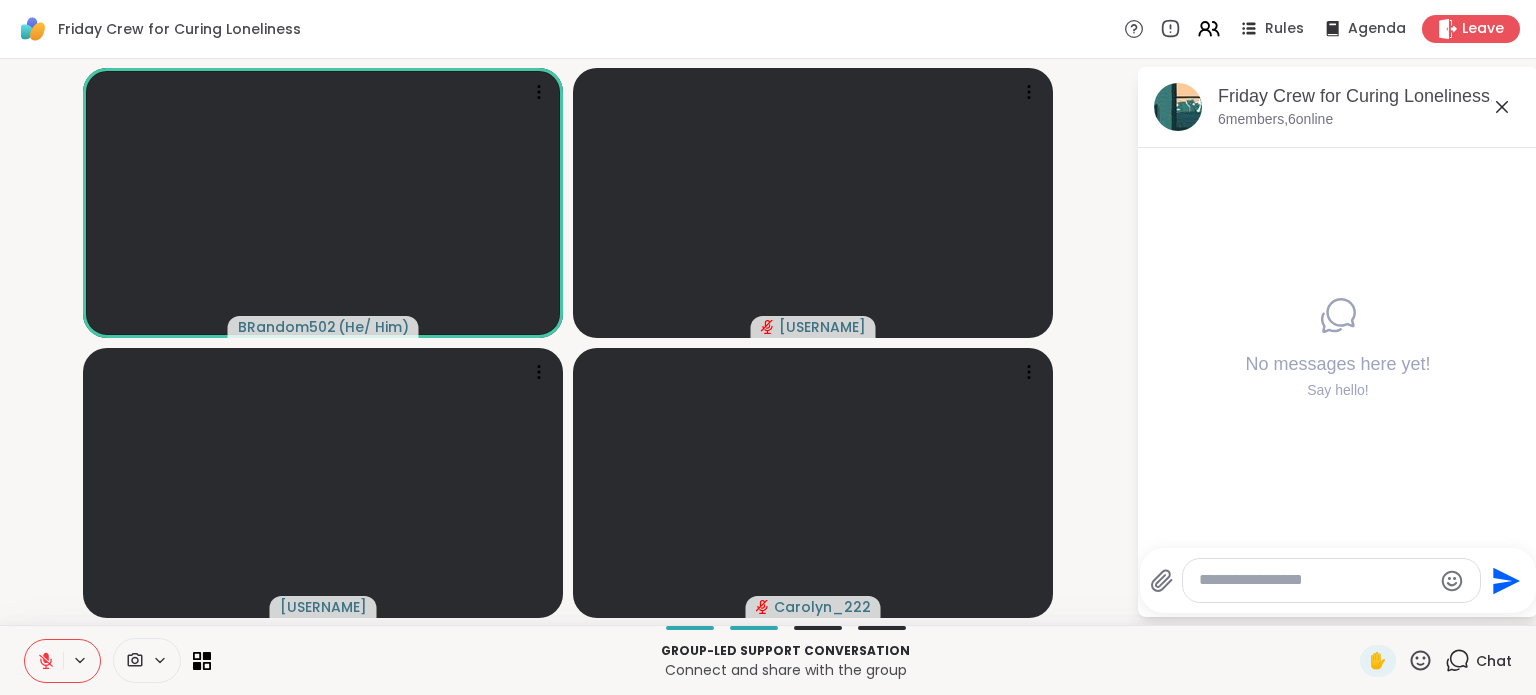 click 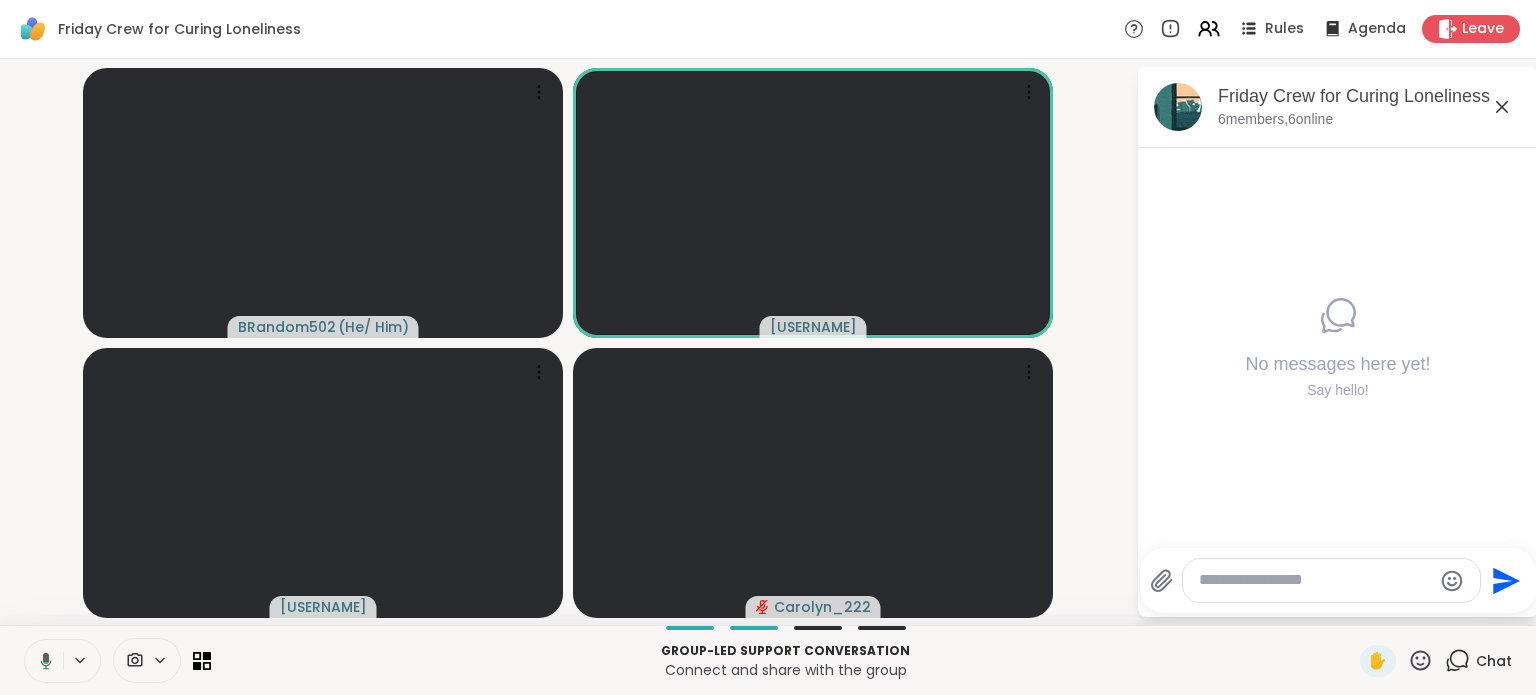 click 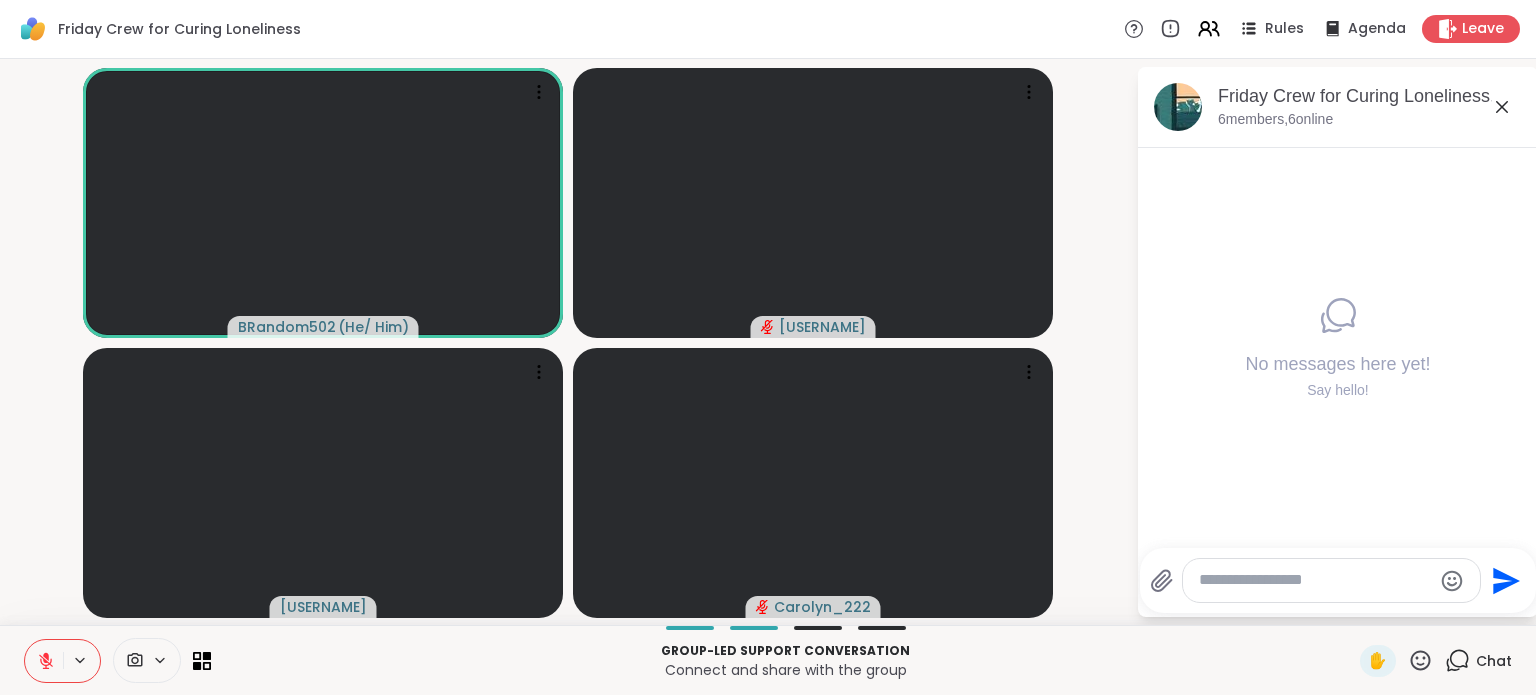click 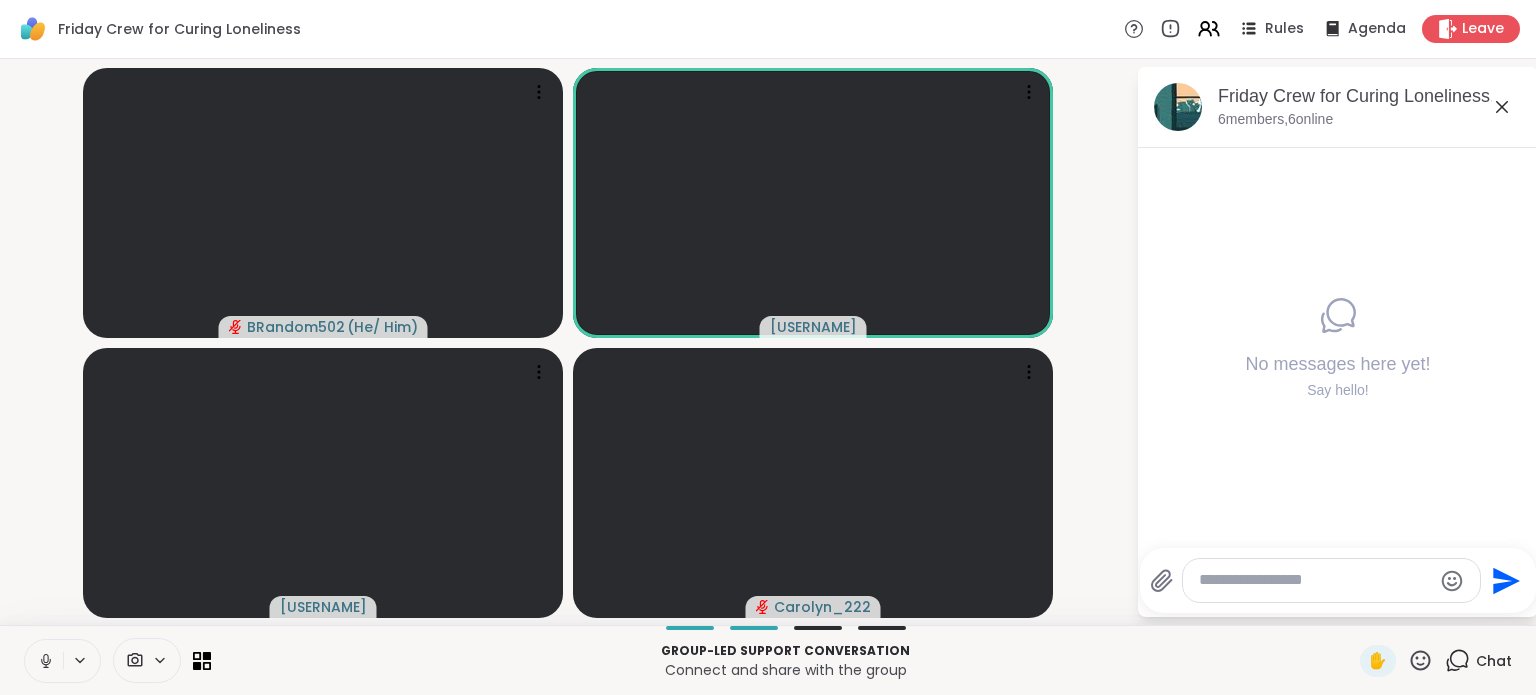 click 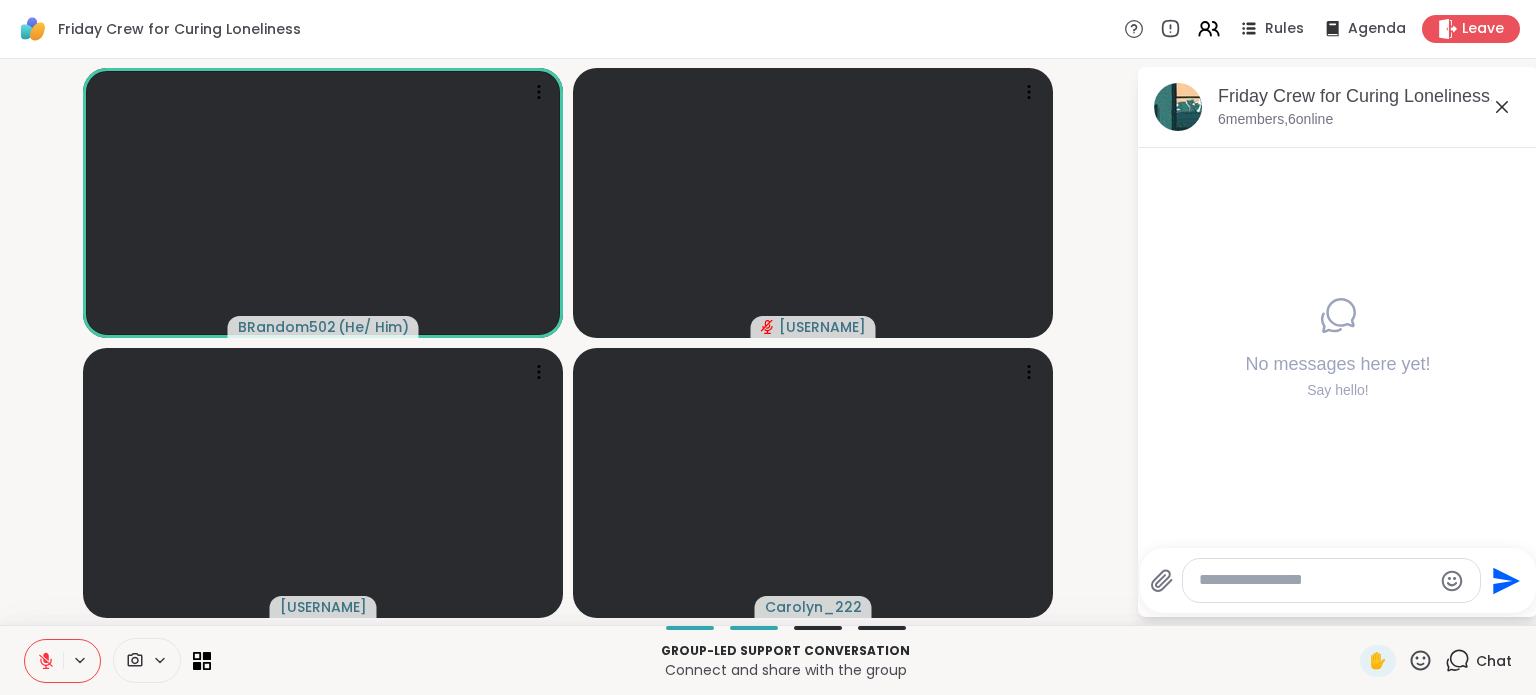 click at bounding box center (44, 661) 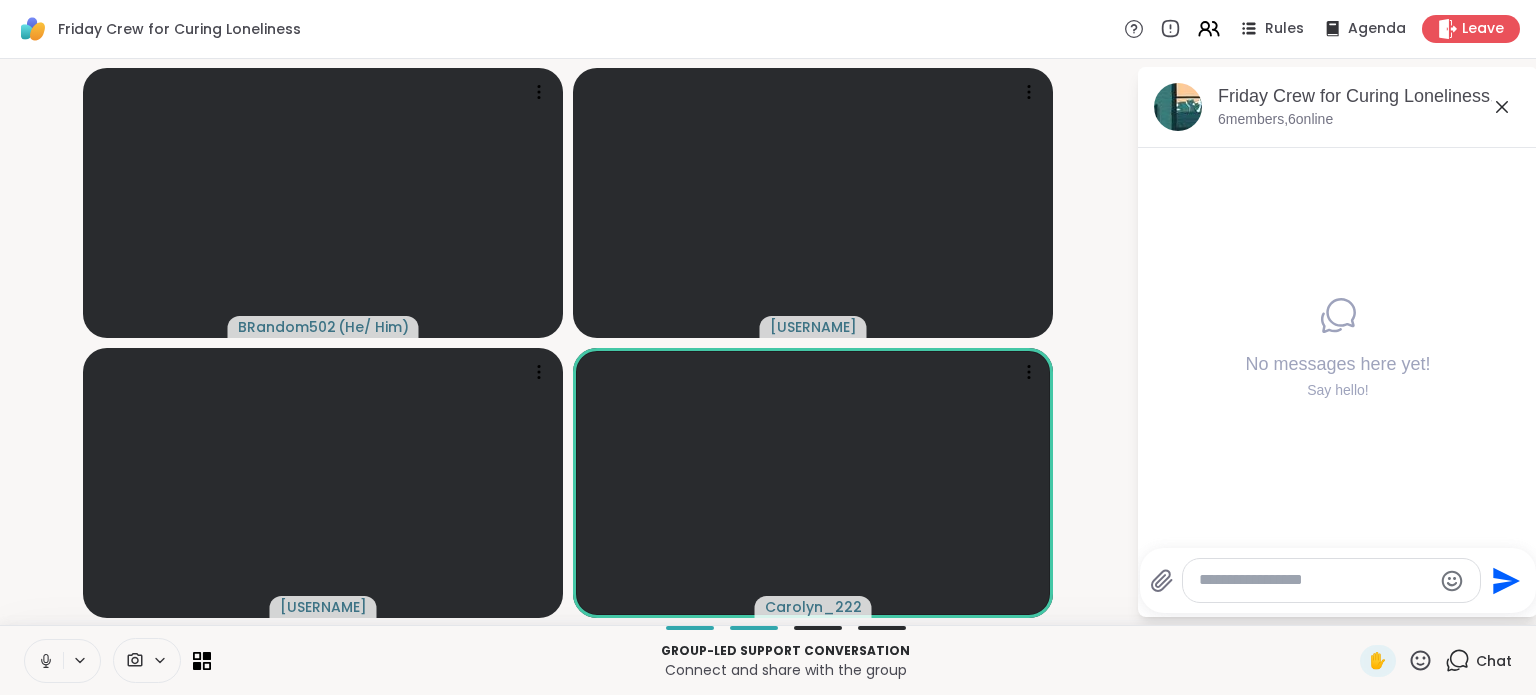 click at bounding box center (44, 661) 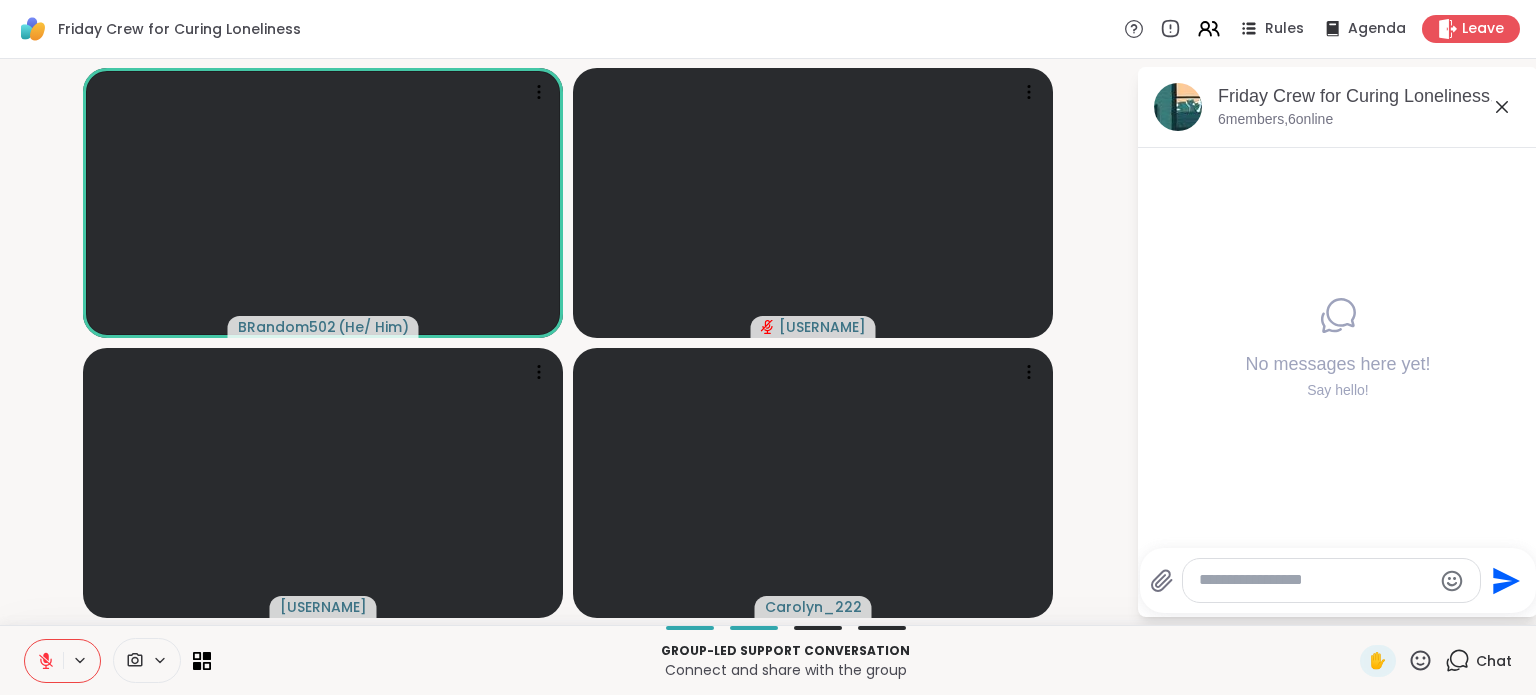 click 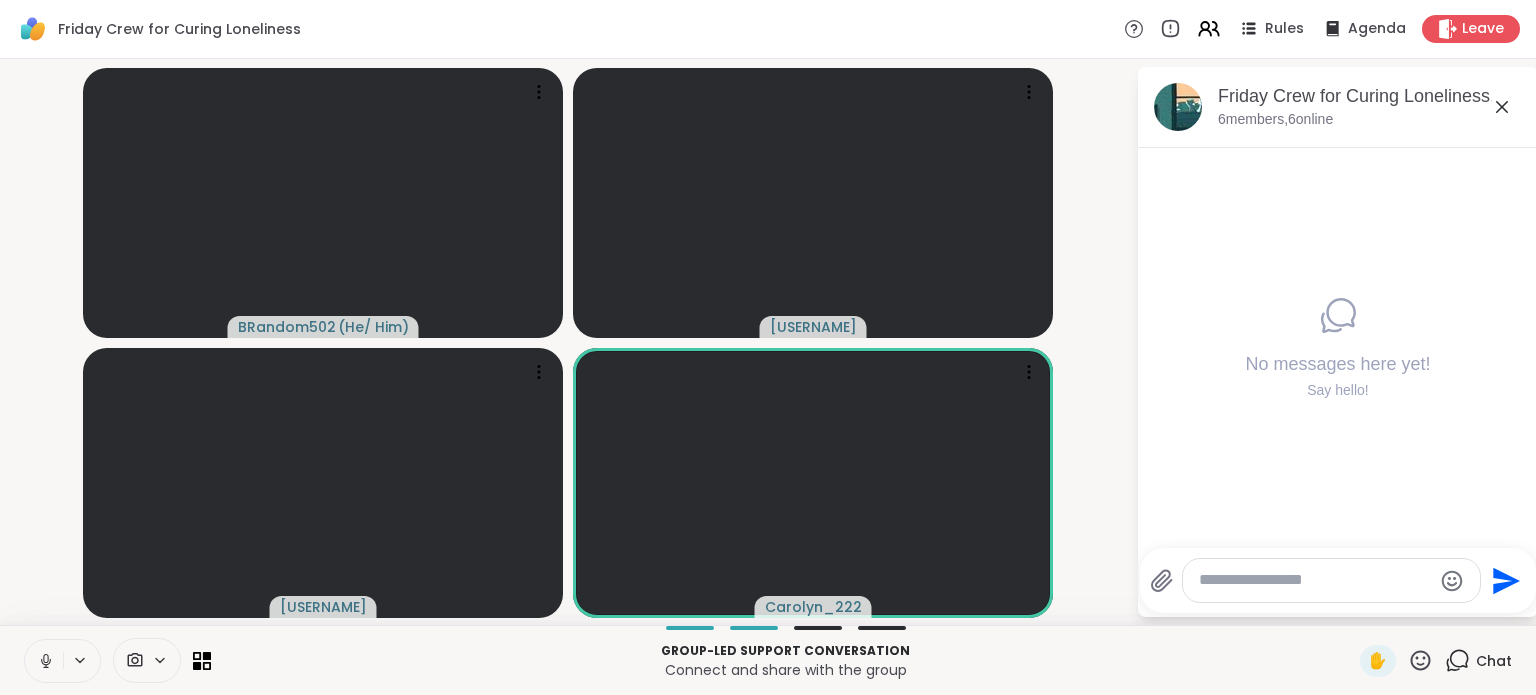 click 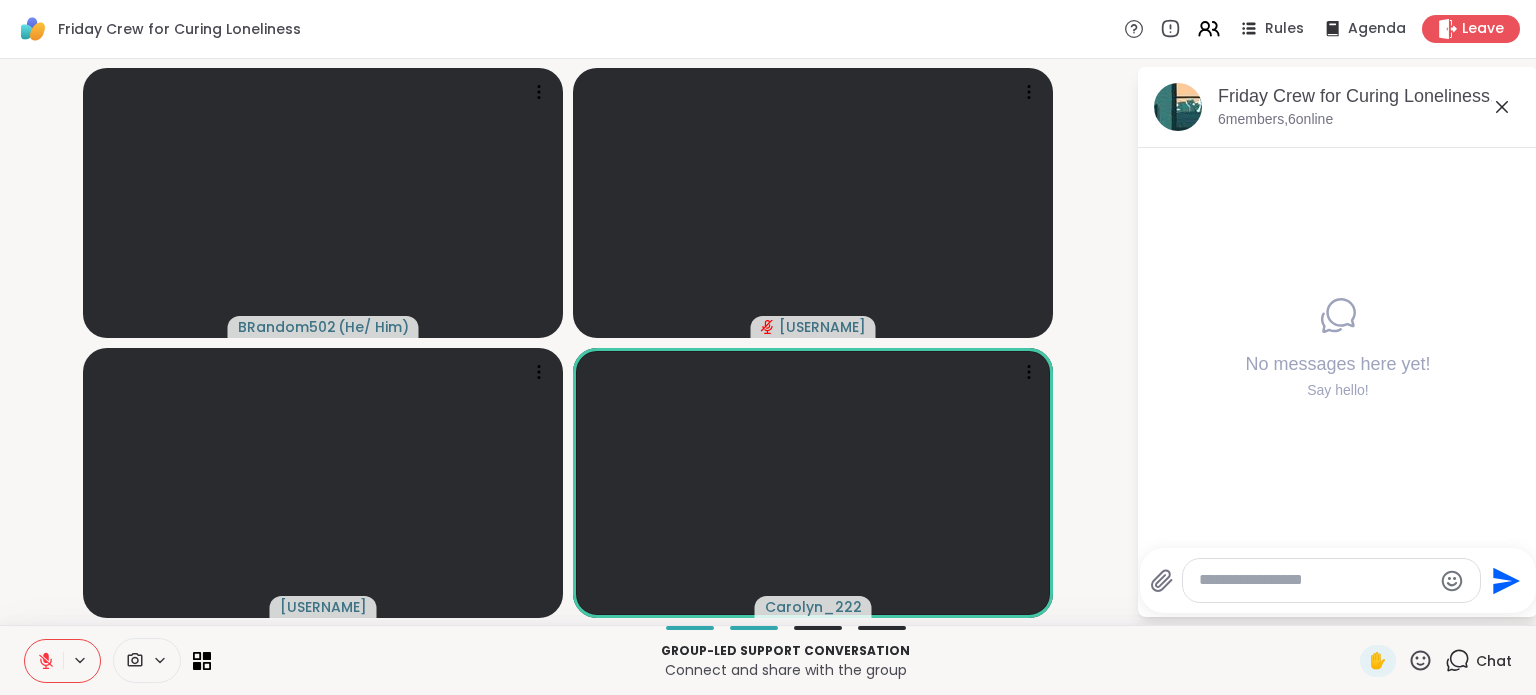 click 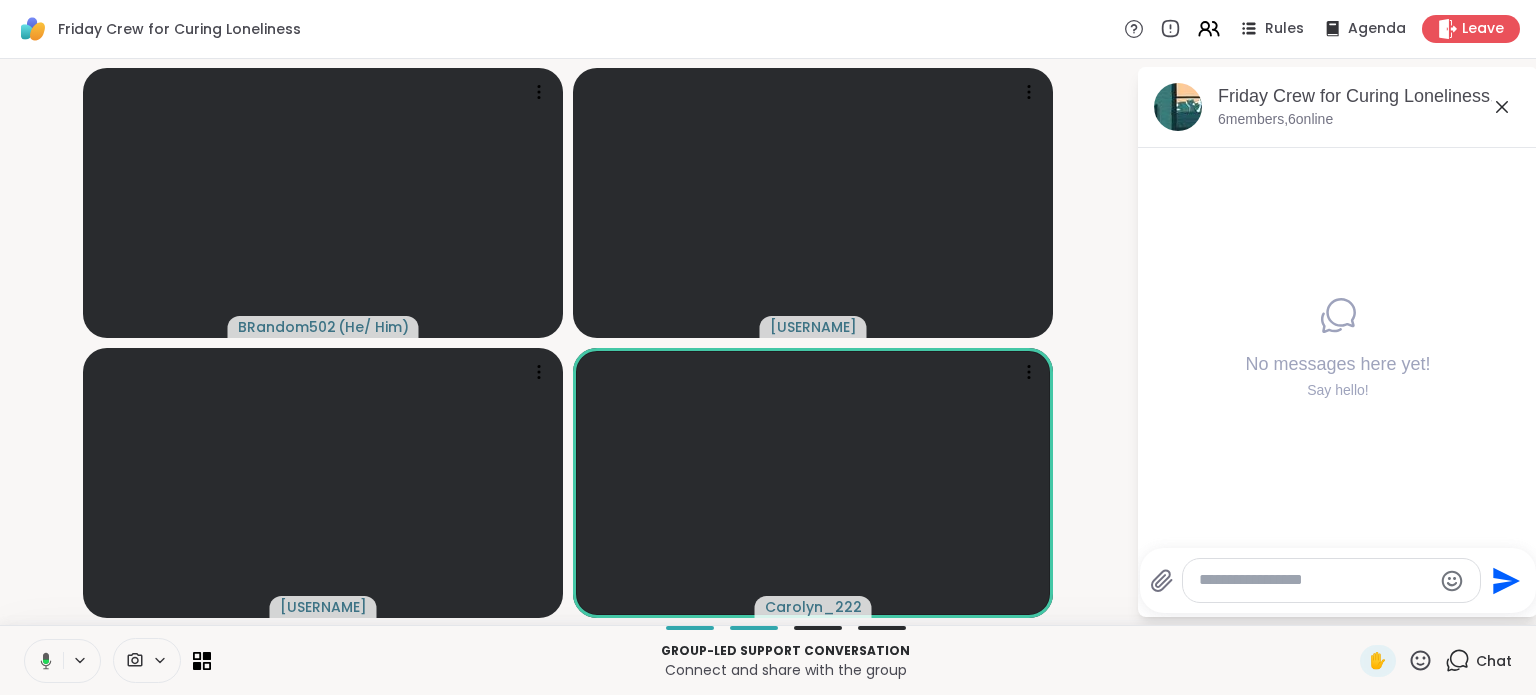 click 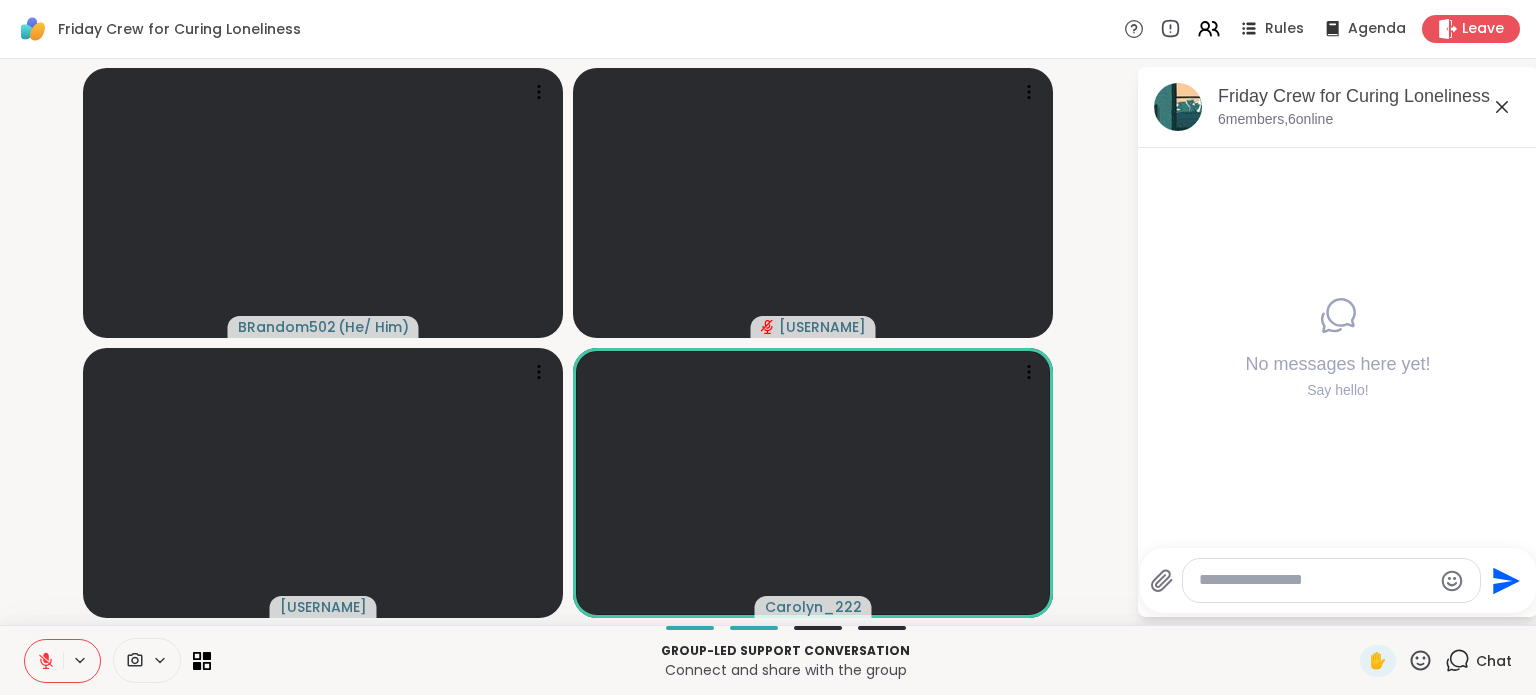 click 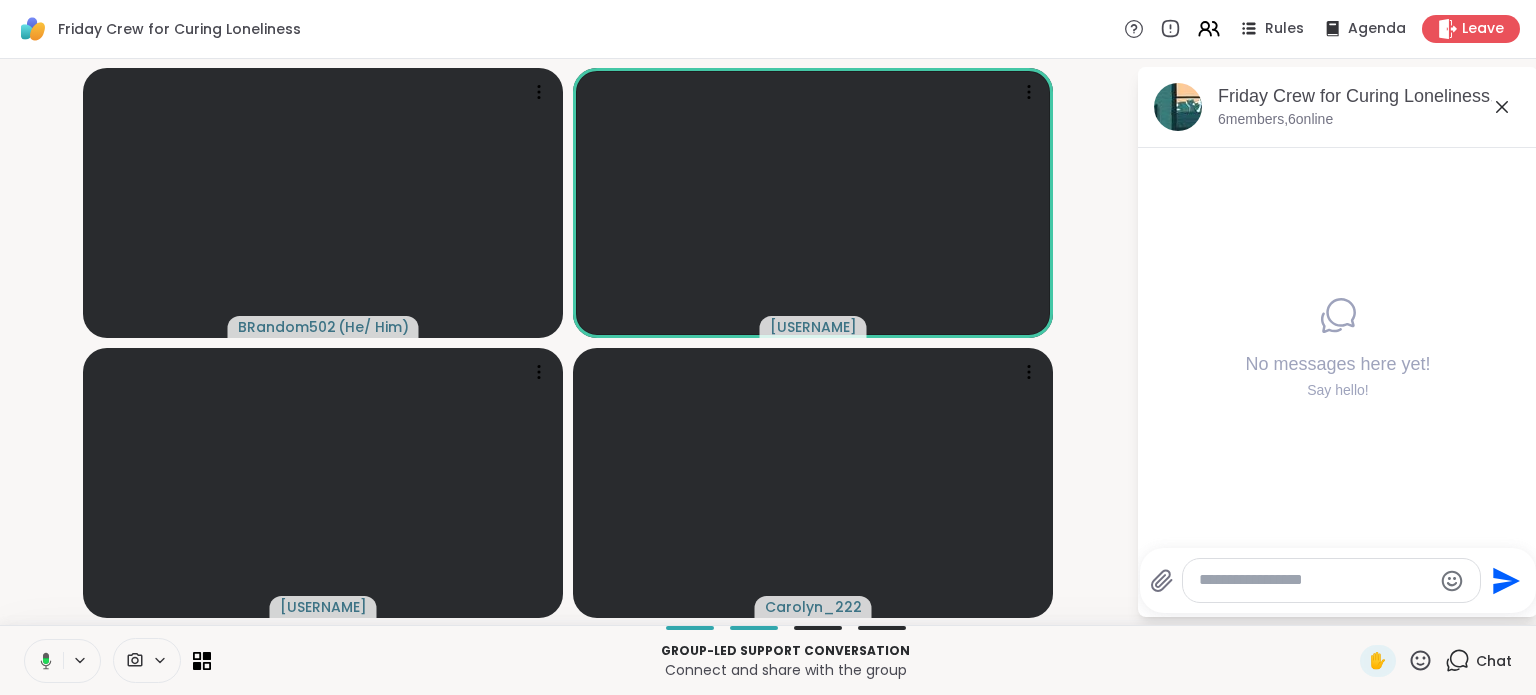 click 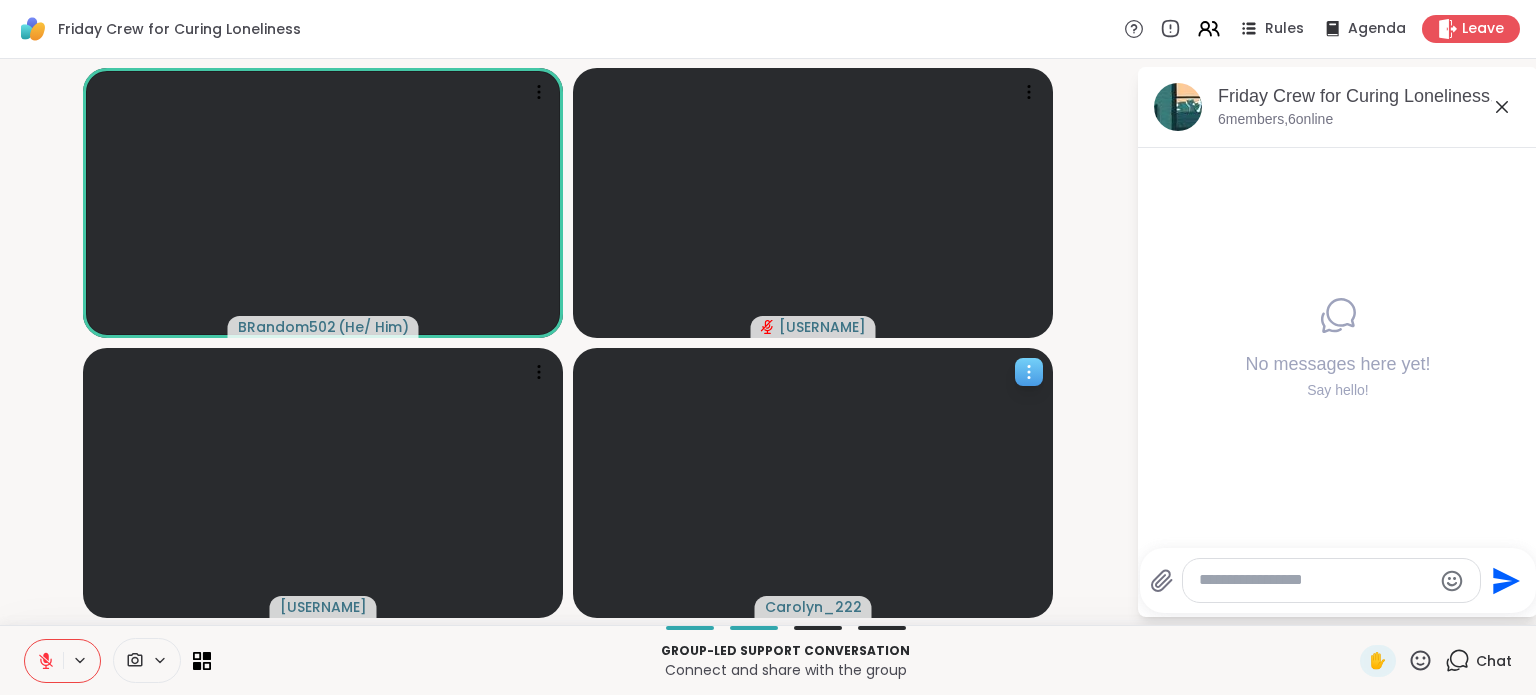 click 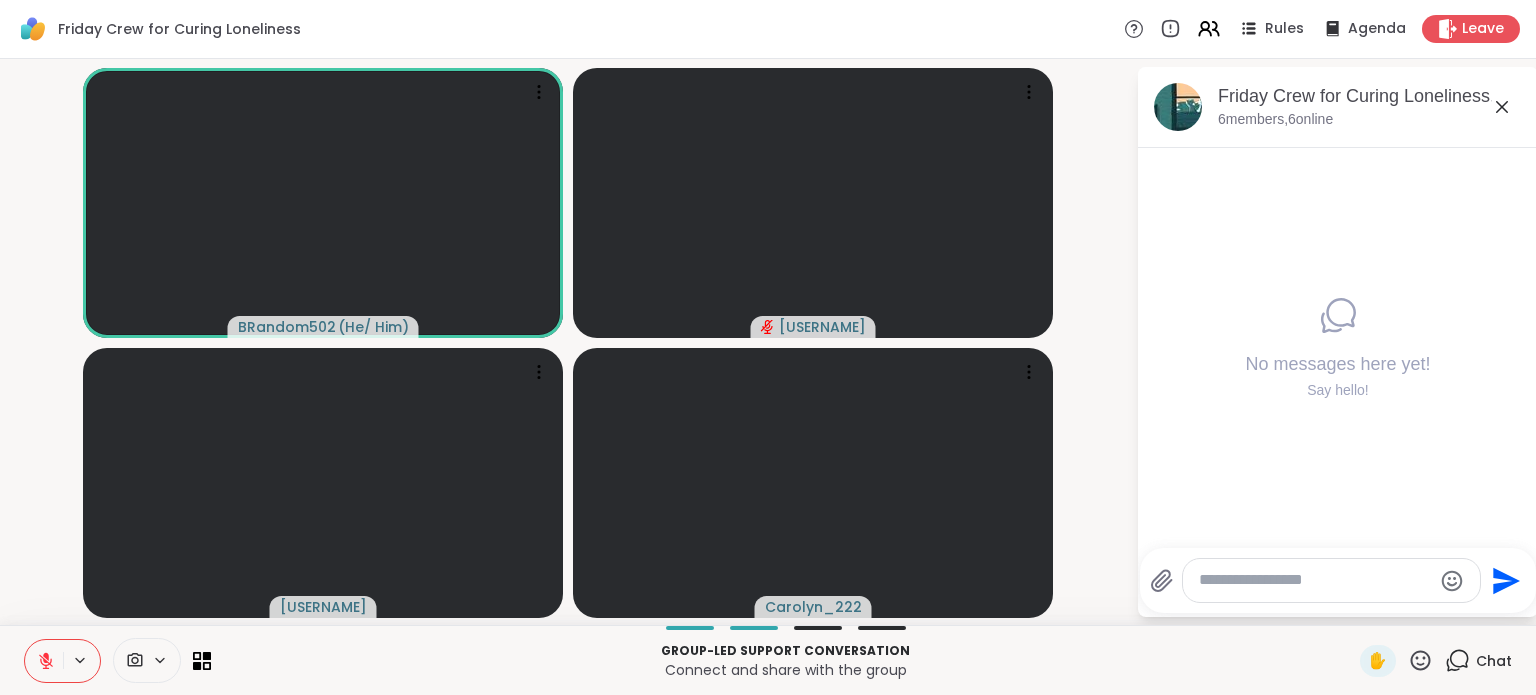 click 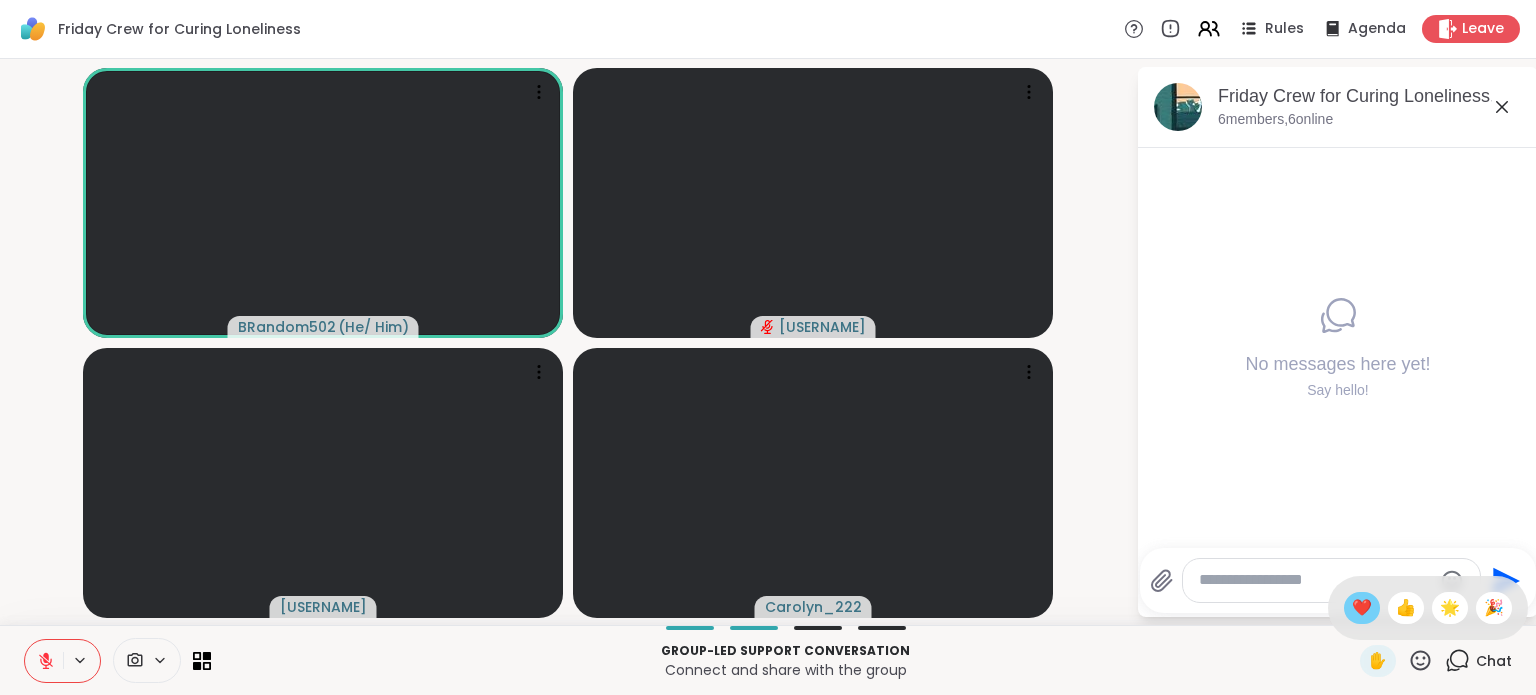 click on "❤️" at bounding box center [1362, 608] 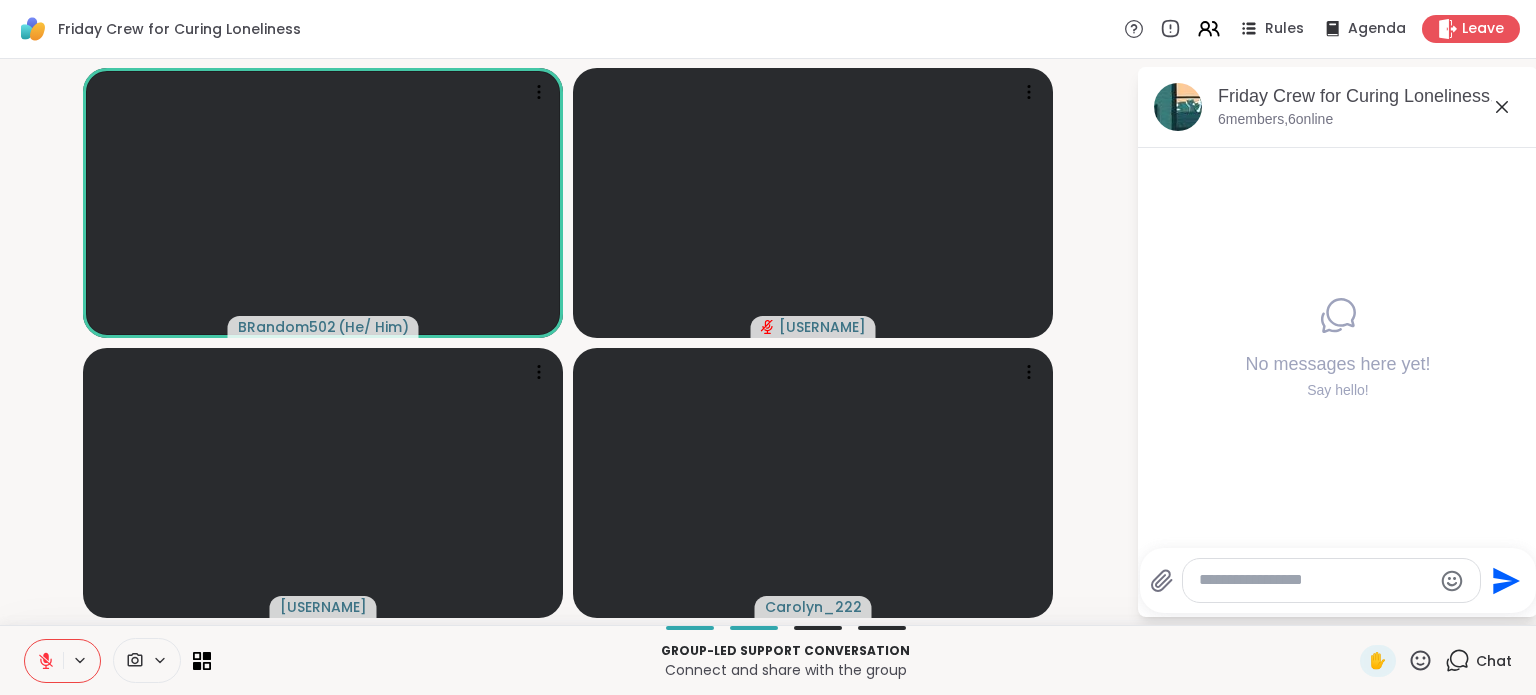 click 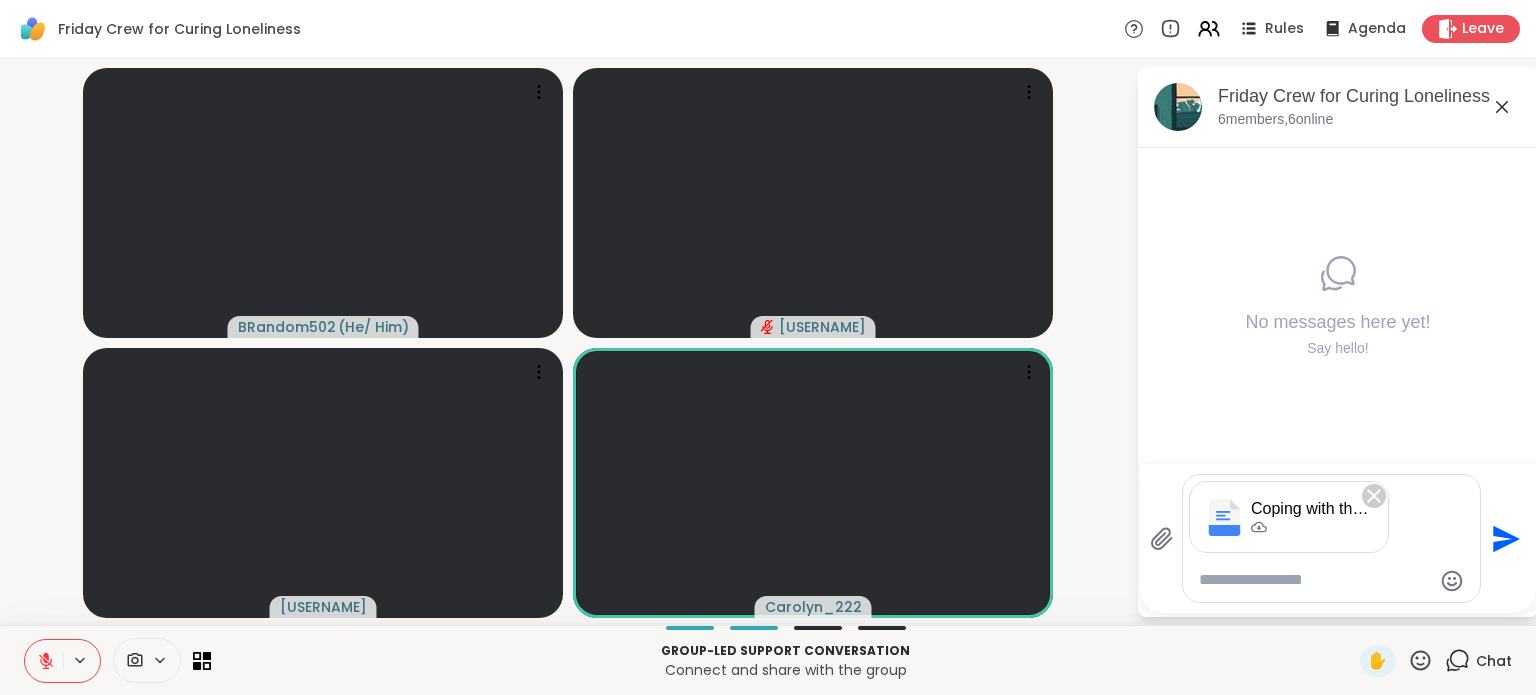 click 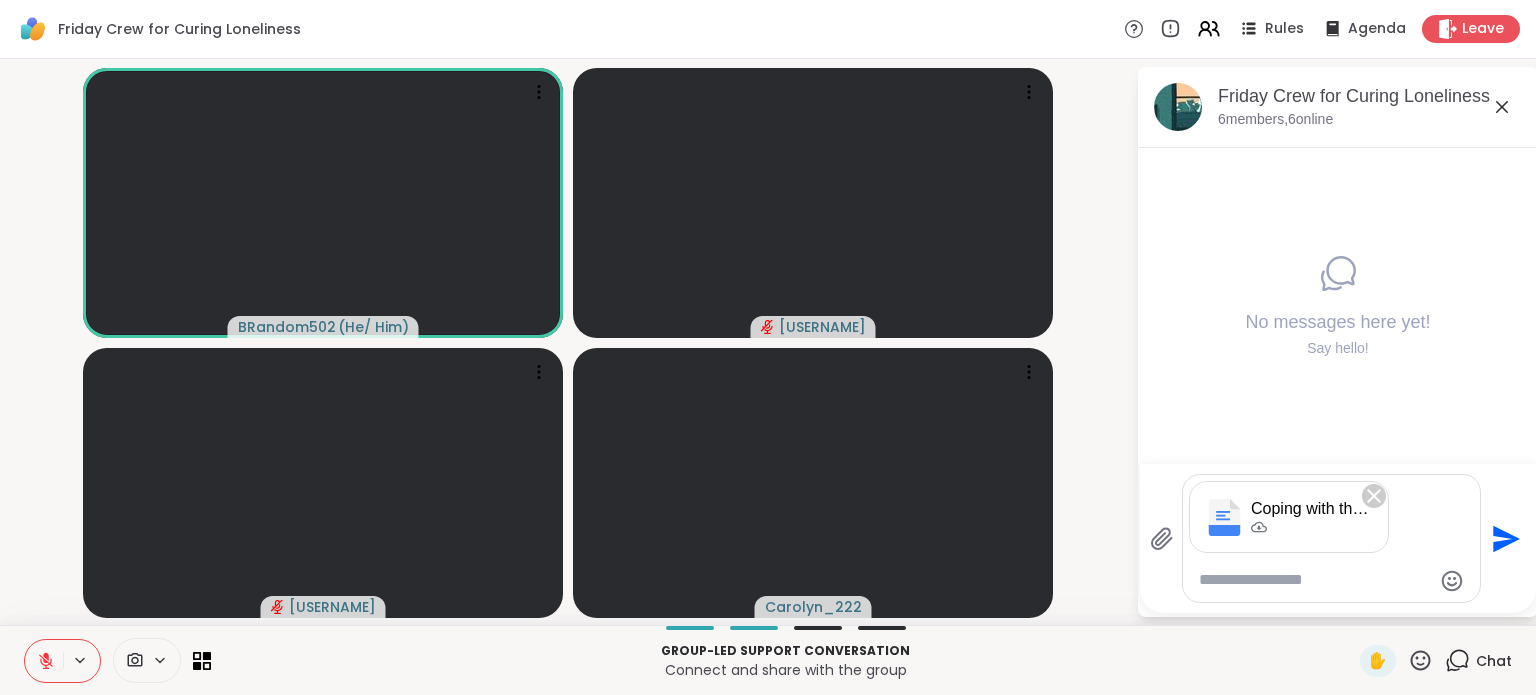 click on "Send" 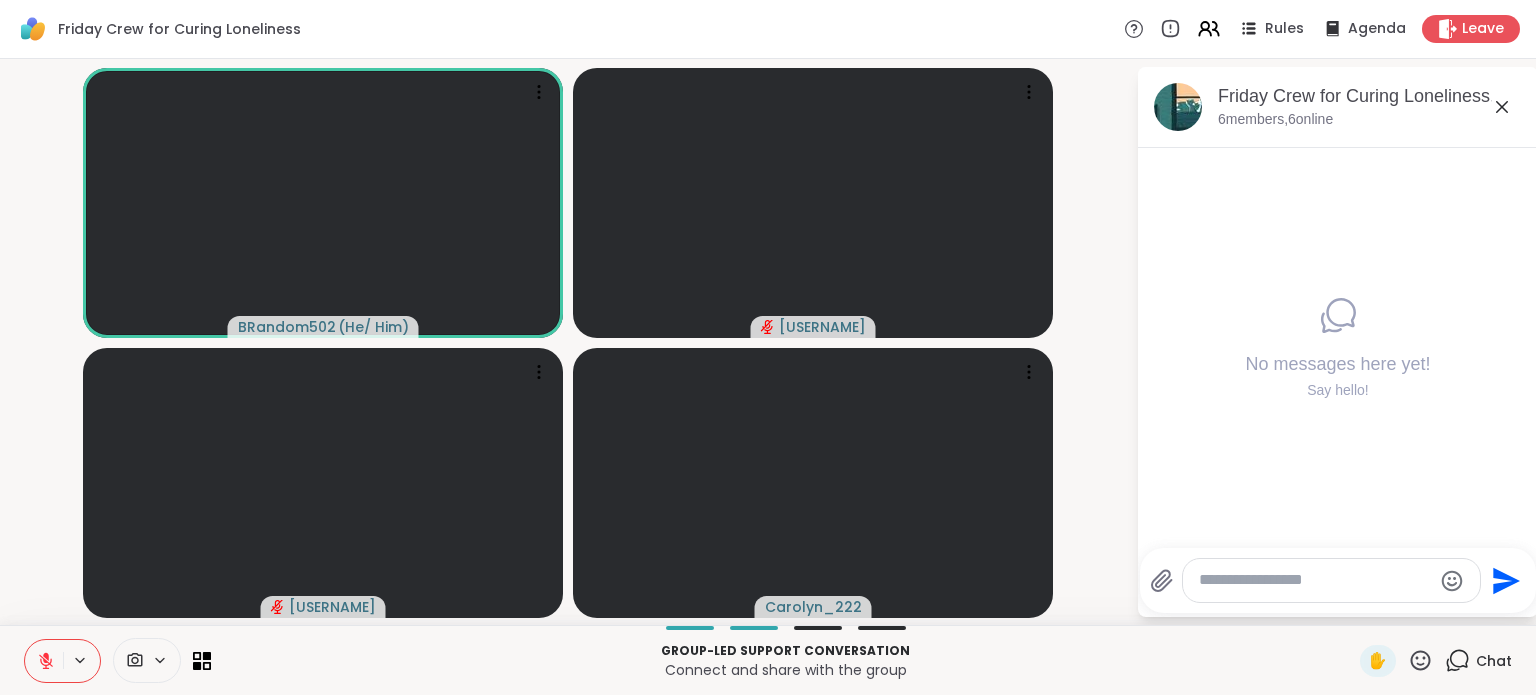 click at bounding box center [1315, 580] 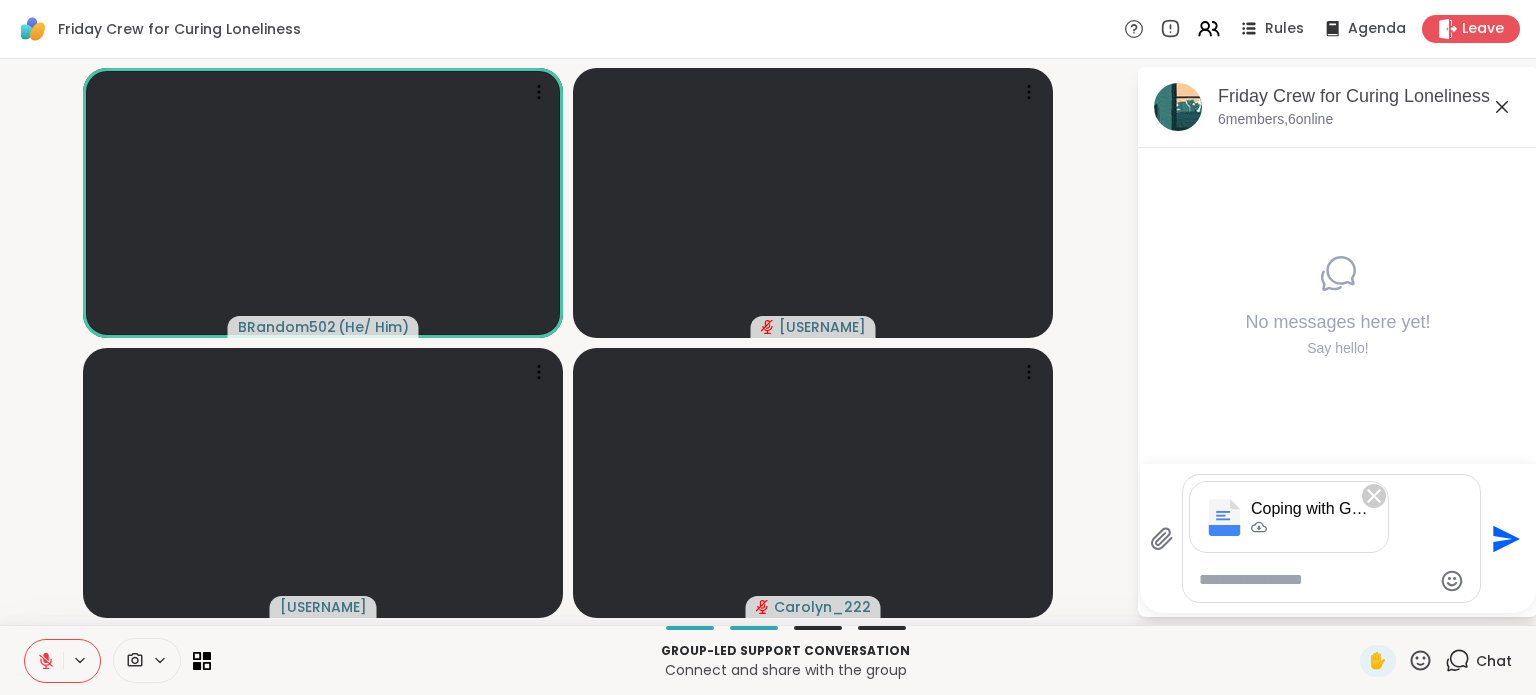 click 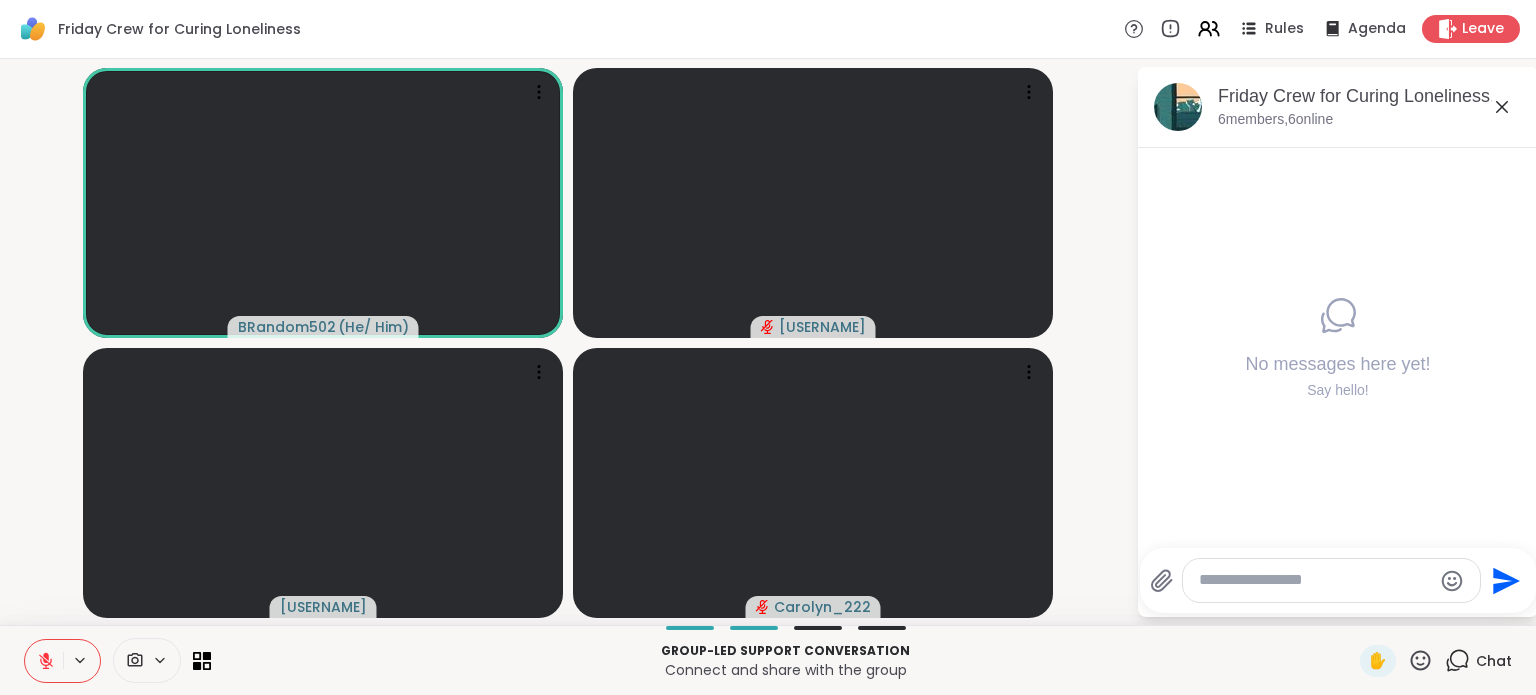 click 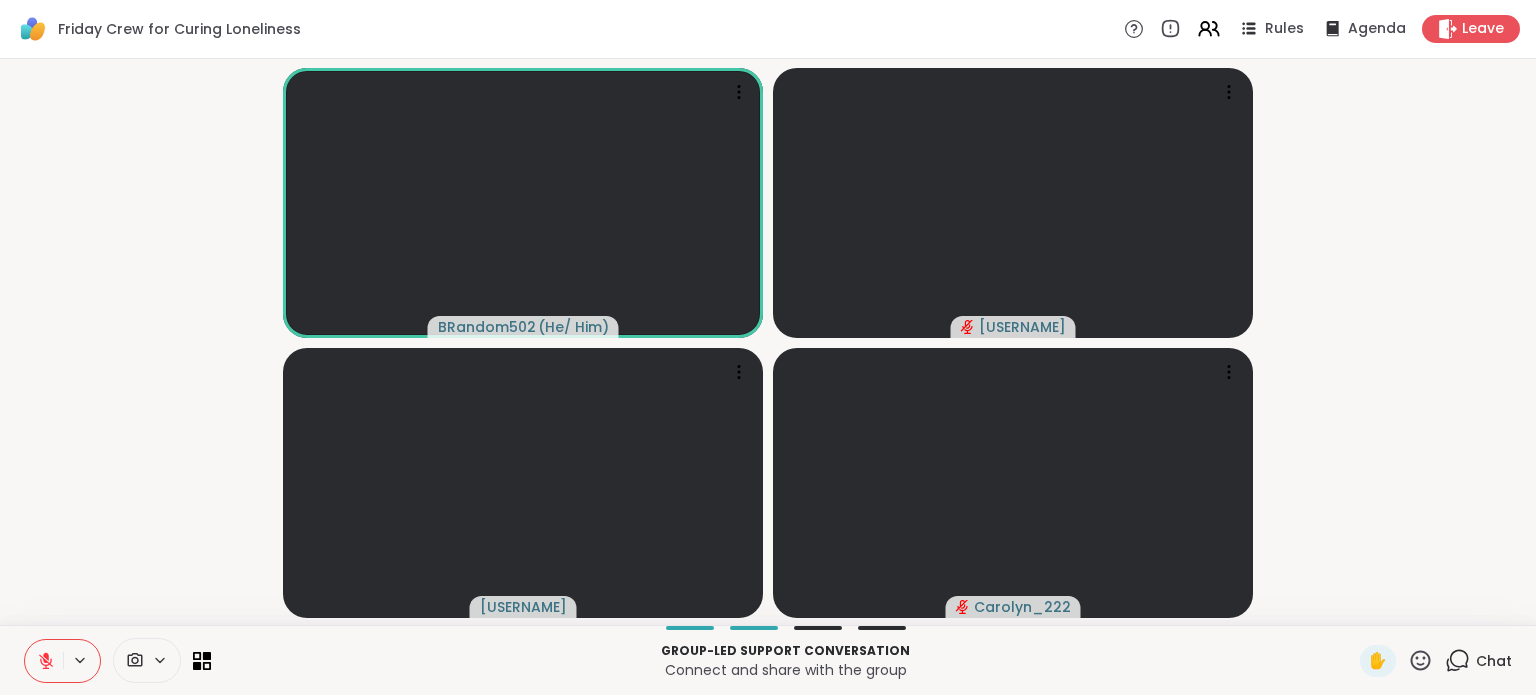 click 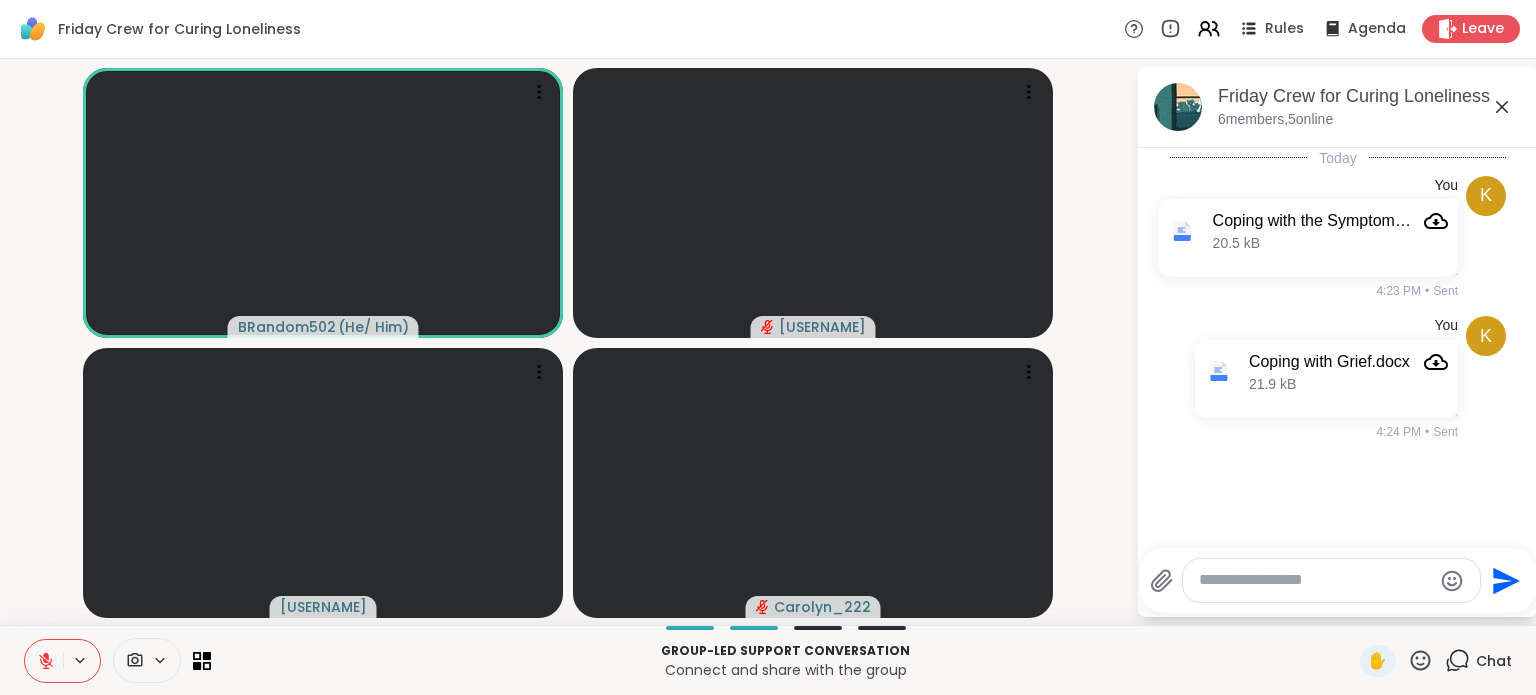 click 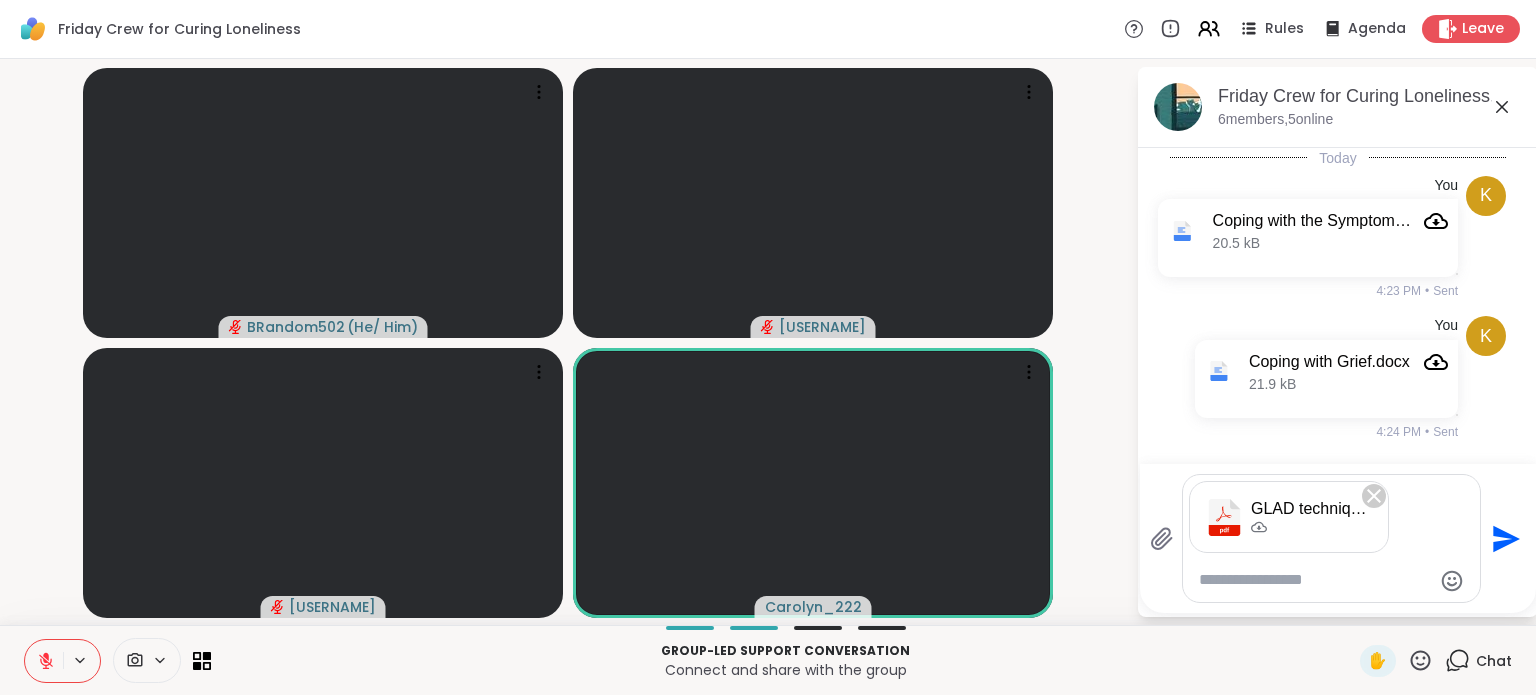 click on "Send" 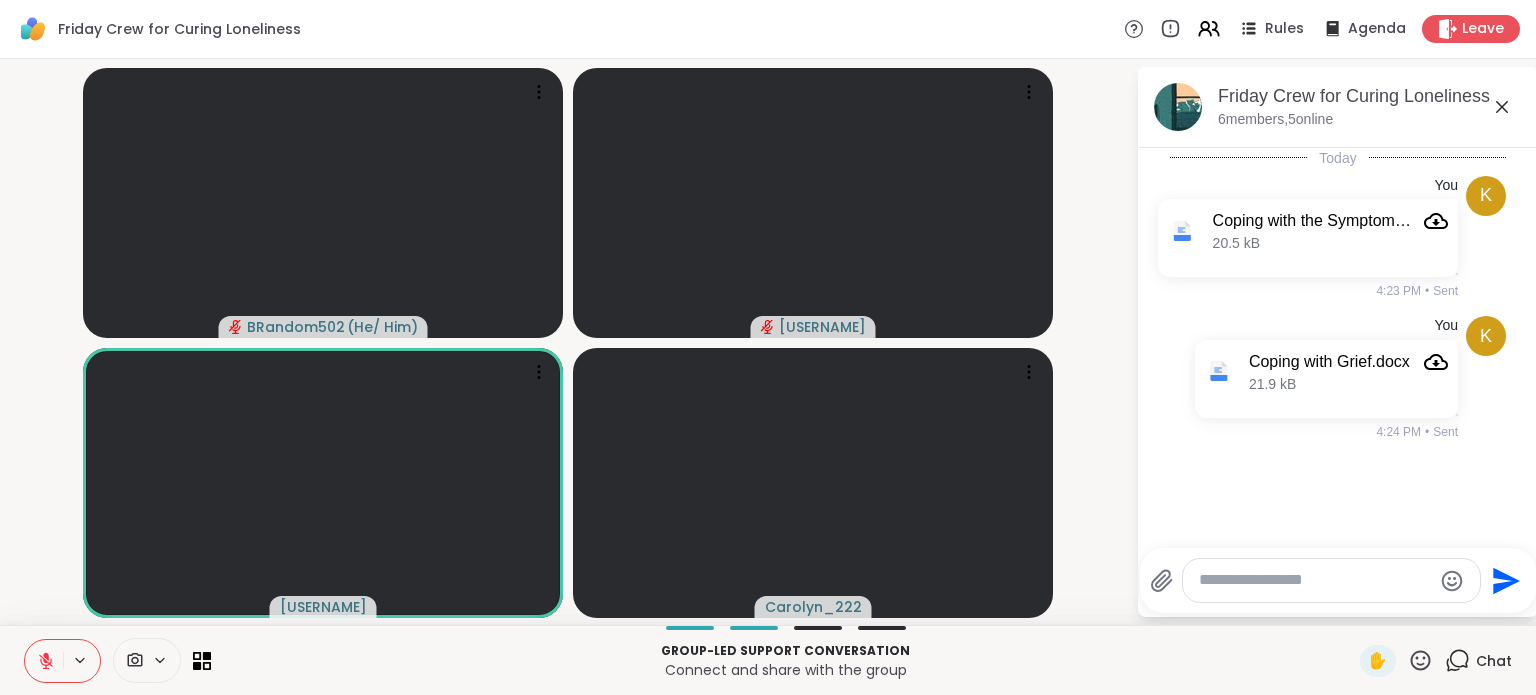click 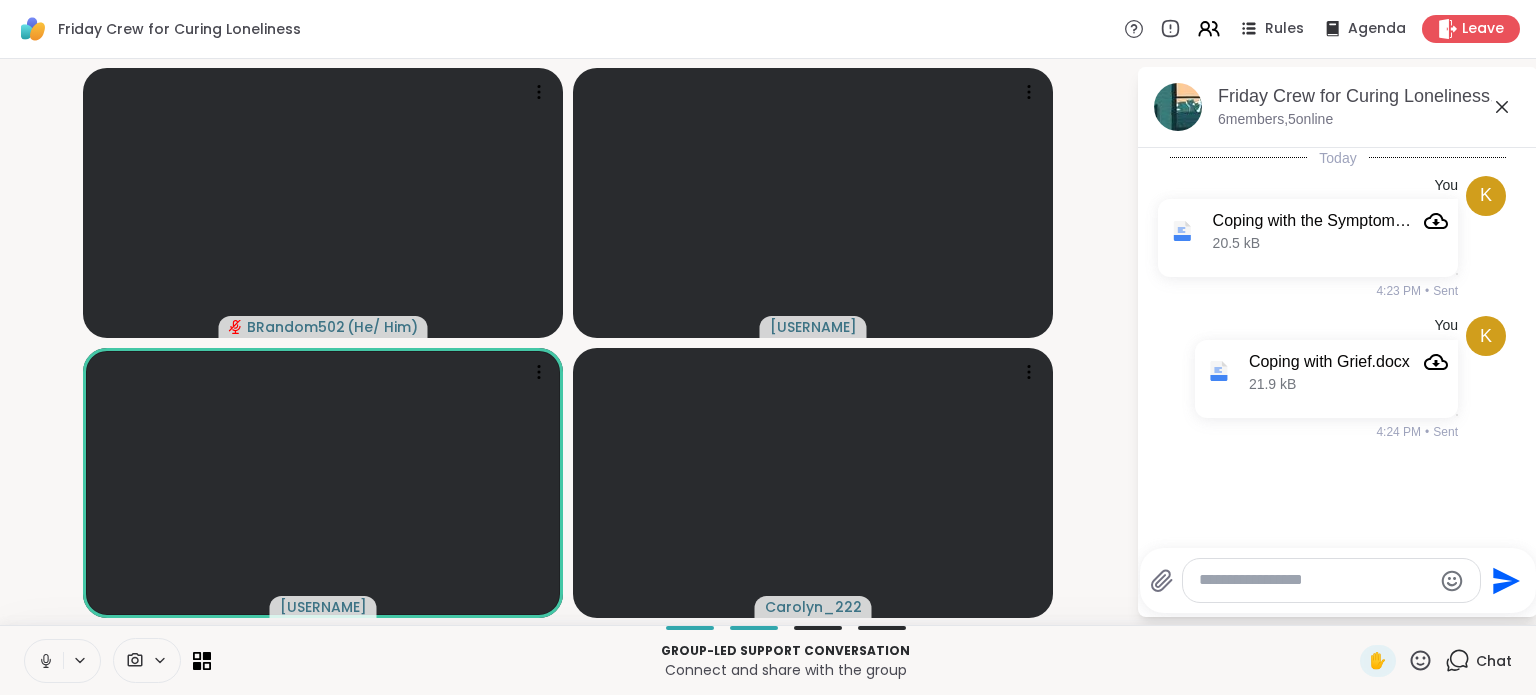 click 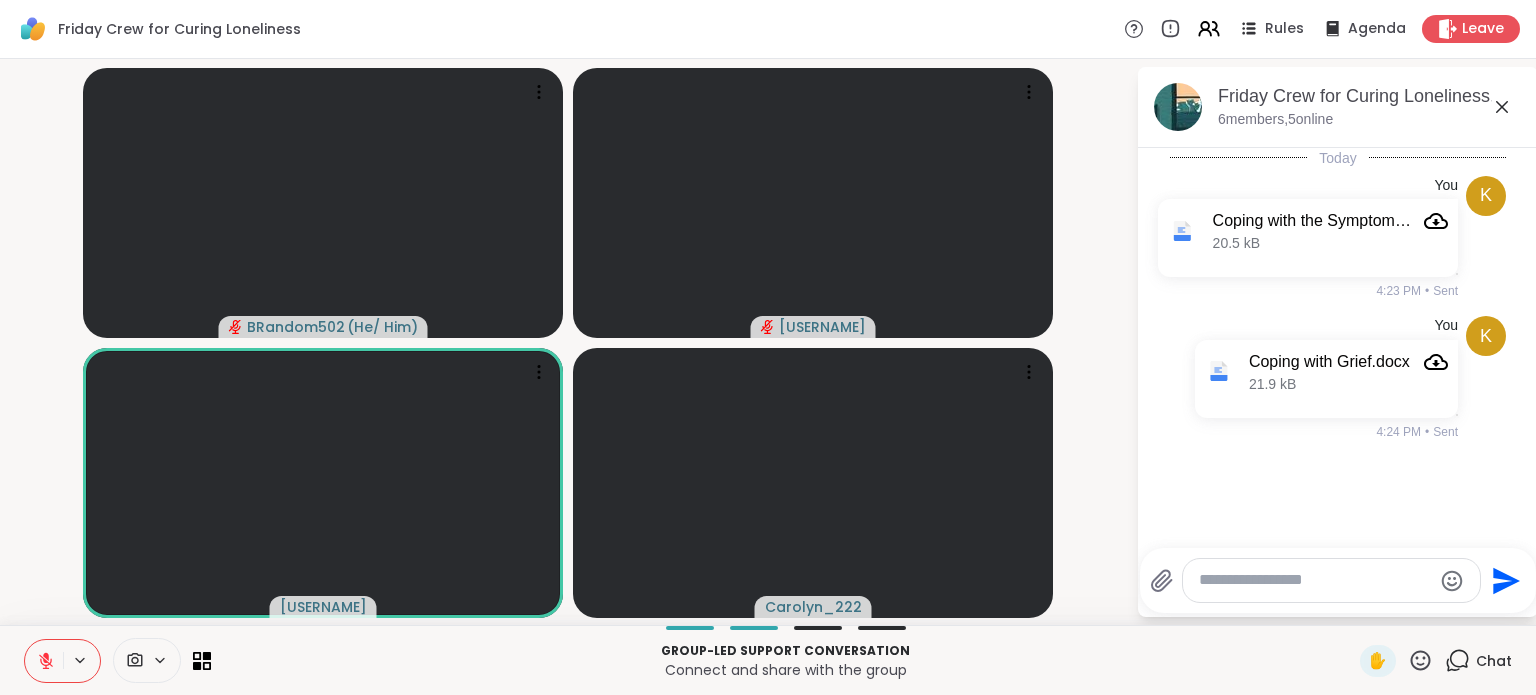 click 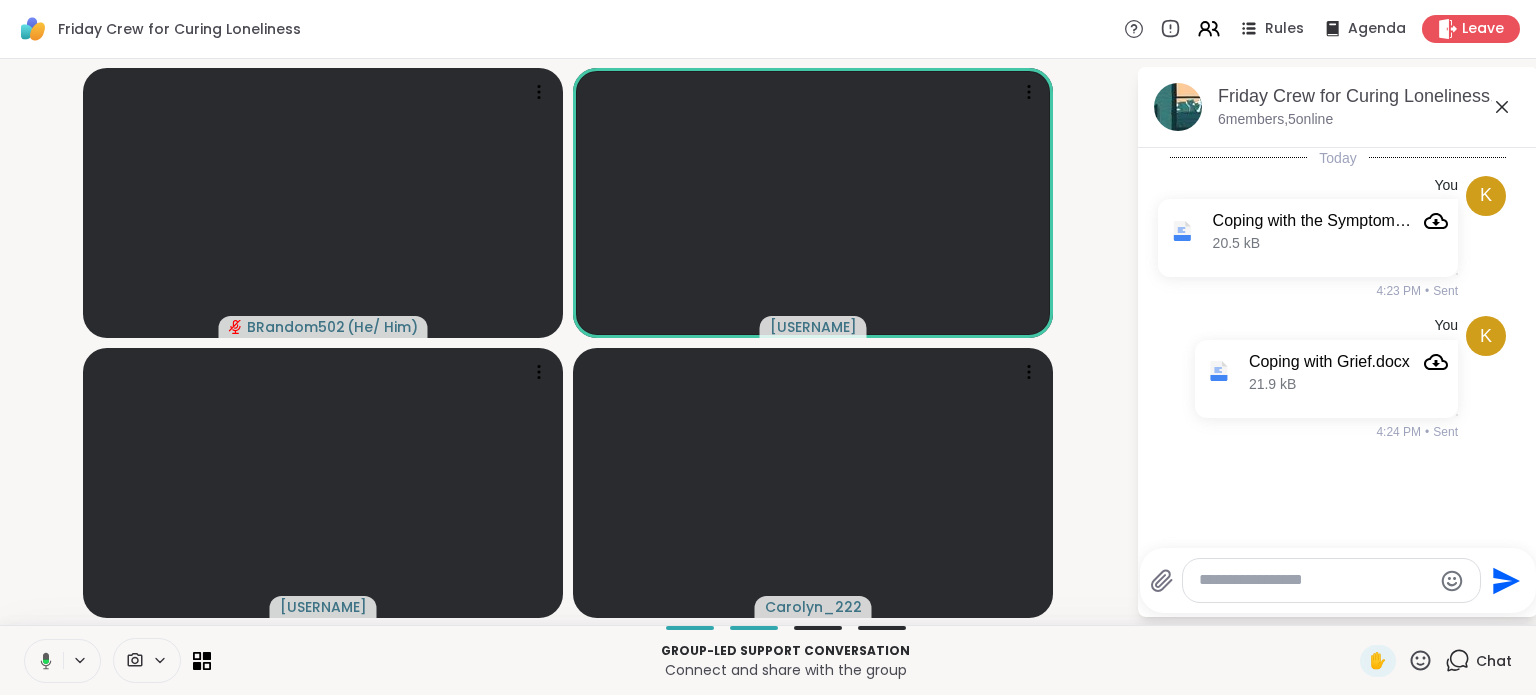 click 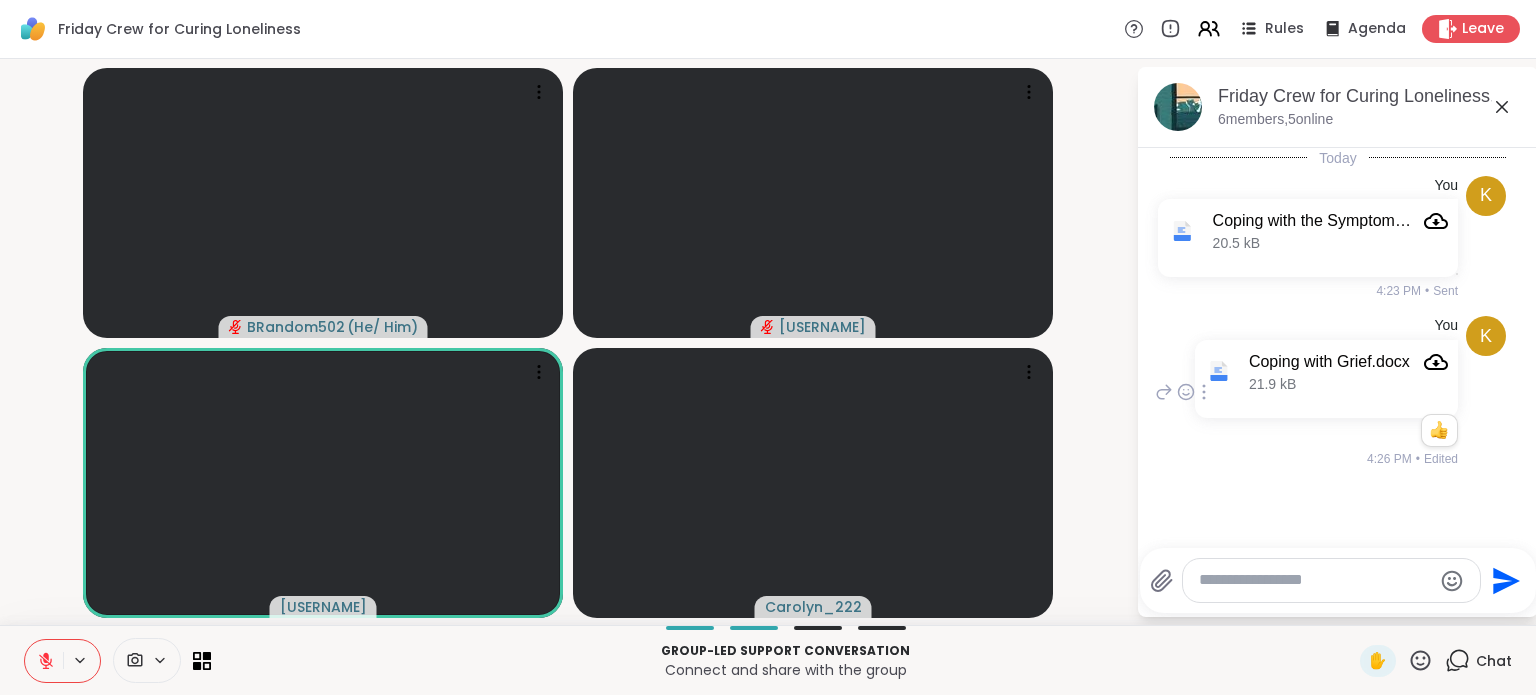 click on "21.9 kB" at bounding box center [1272, 384] 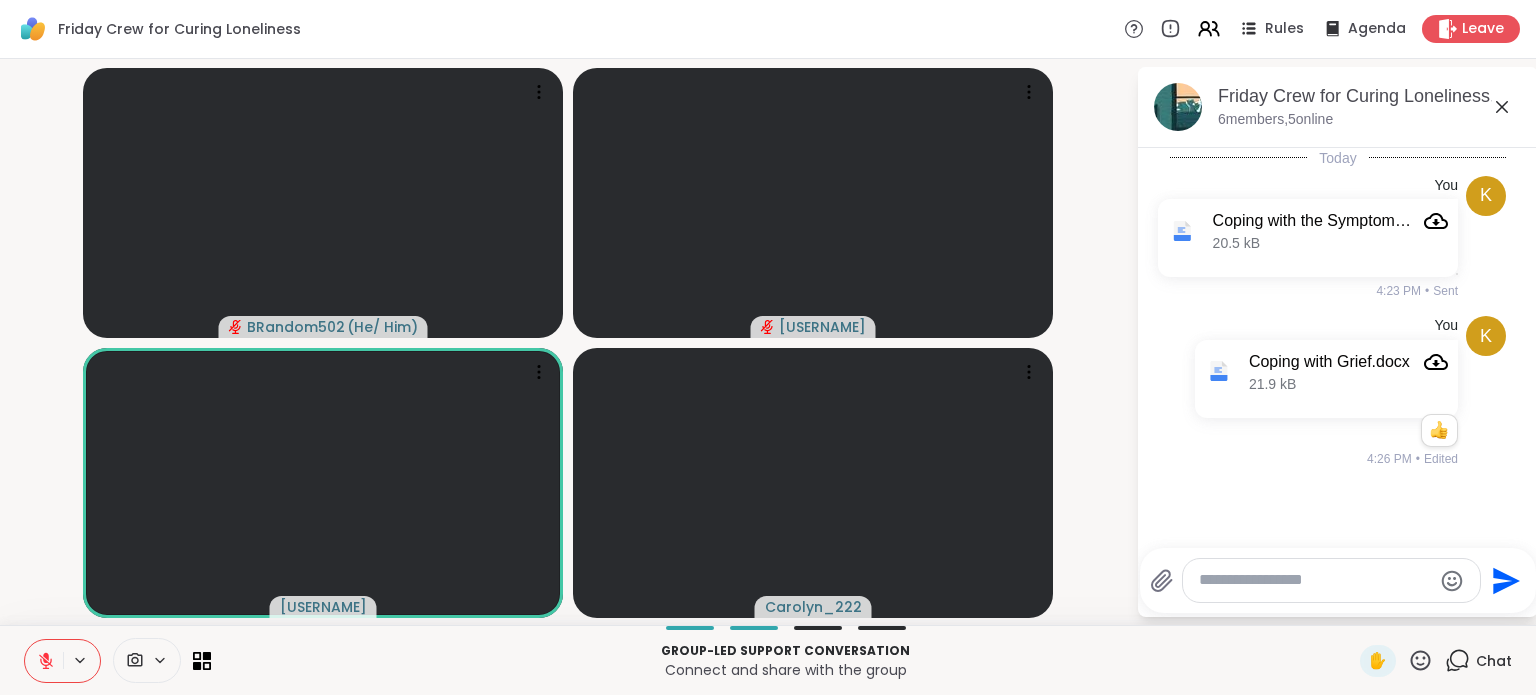 click 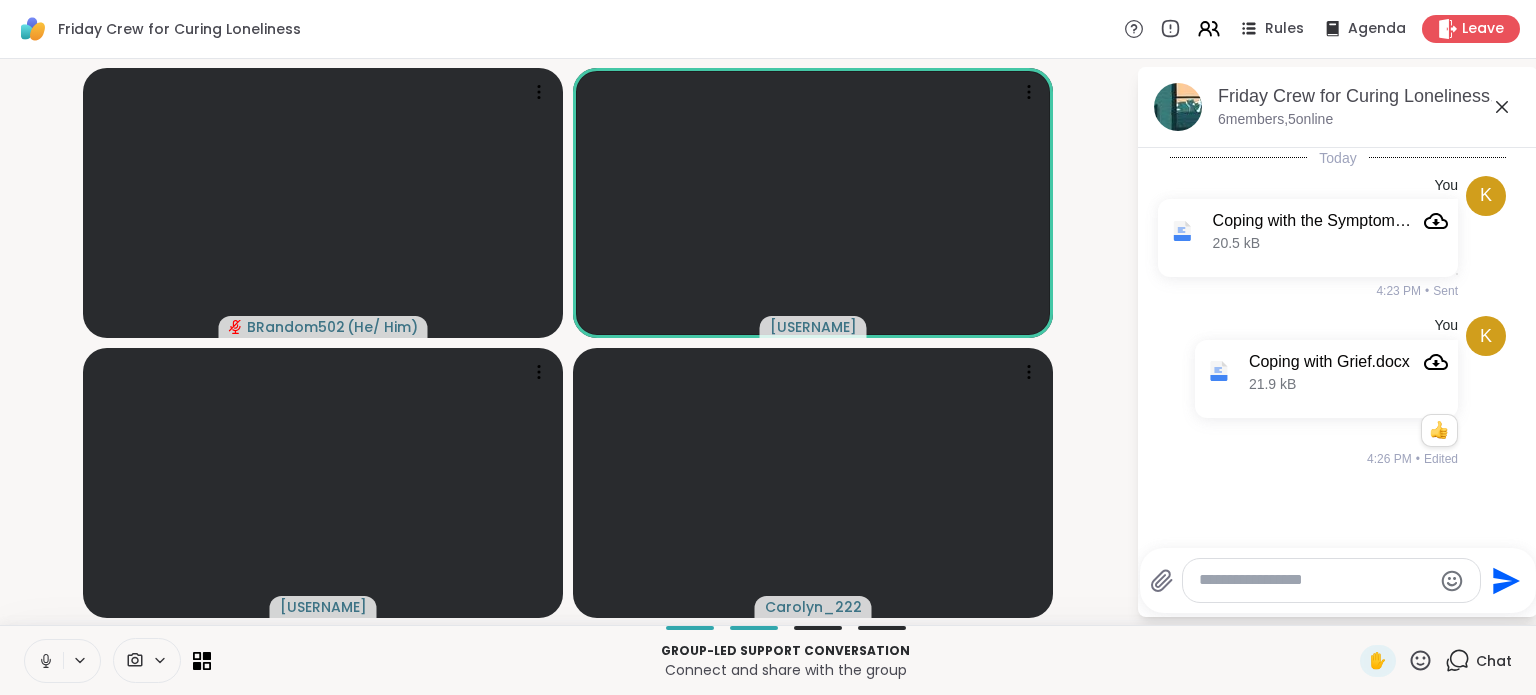 click 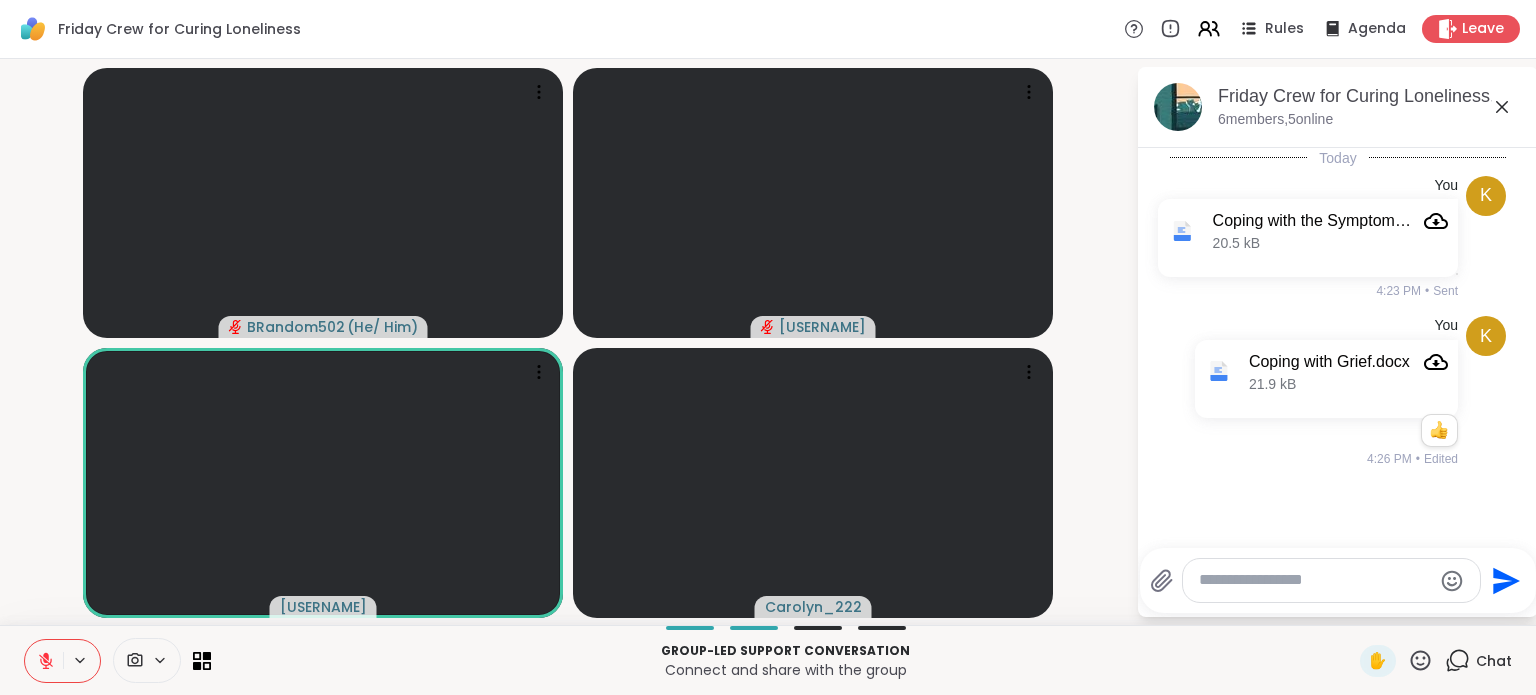 click 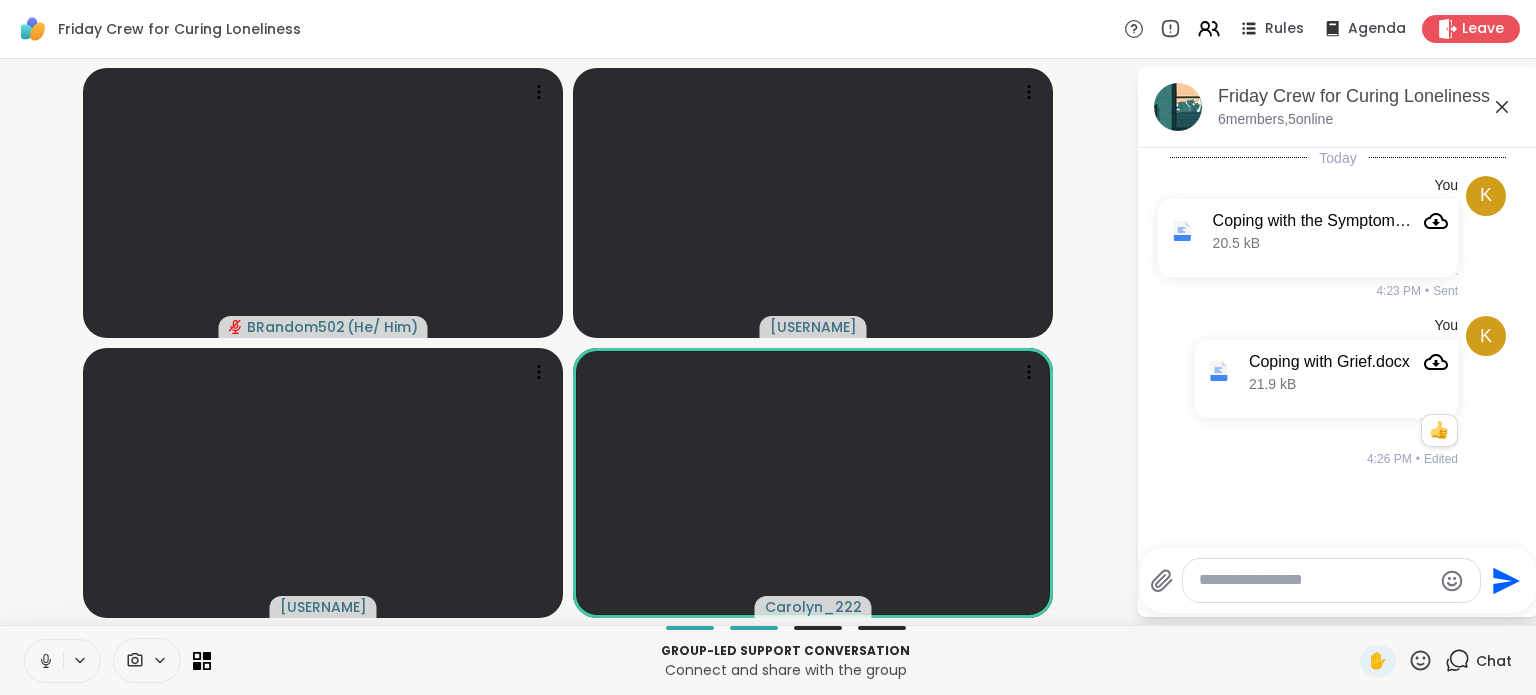 click 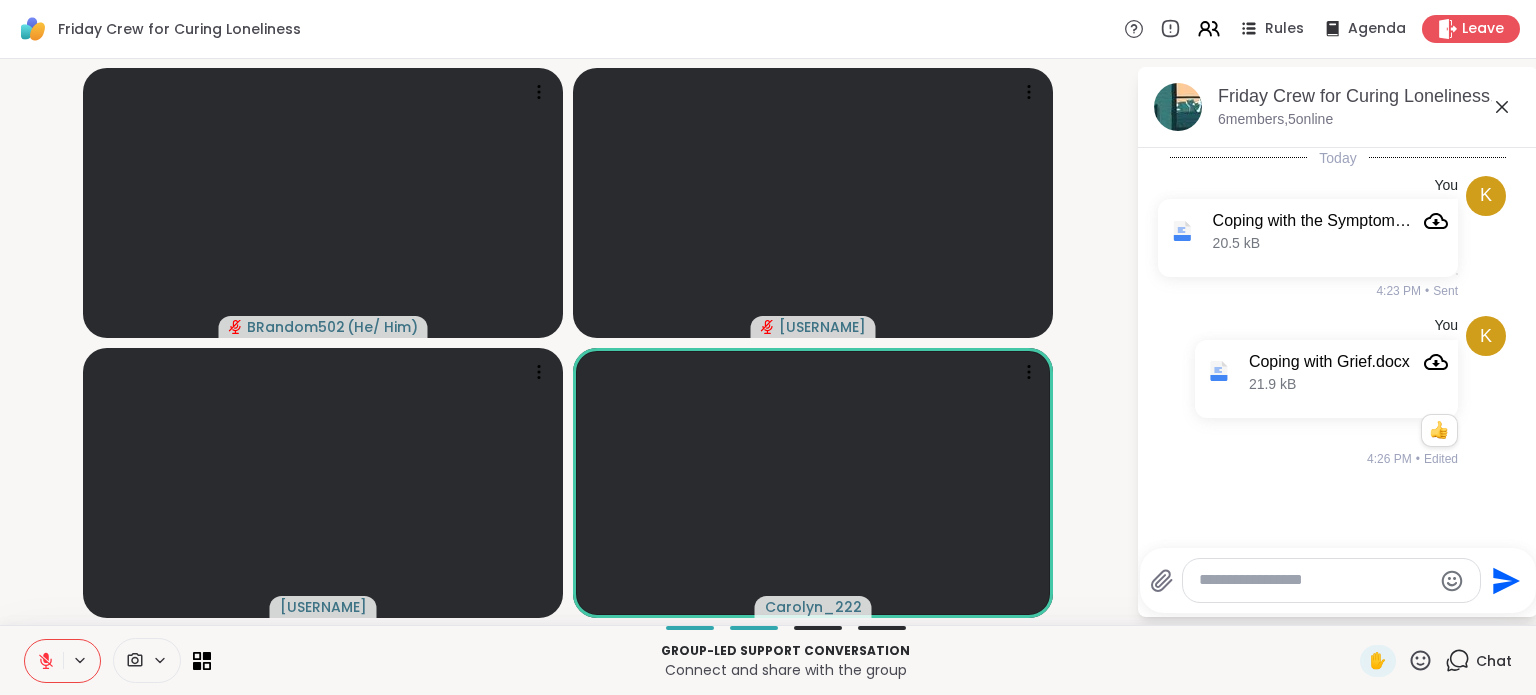 click 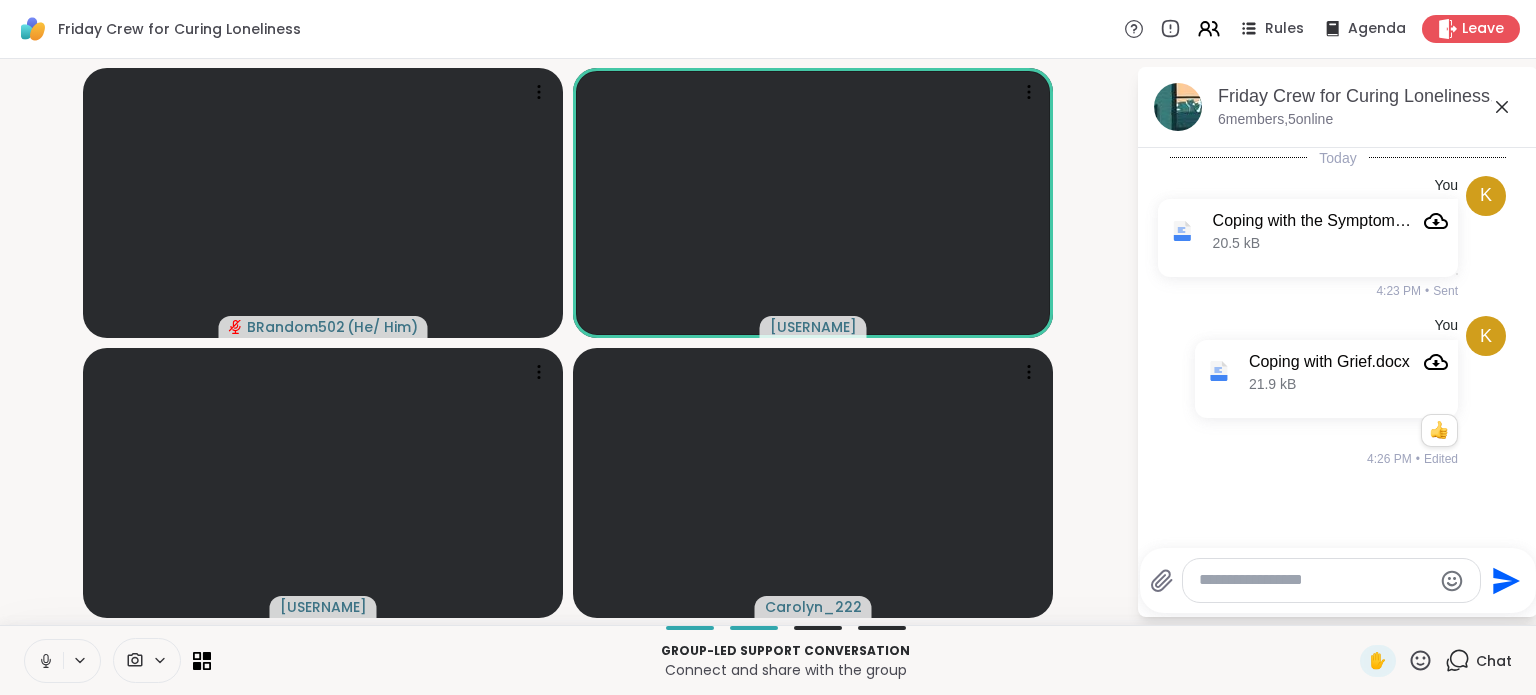 click 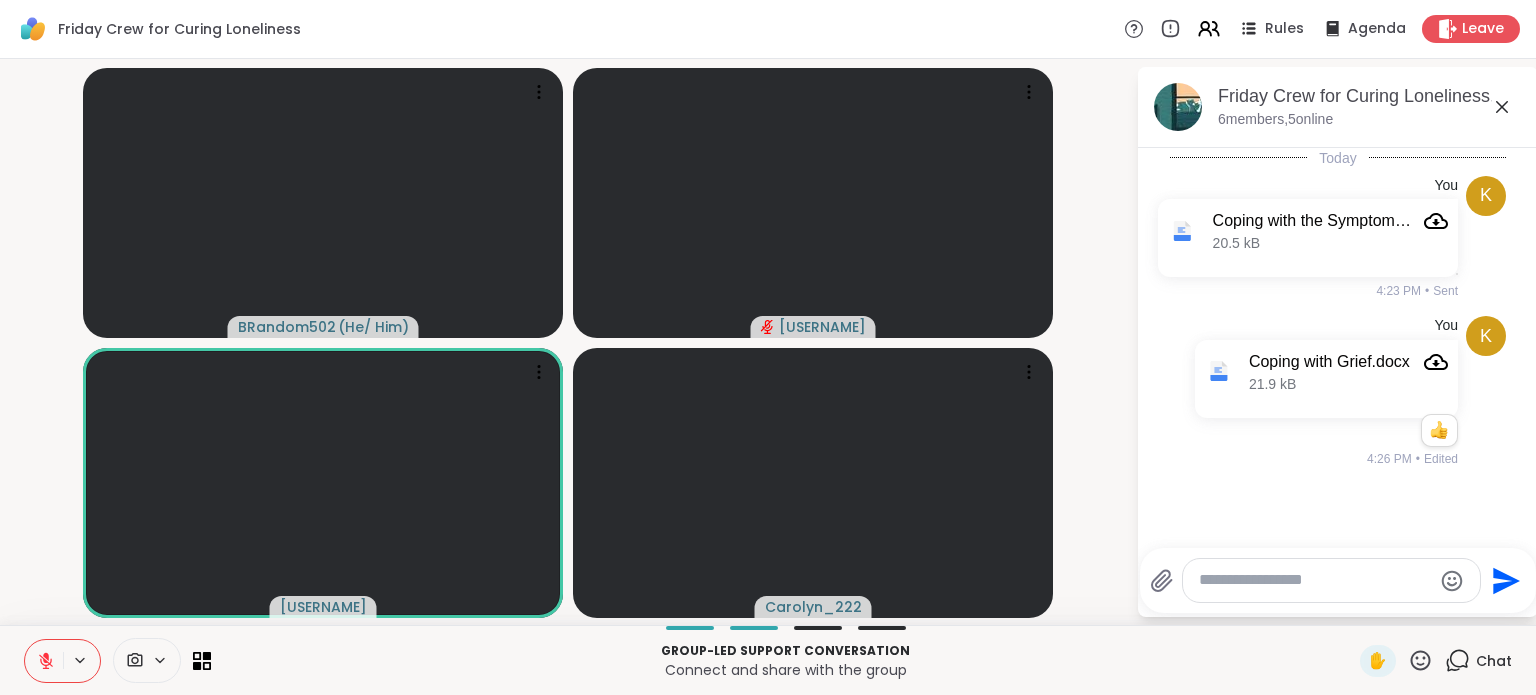 click 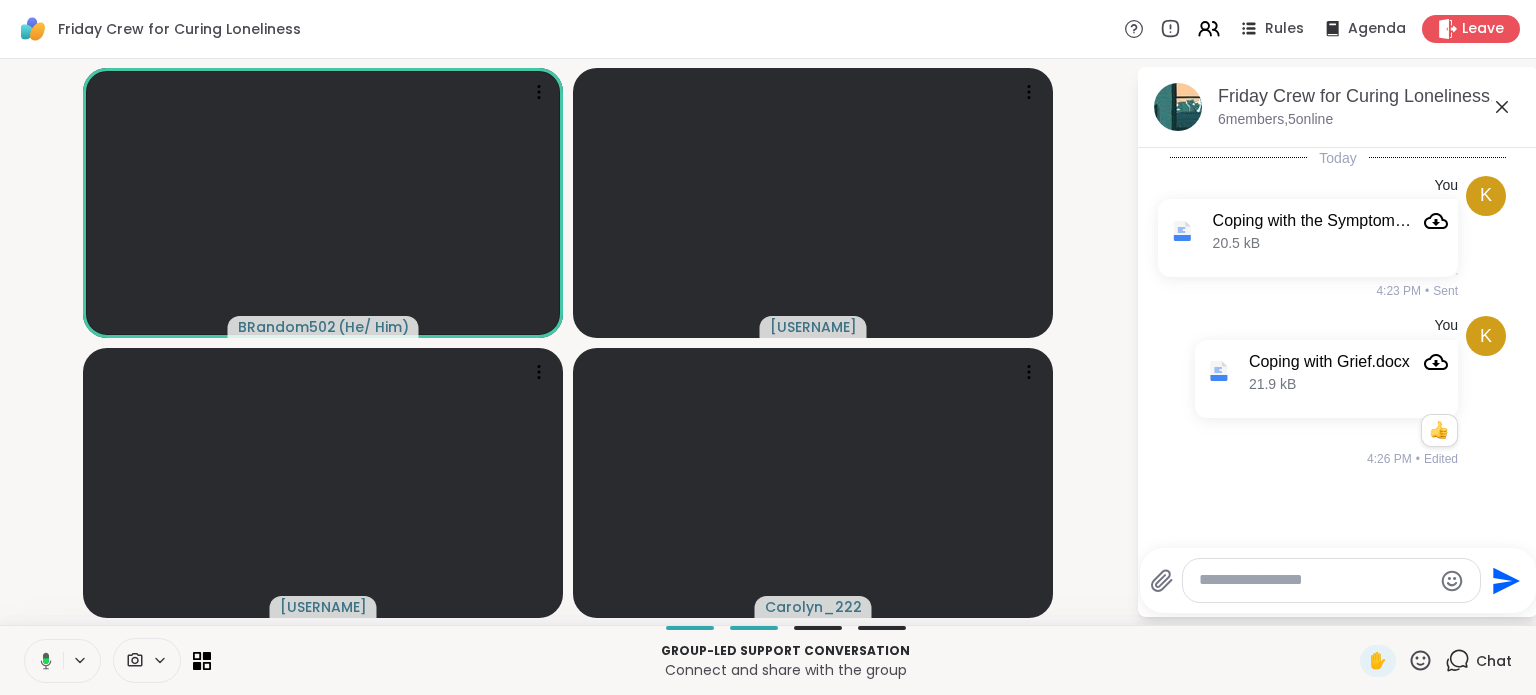 click 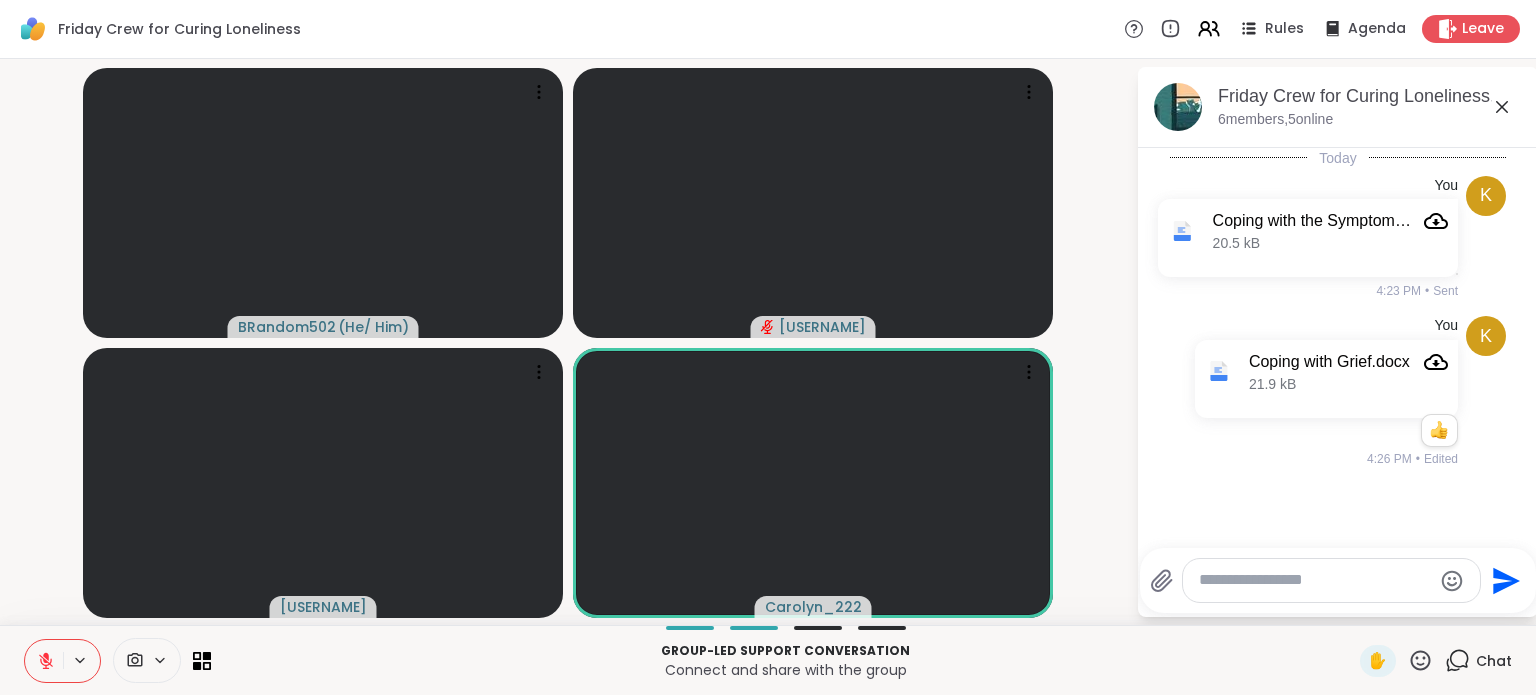 click 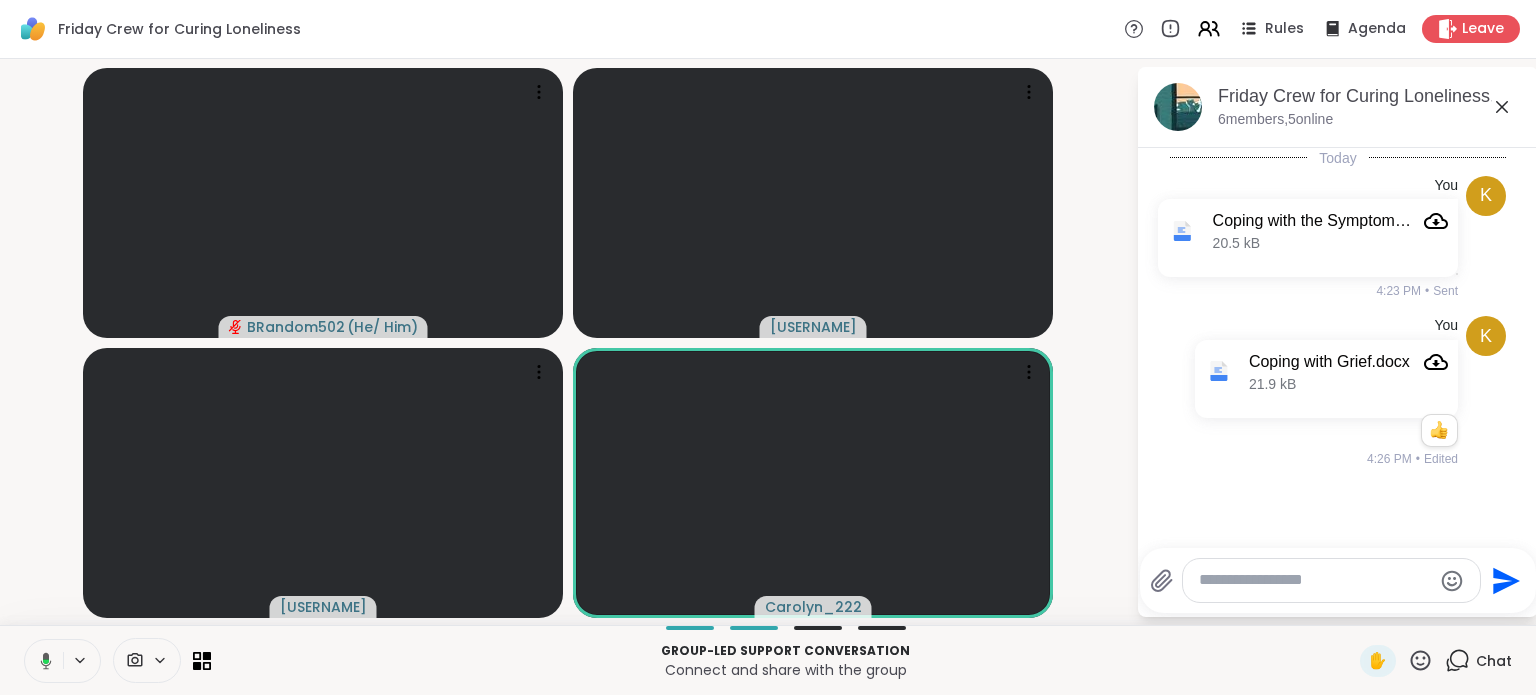 click 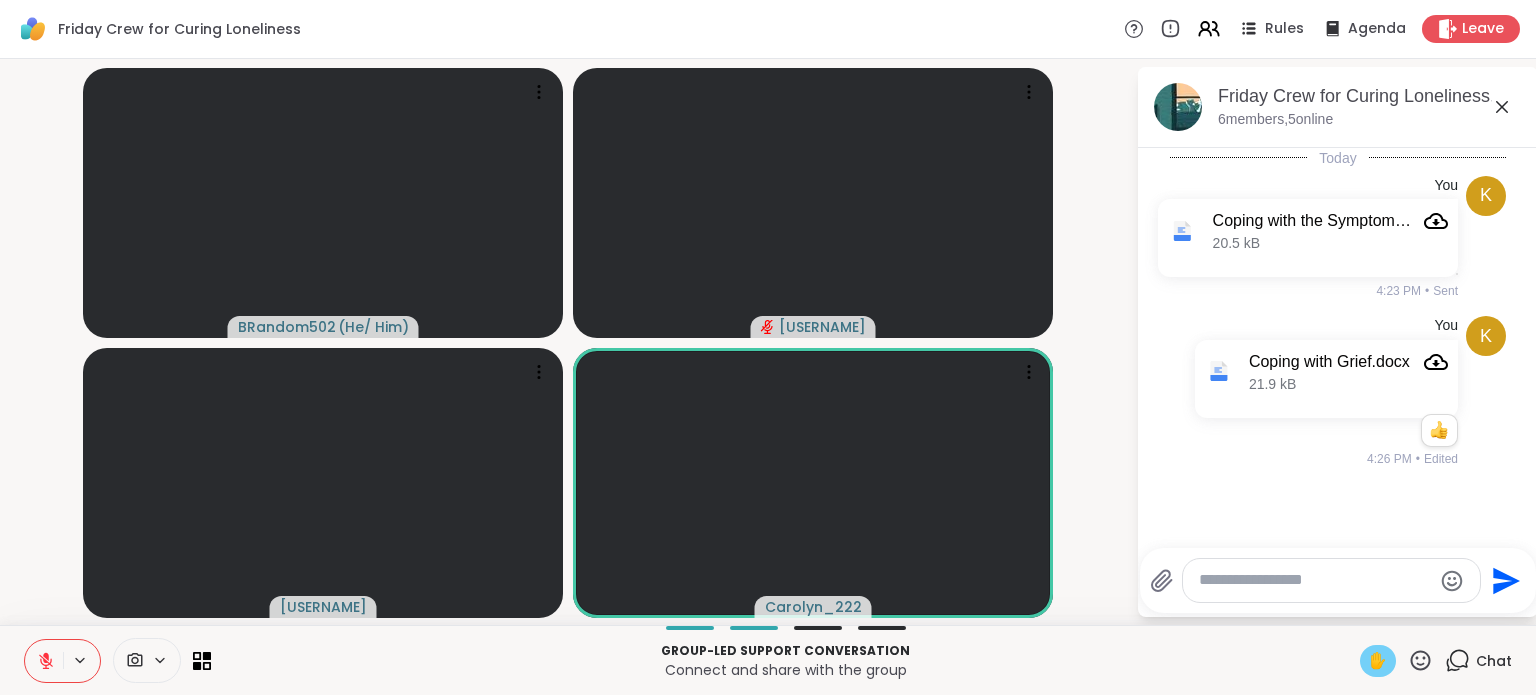 click on "✋" at bounding box center (1378, 661) 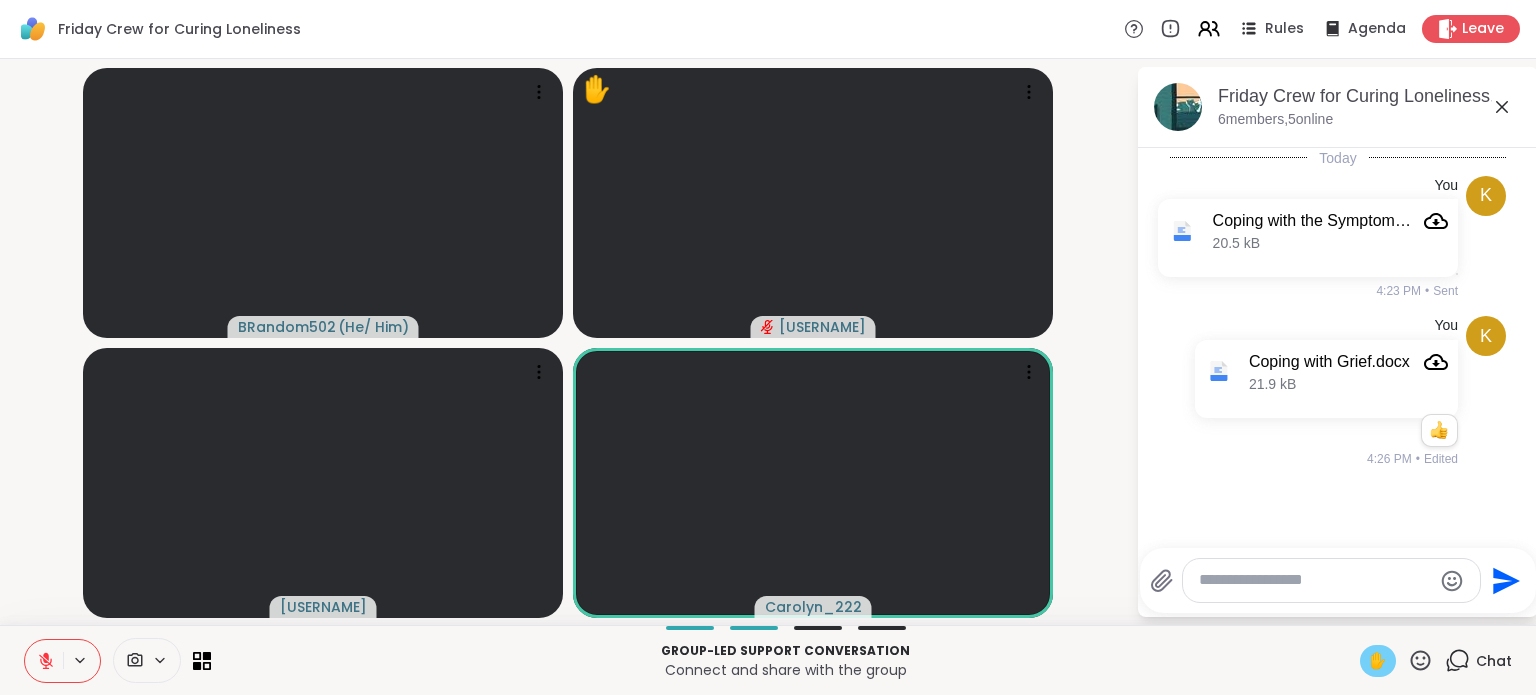 click on "✋" at bounding box center (1378, 661) 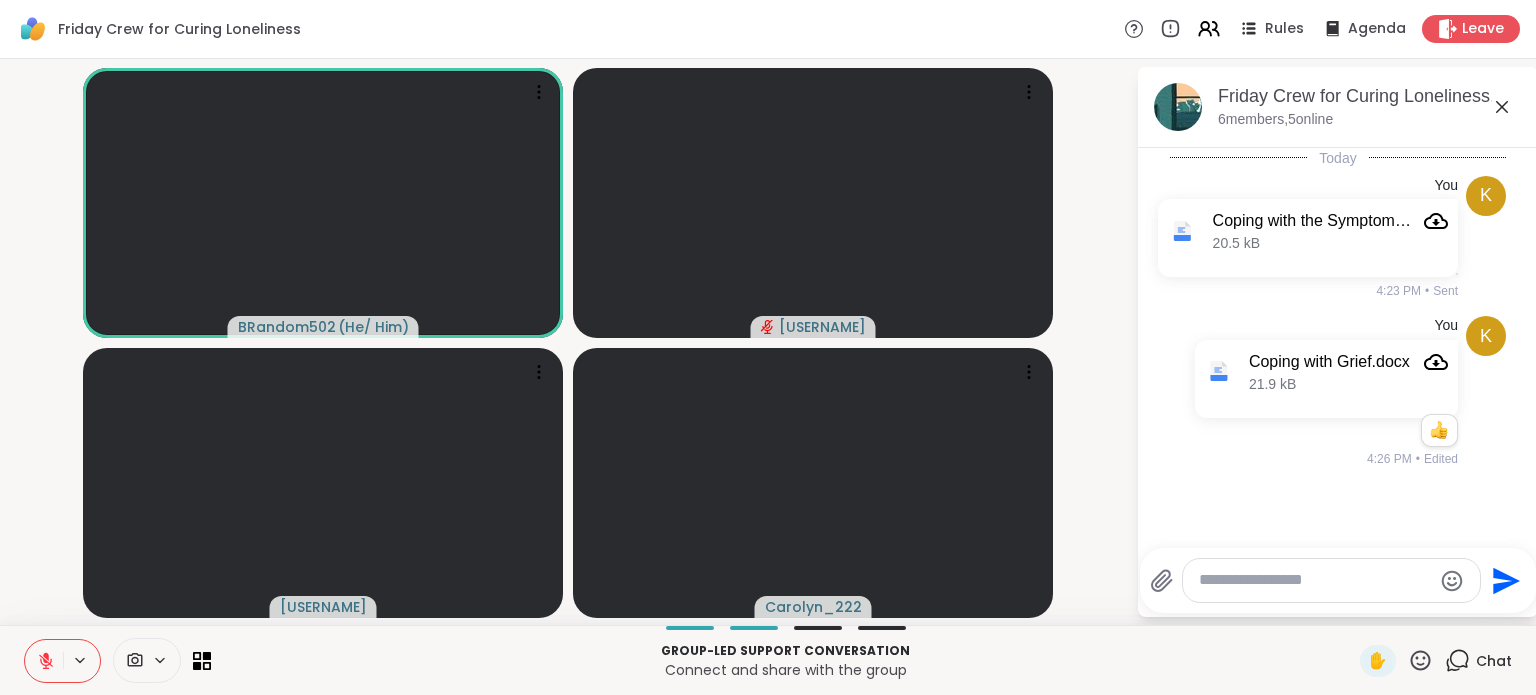 click 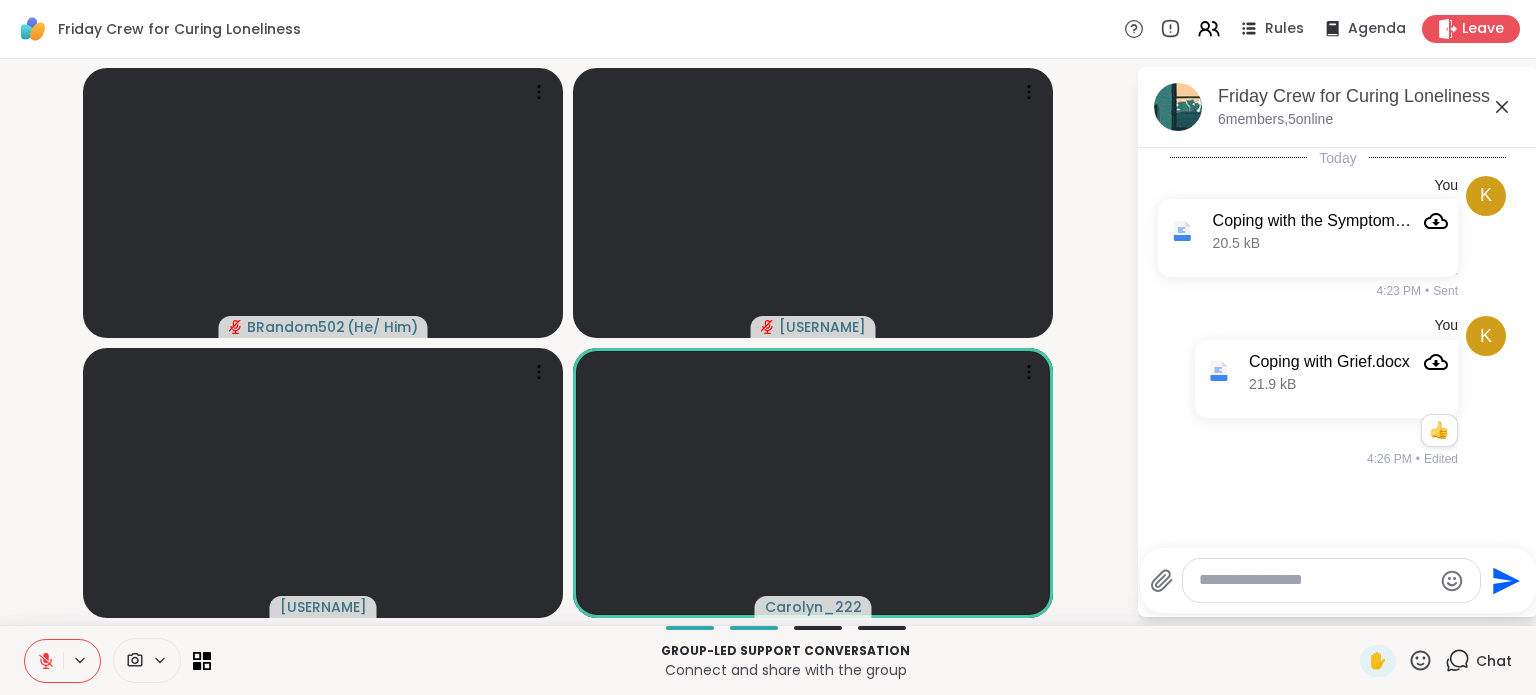 click 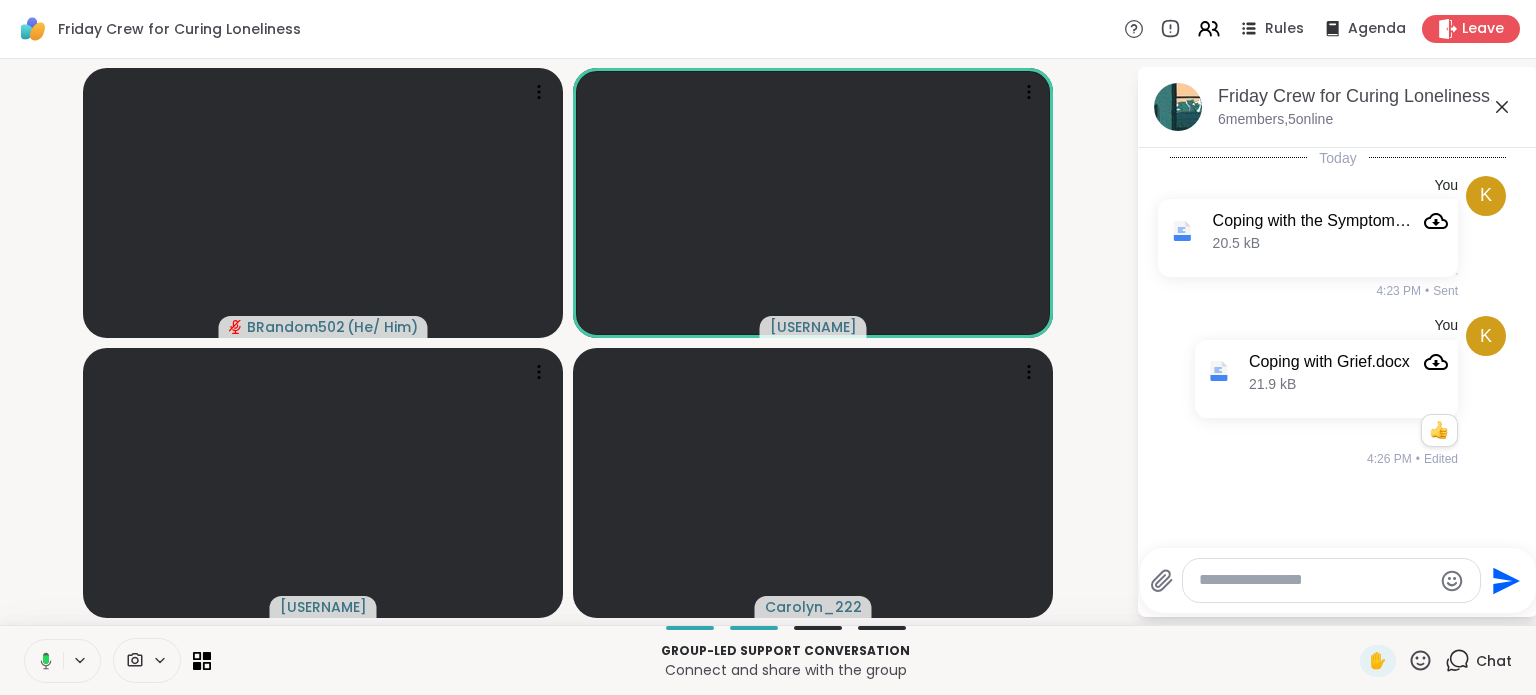 click 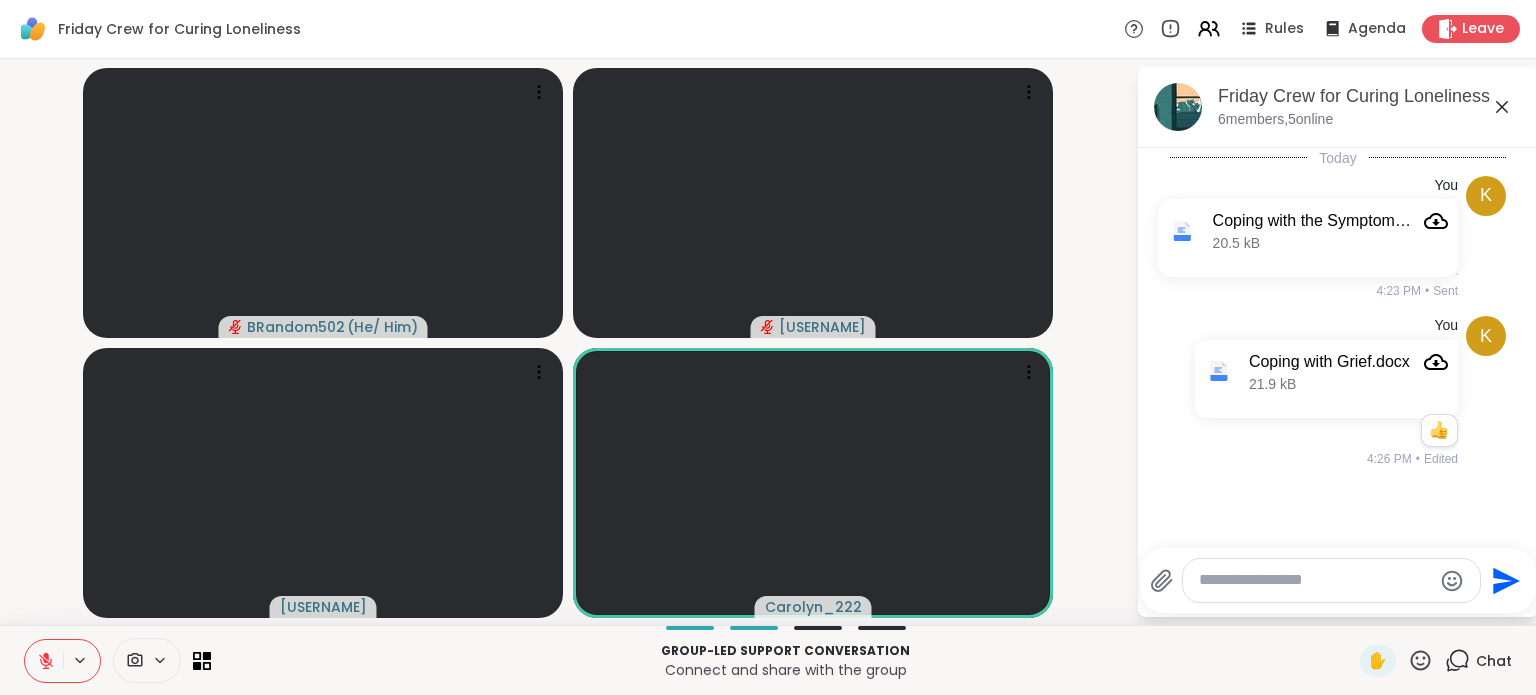 click 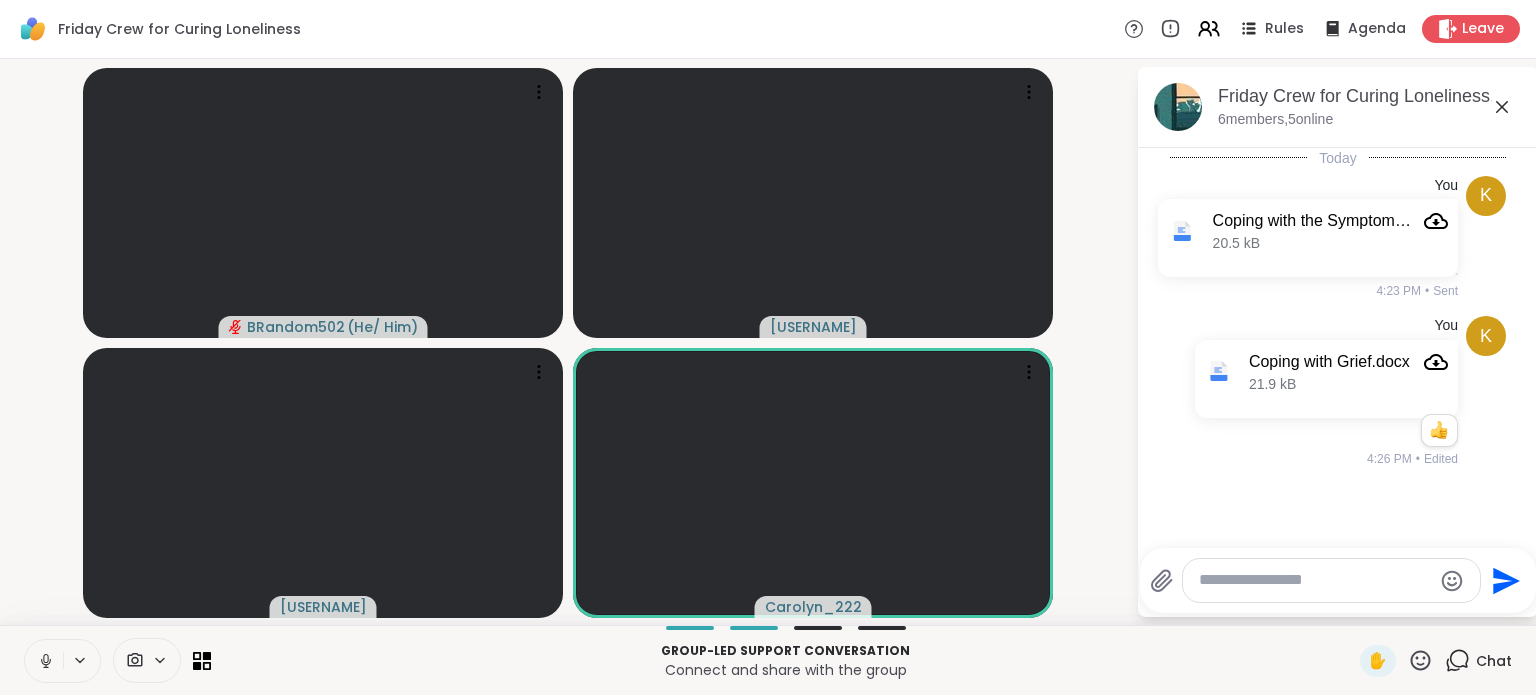 click 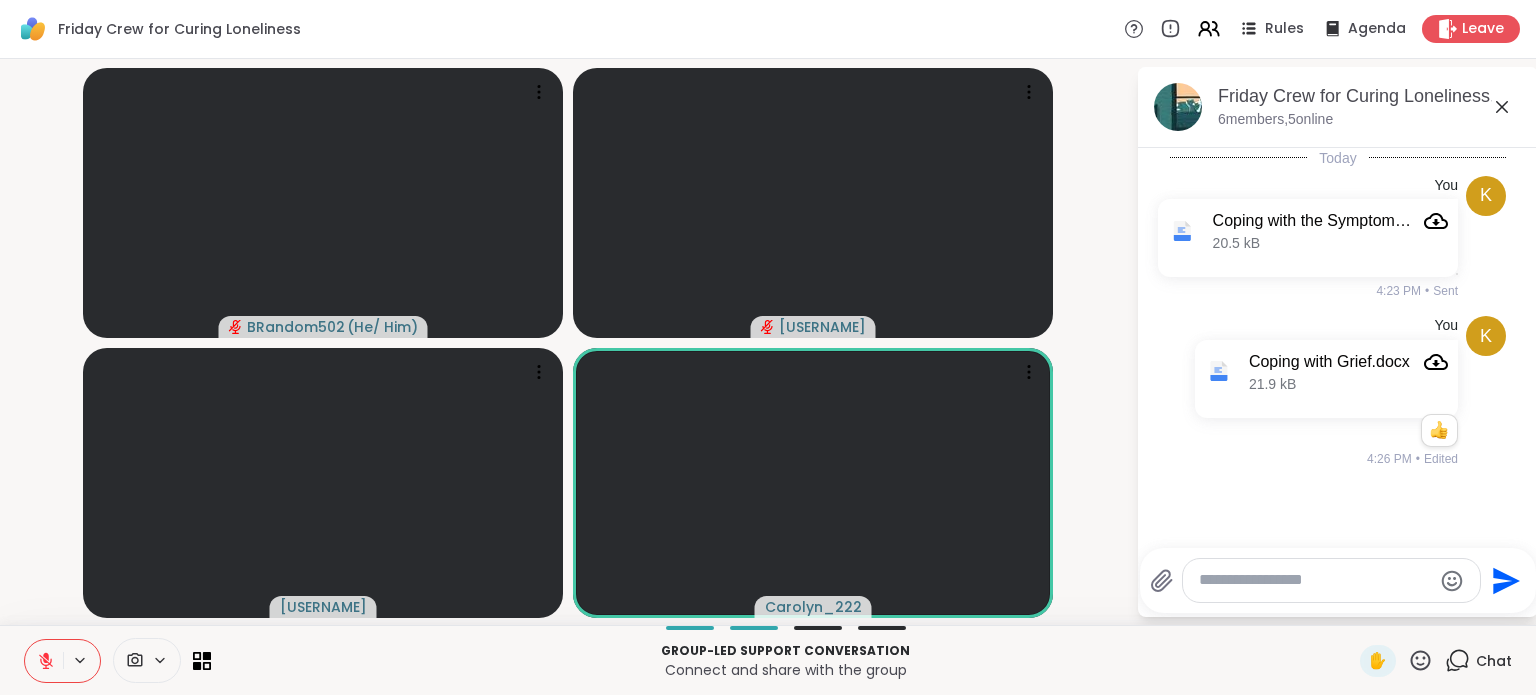 click 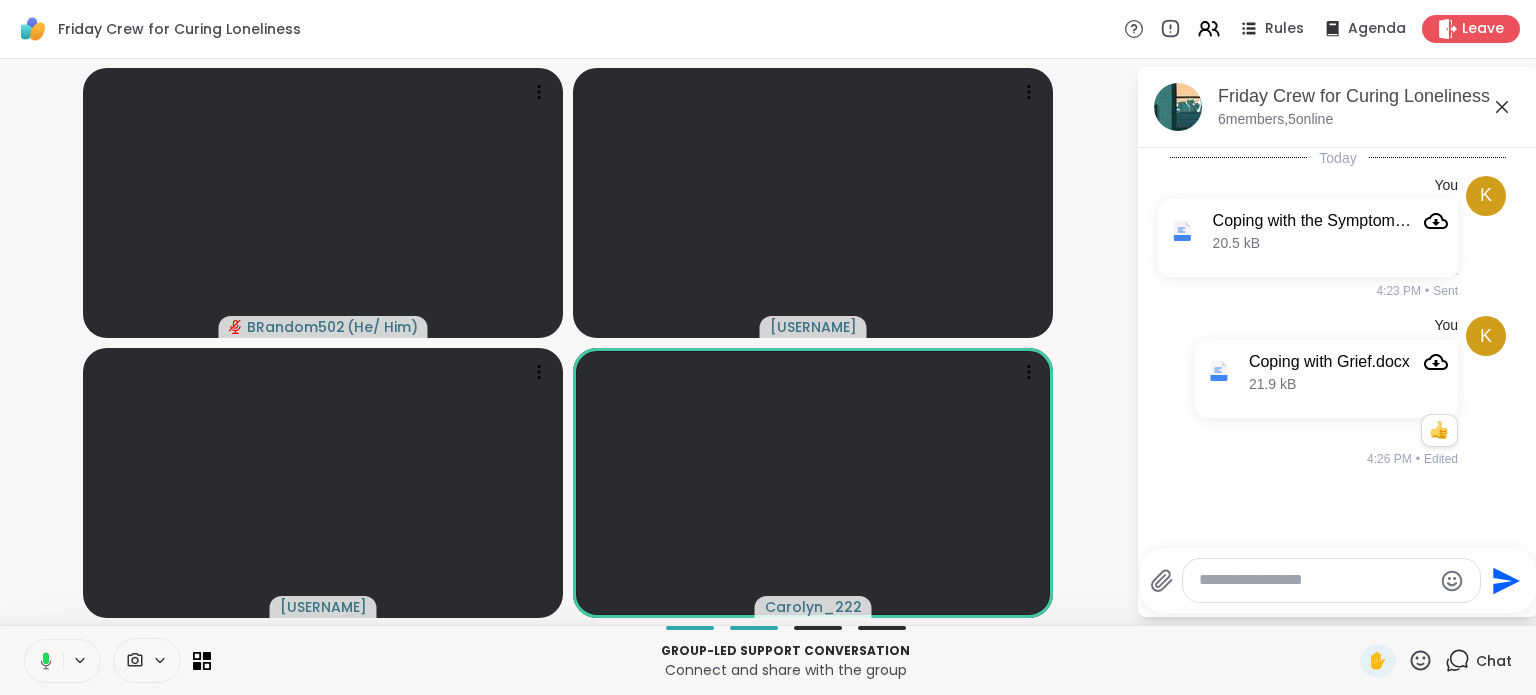 click 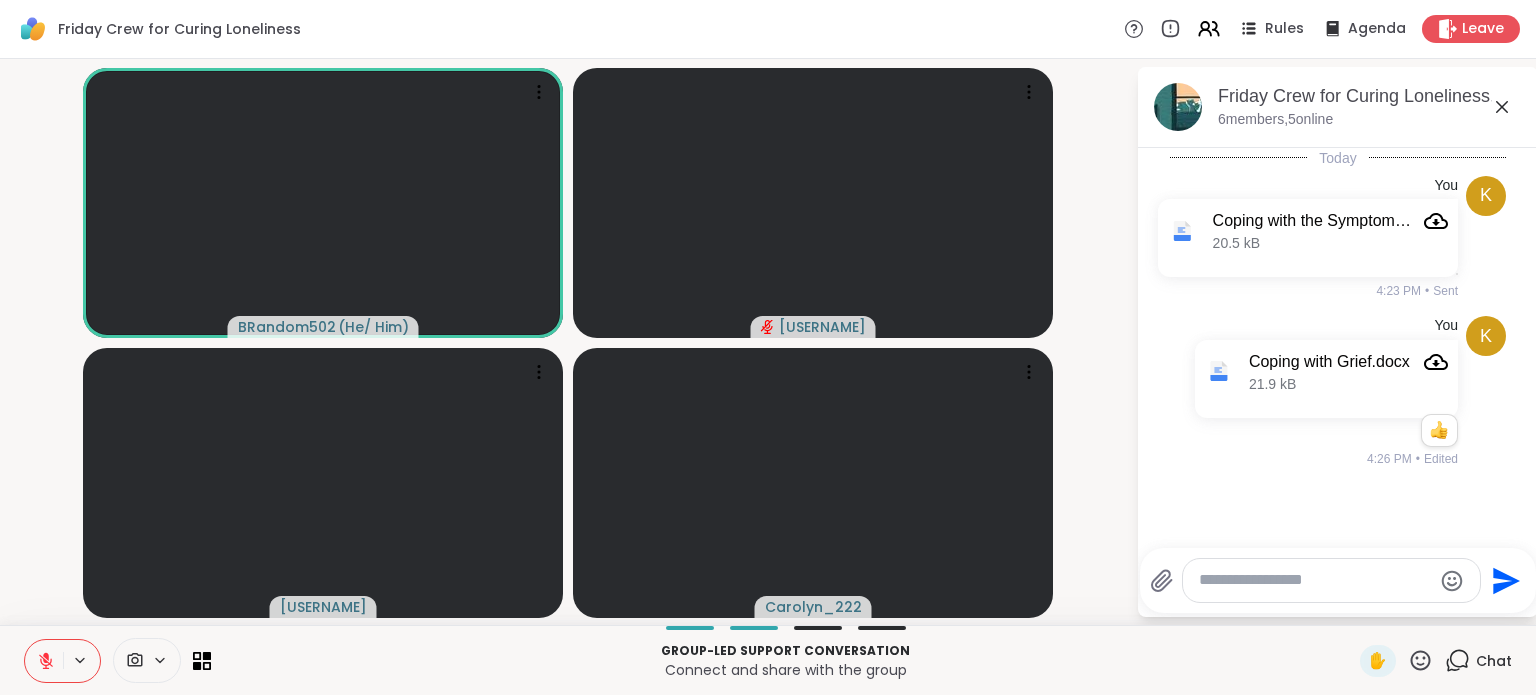 click 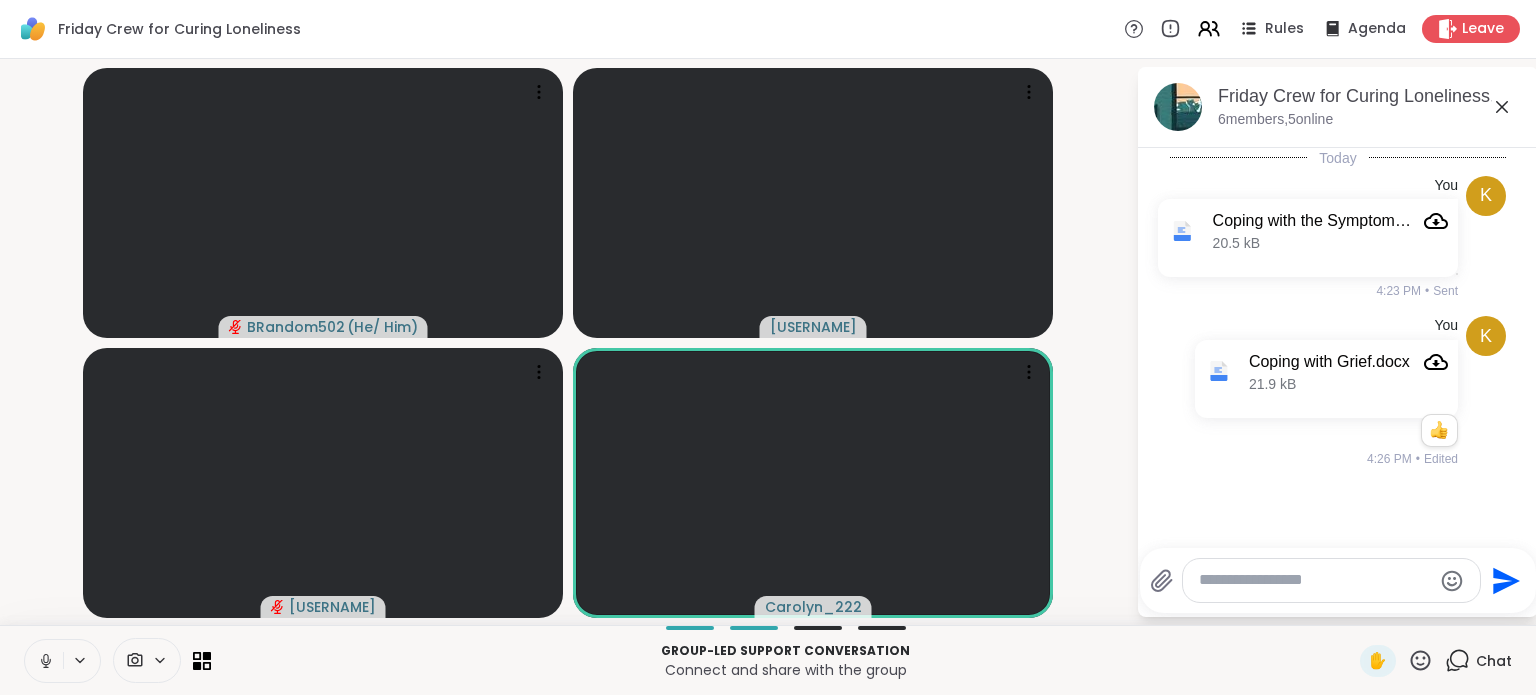 click at bounding box center [44, 661] 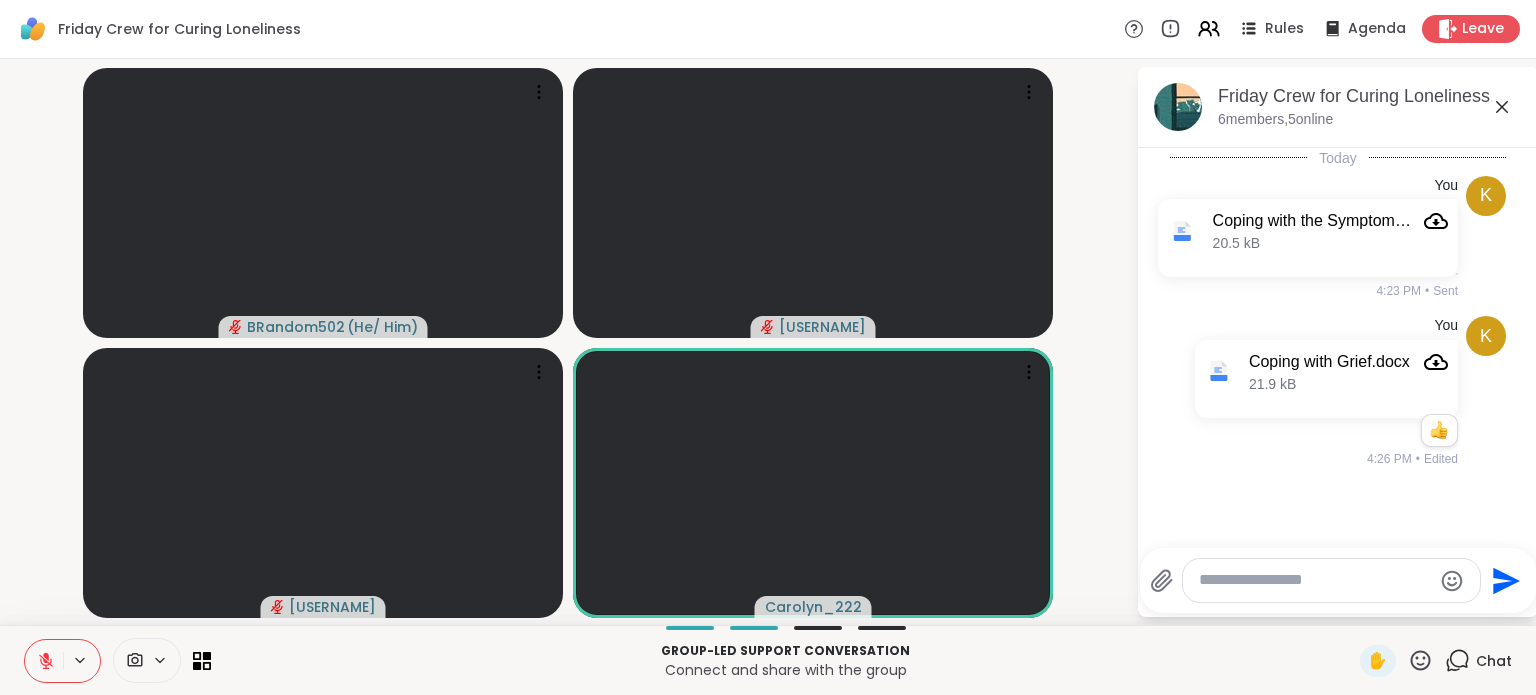 click at bounding box center (44, 661) 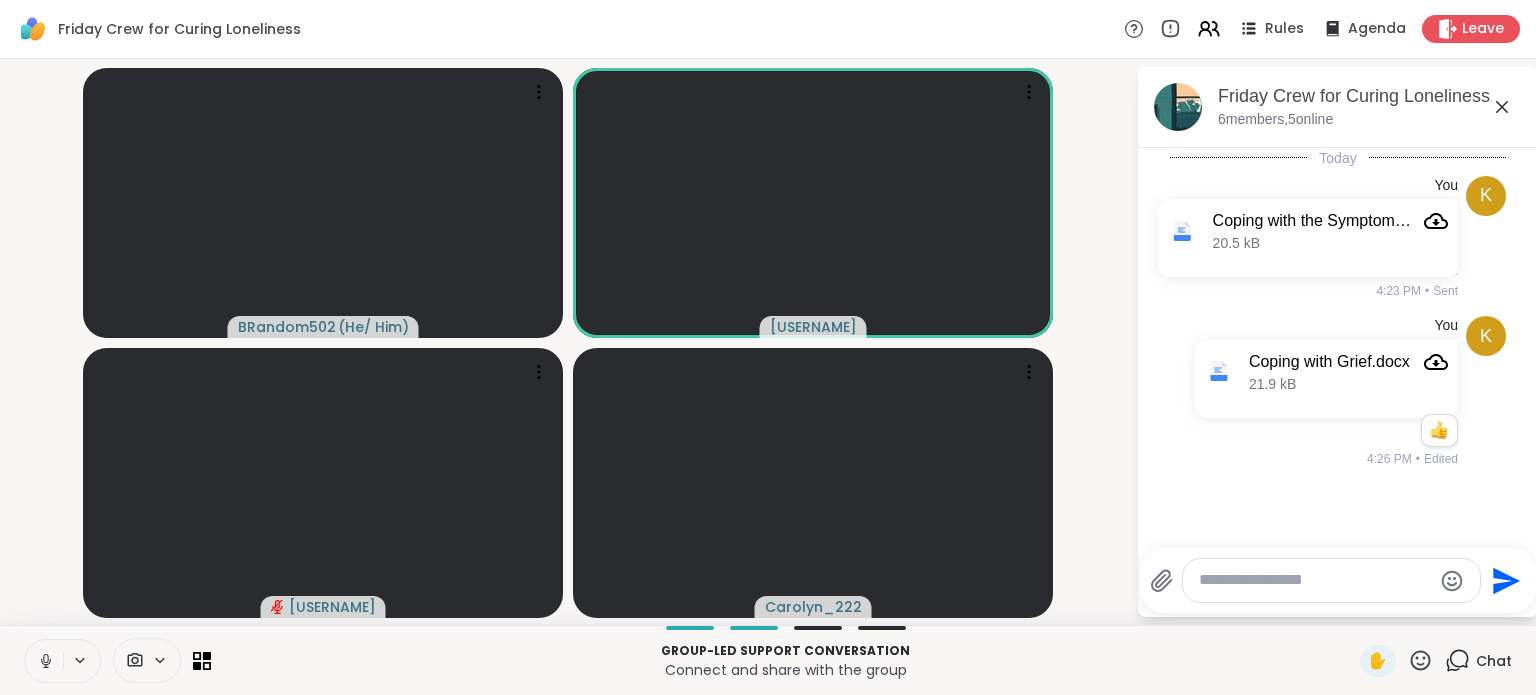 click at bounding box center [44, 661] 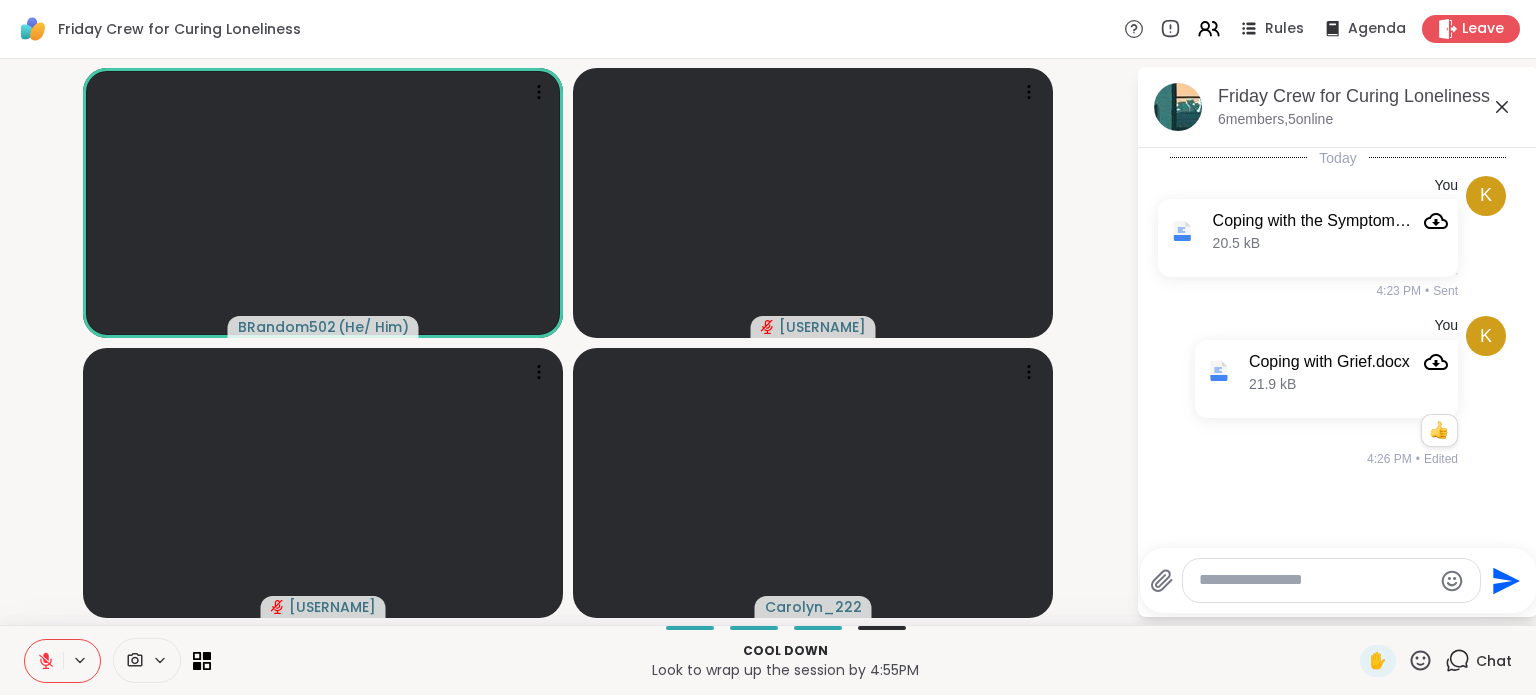 click at bounding box center [44, 661] 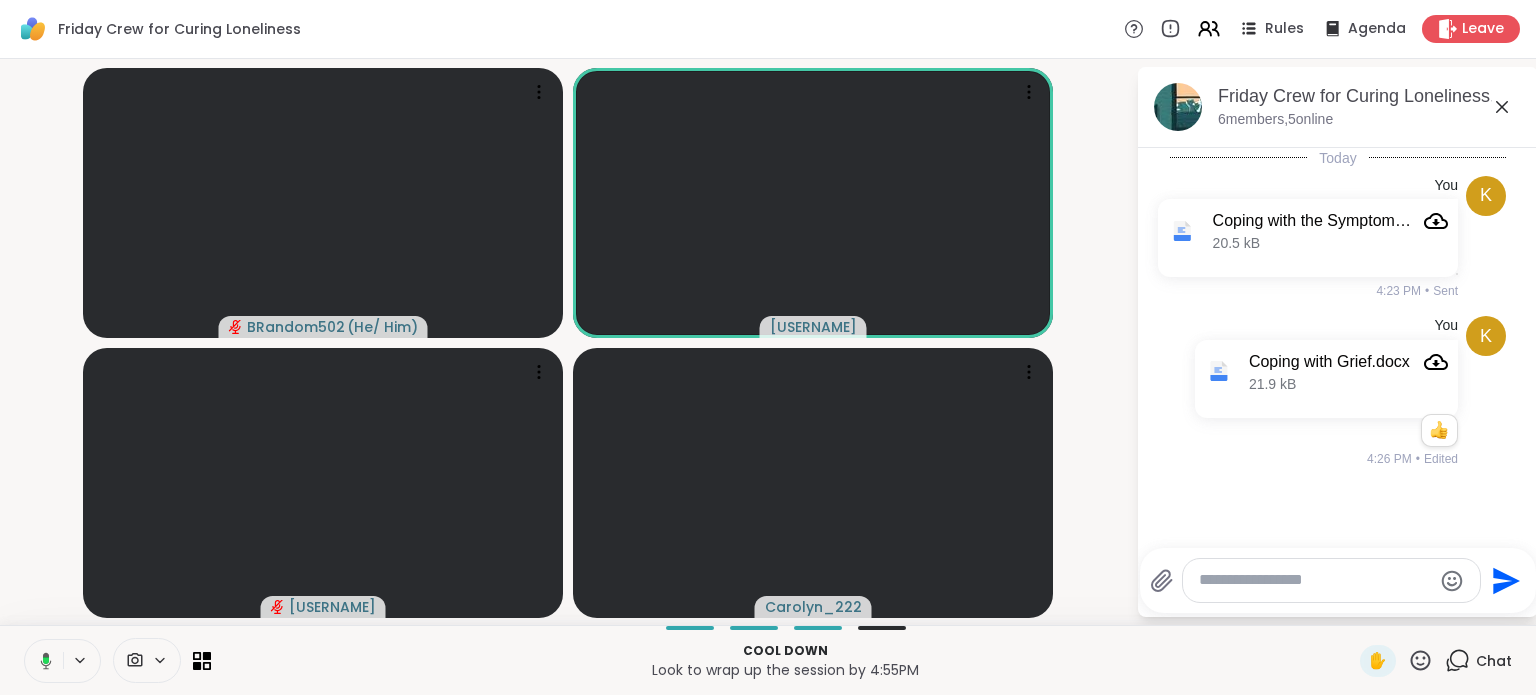 click 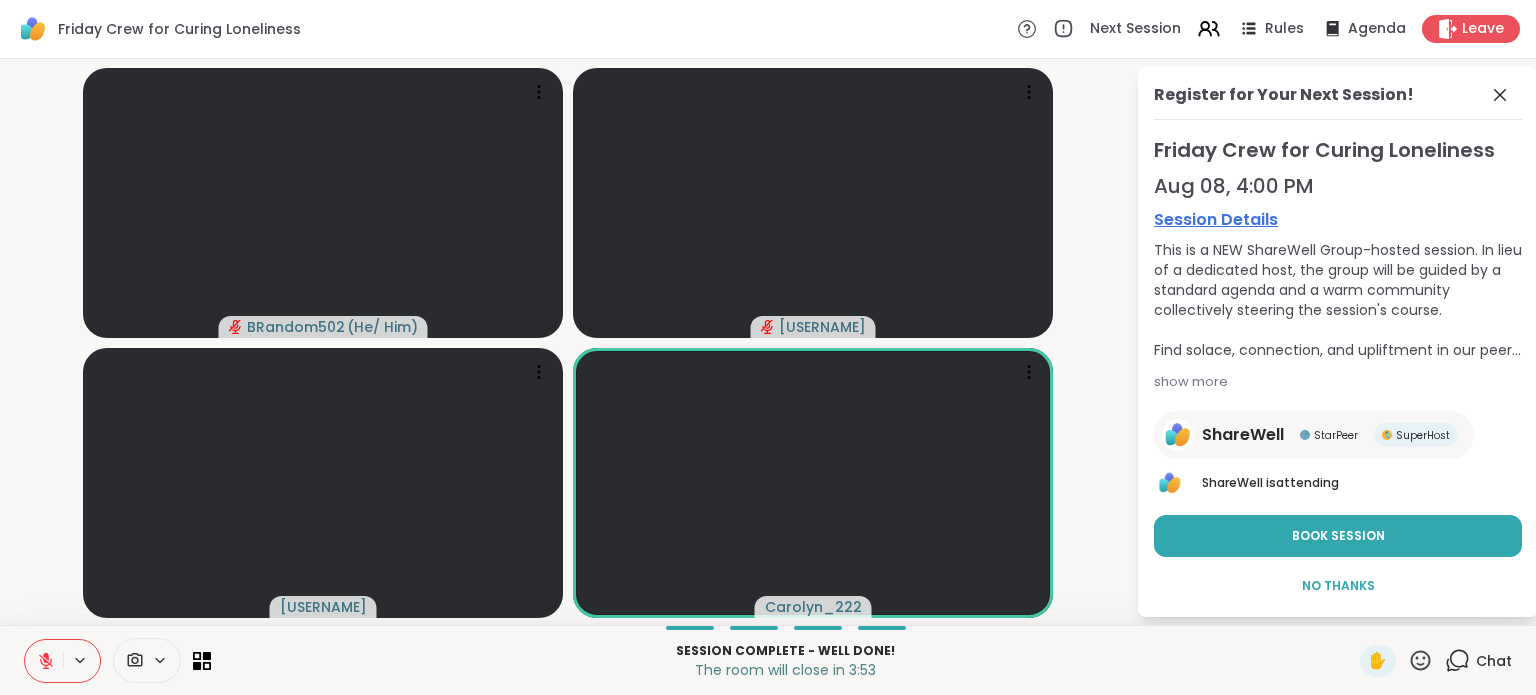 click at bounding box center [44, 661] 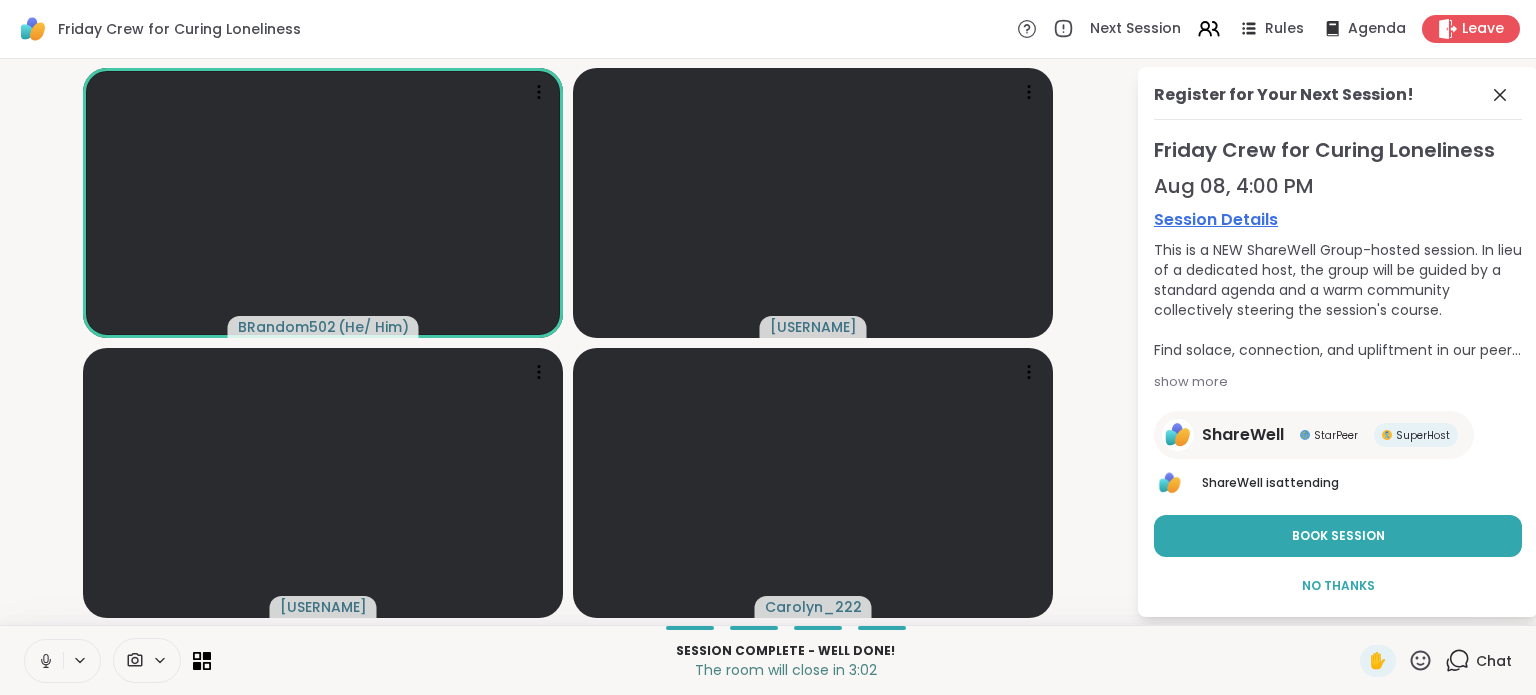 click 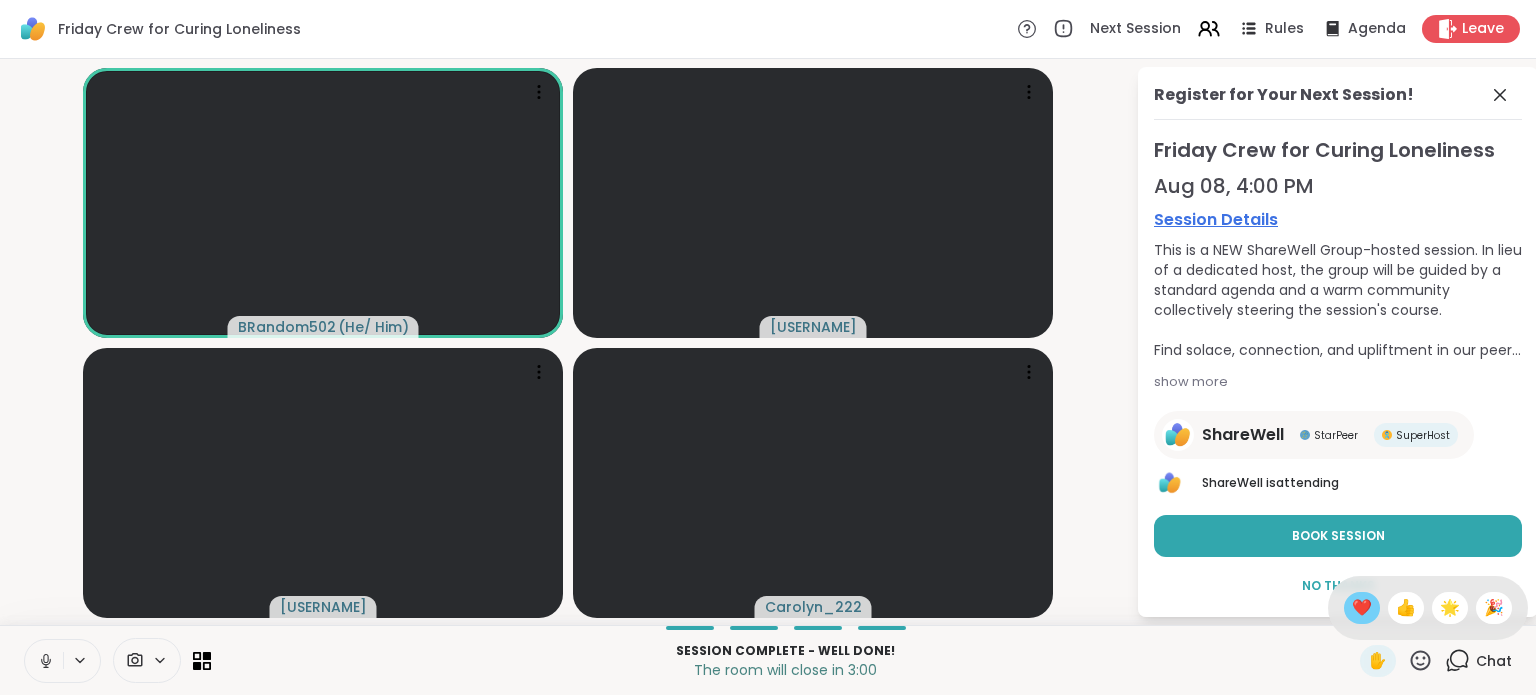 click on "❤️" at bounding box center [1362, 608] 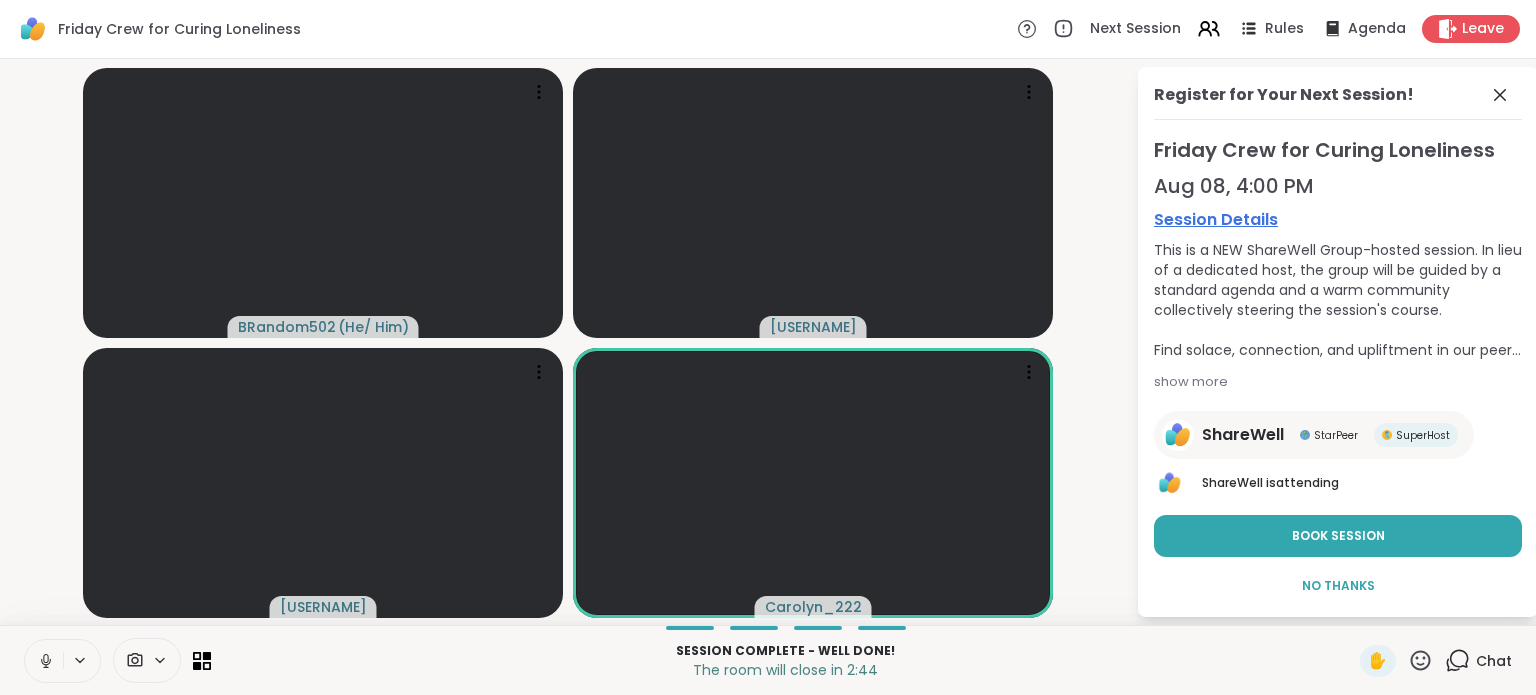 click 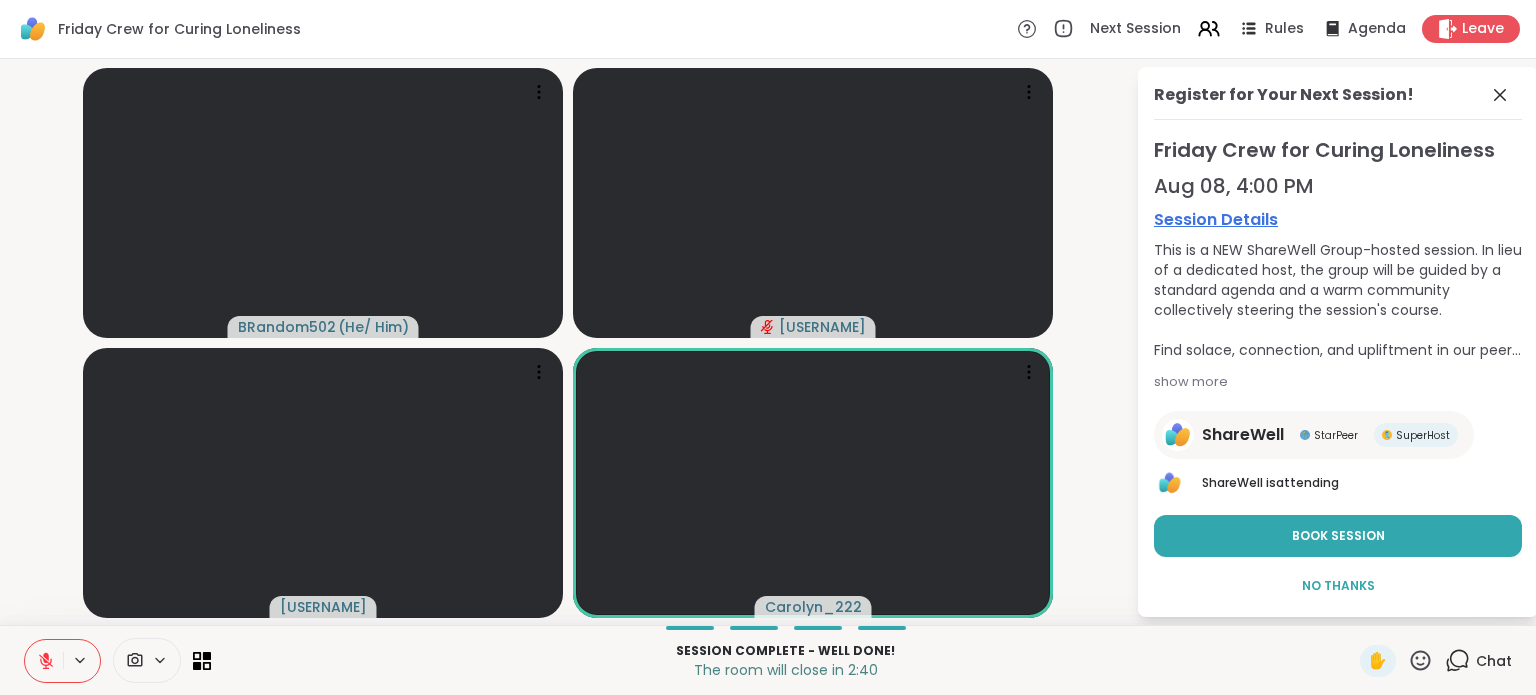 click 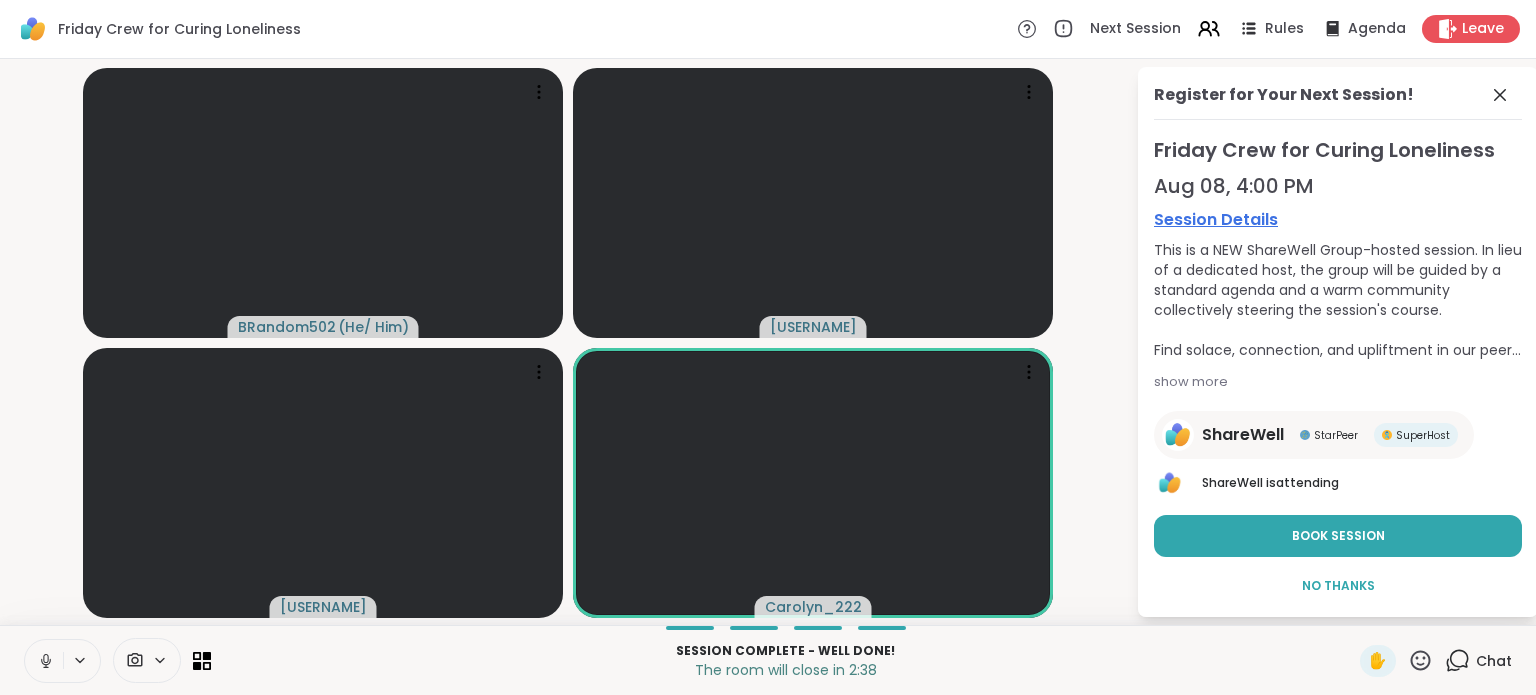click 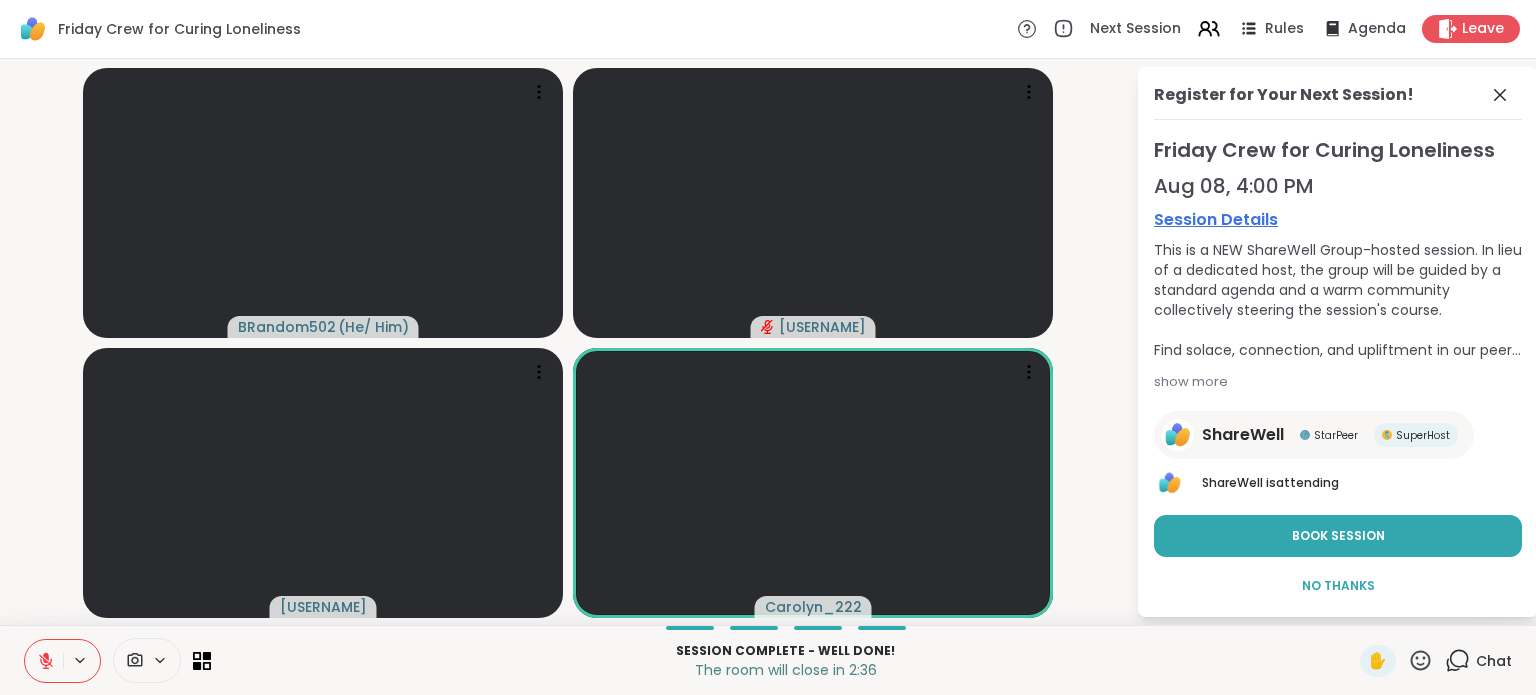 click 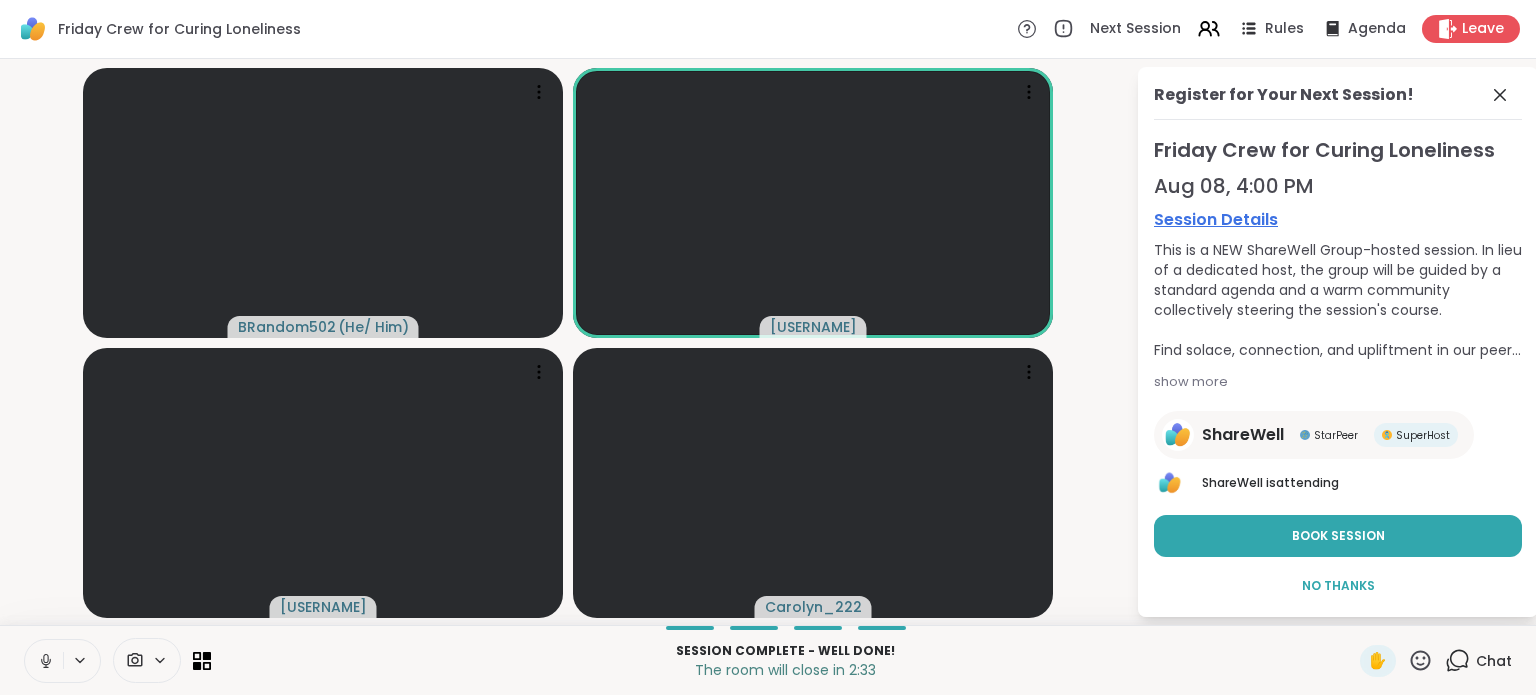 click 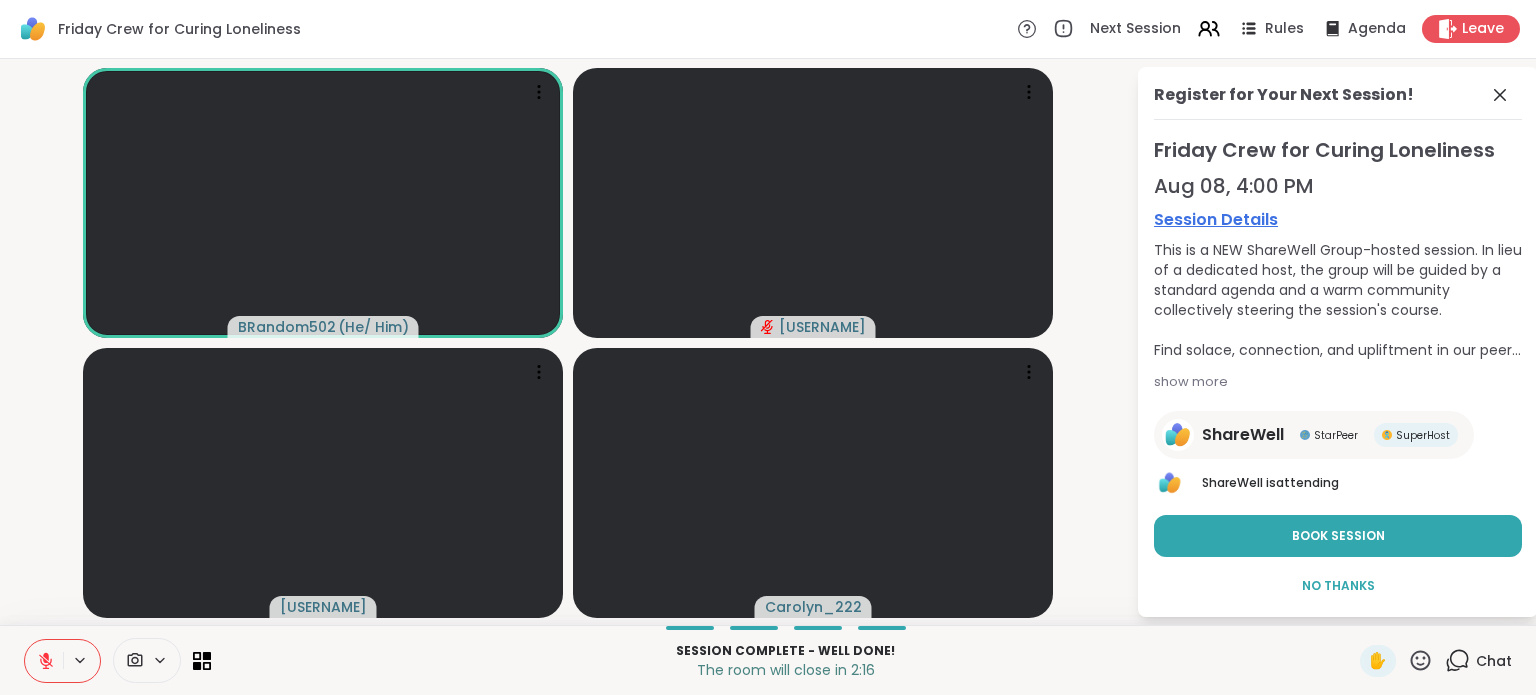 click 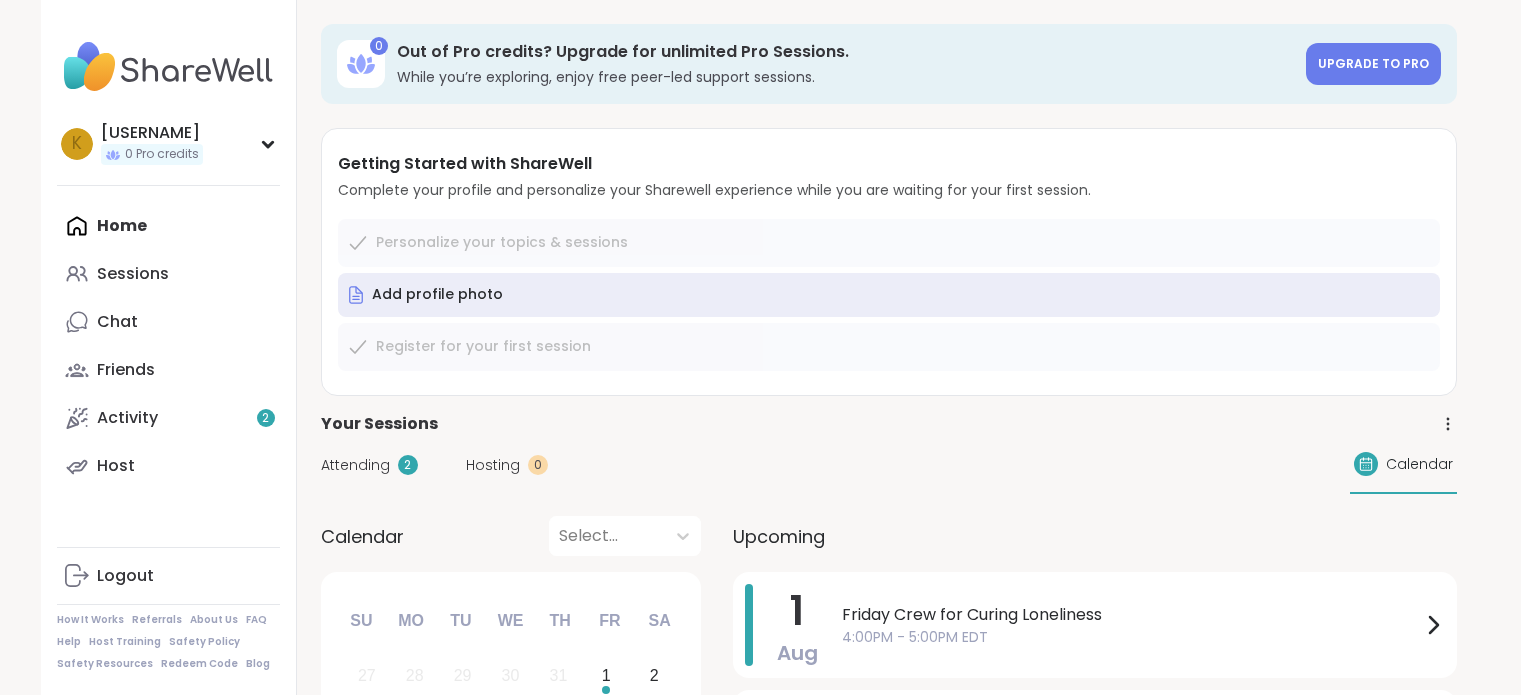 scroll, scrollTop: 0, scrollLeft: 0, axis: both 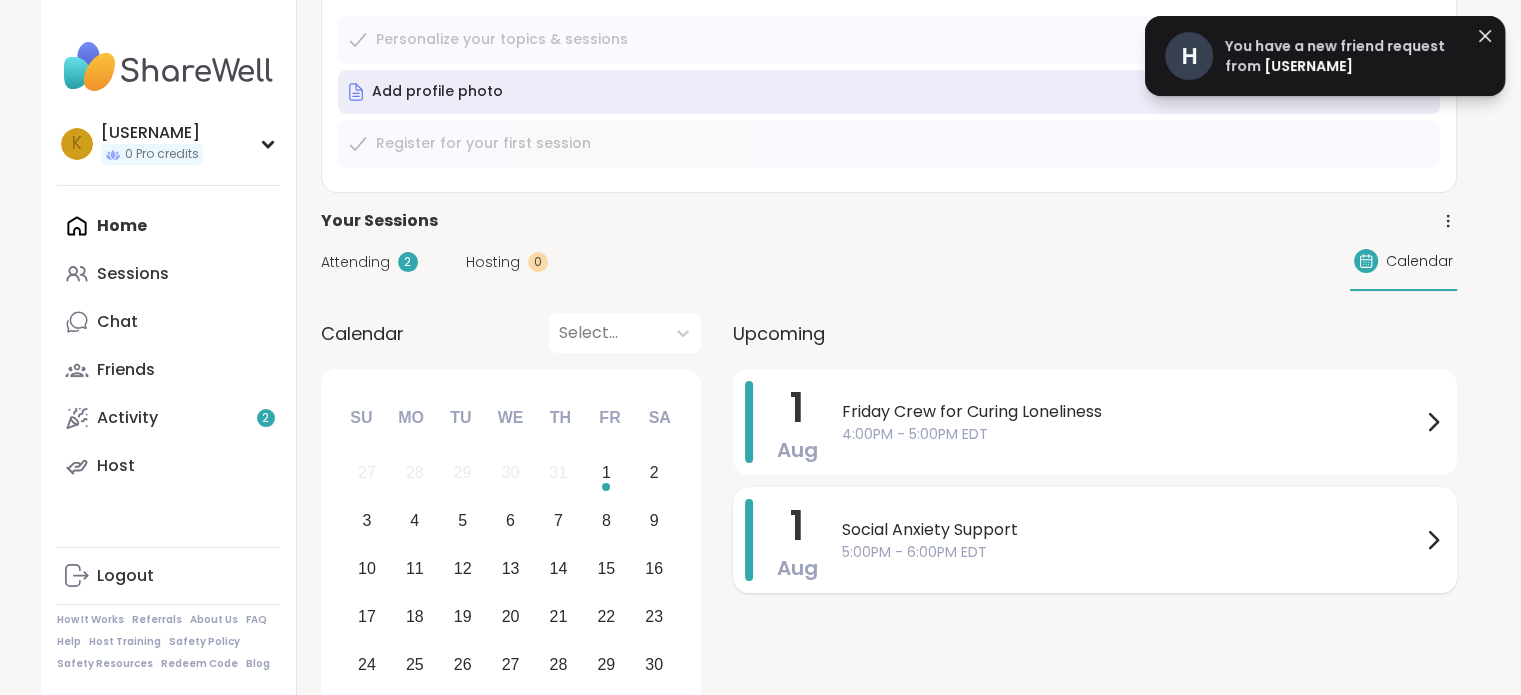 click on "Social Anxiety Support" at bounding box center (1131, 530) 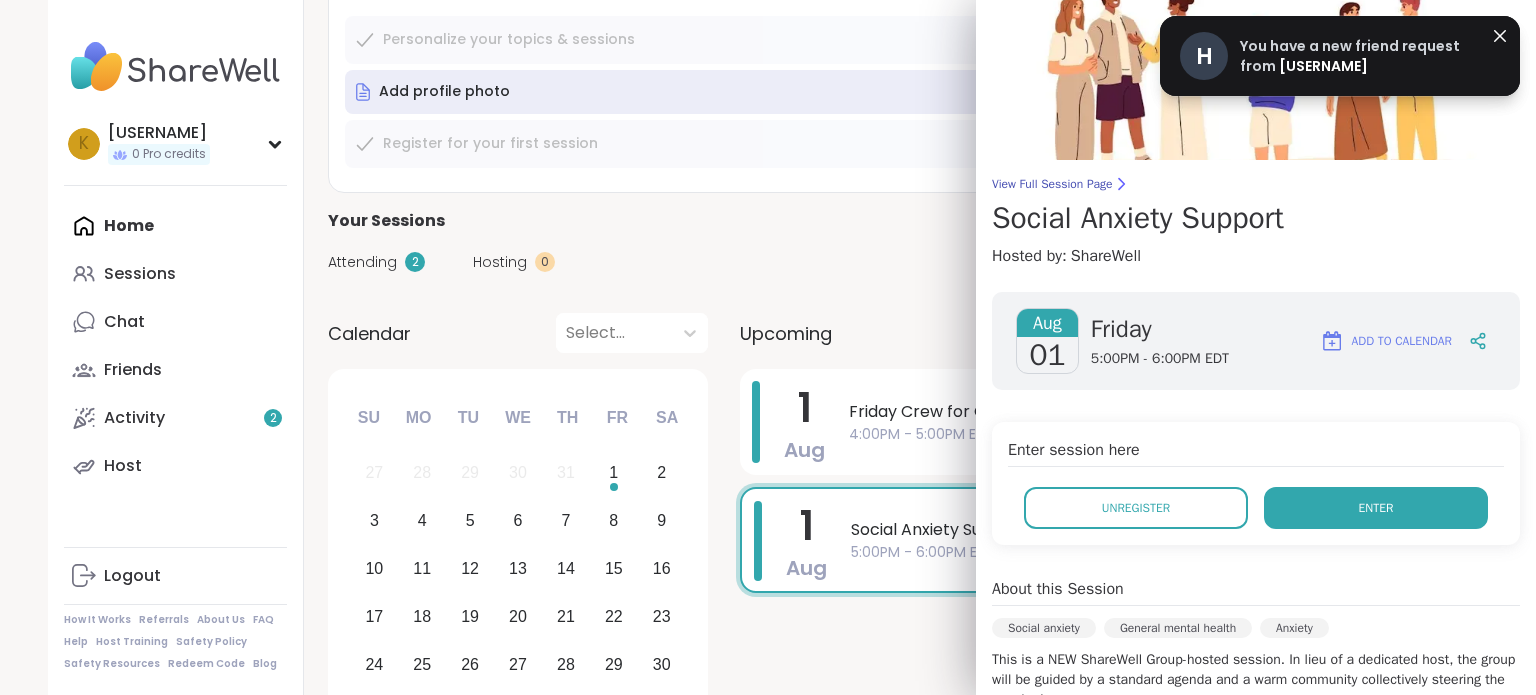 click on "Enter" at bounding box center [1376, 508] 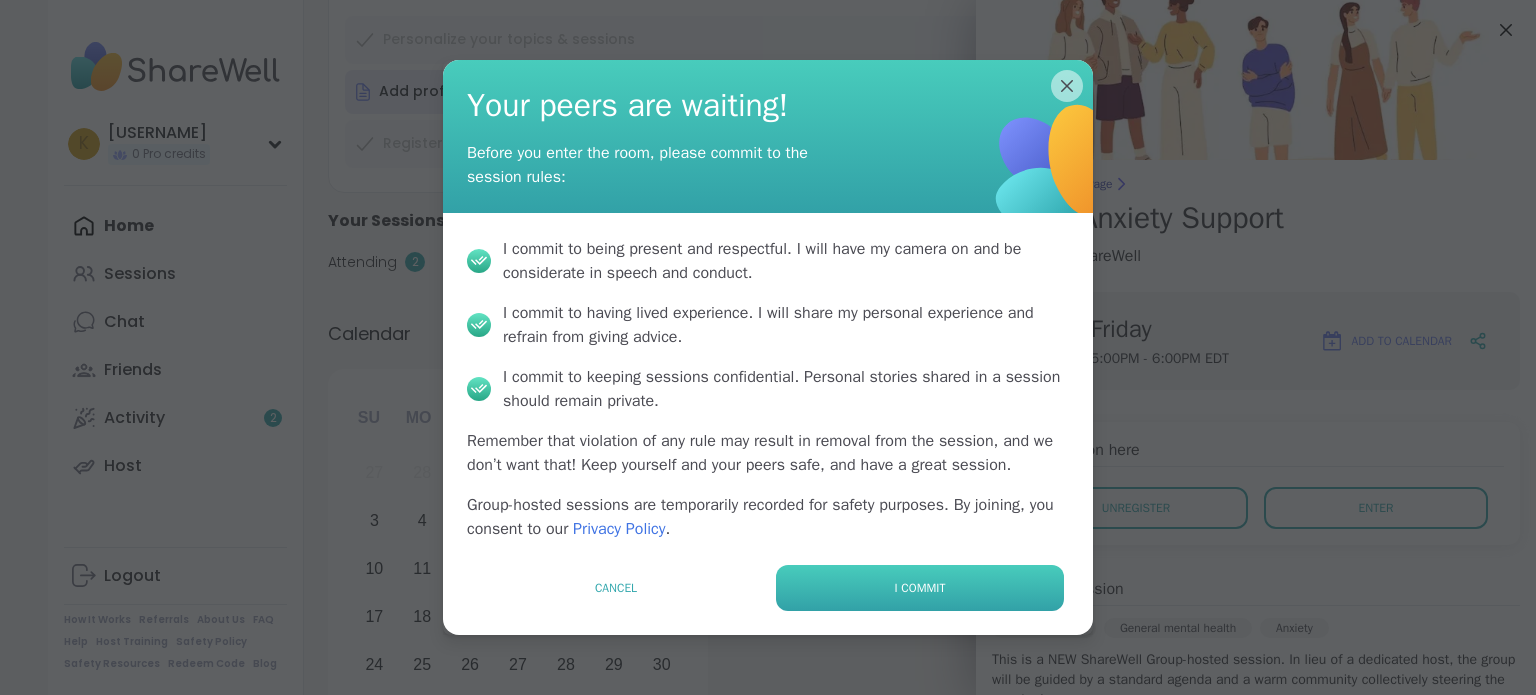 click on "I commit" at bounding box center (920, 588) 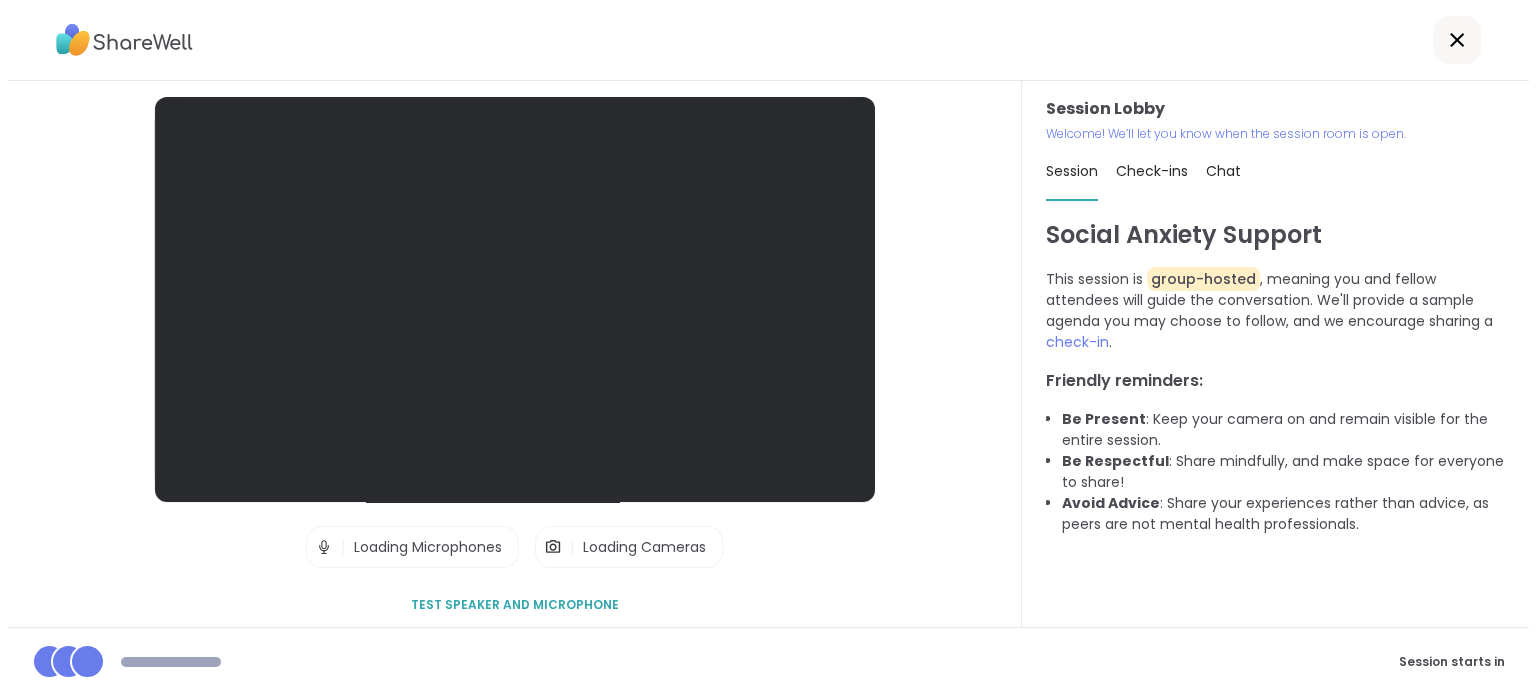 scroll, scrollTop: 0, scrollLeft: 0, axis: both 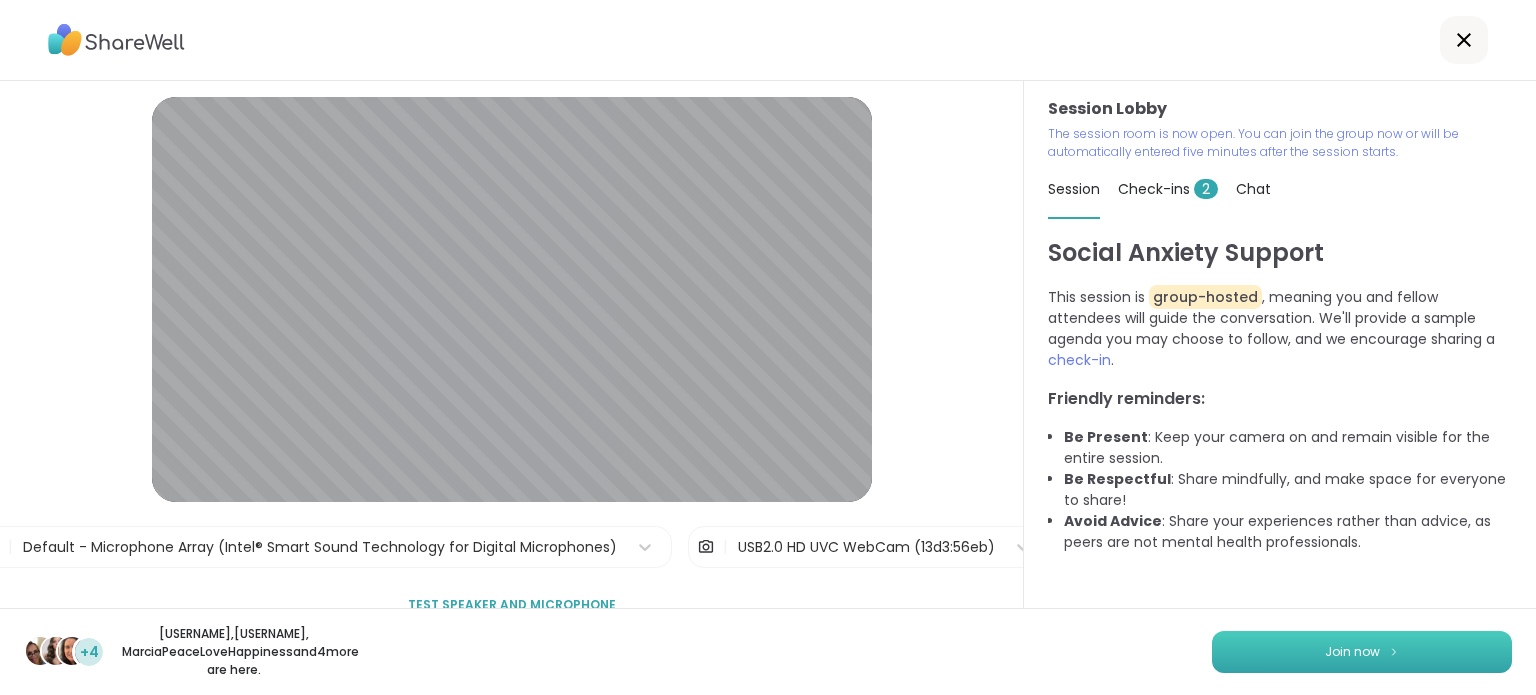 click on "Join now" at bounding box center [1362, 652] 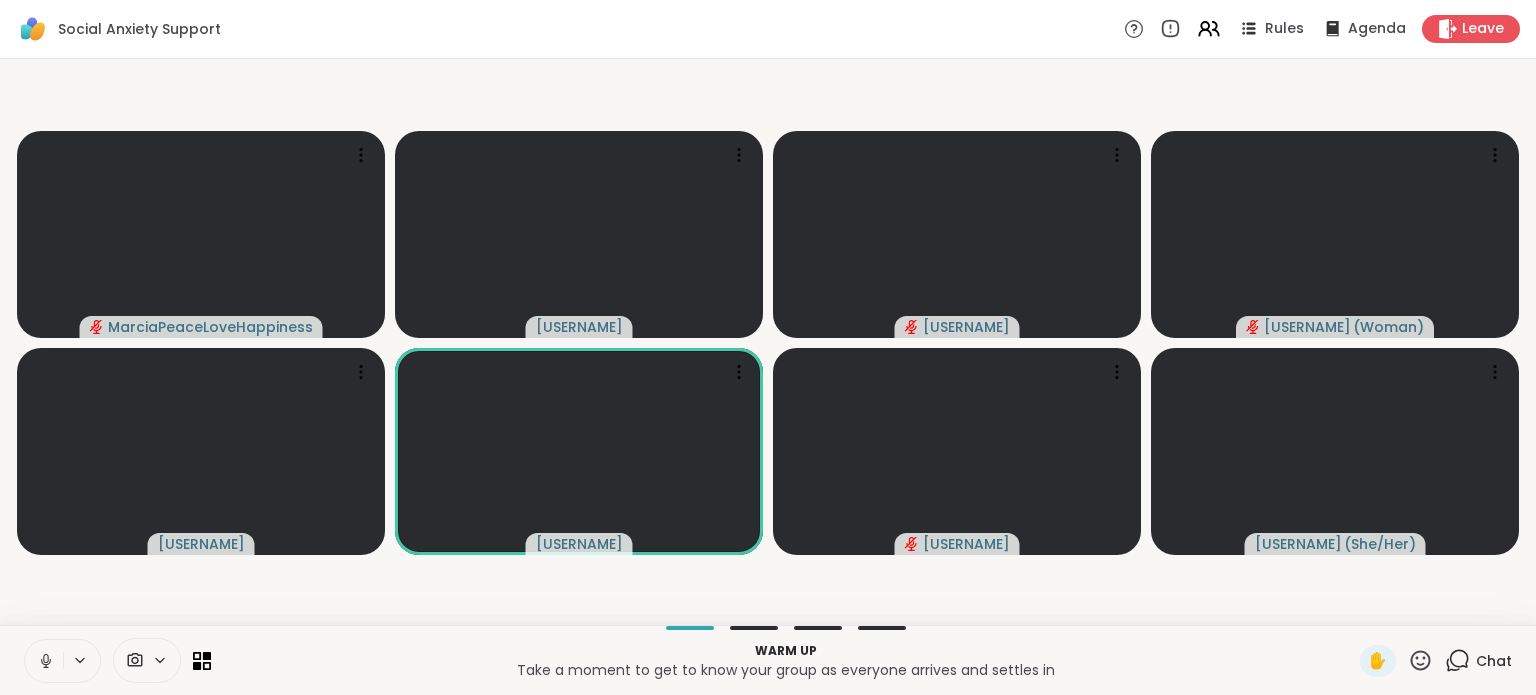 click at bounding box center (44, 661) 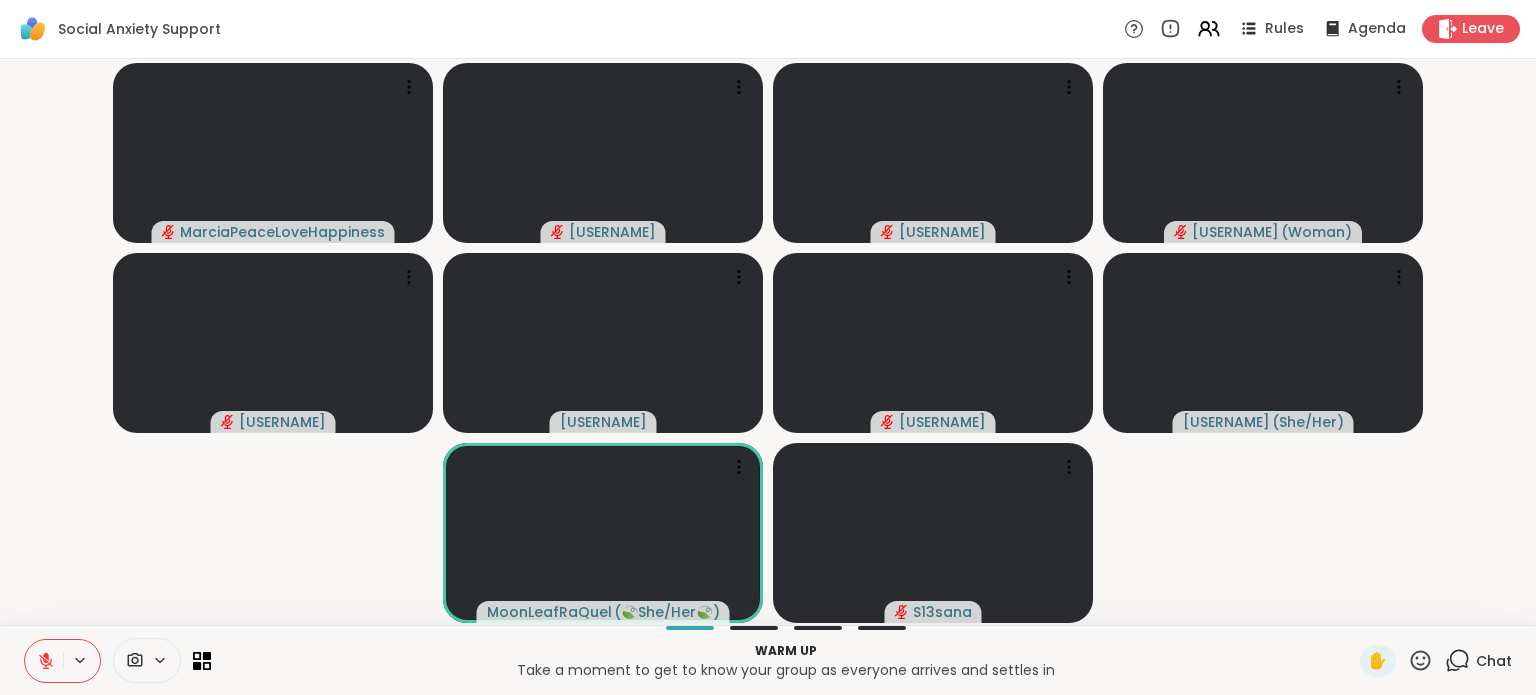 click 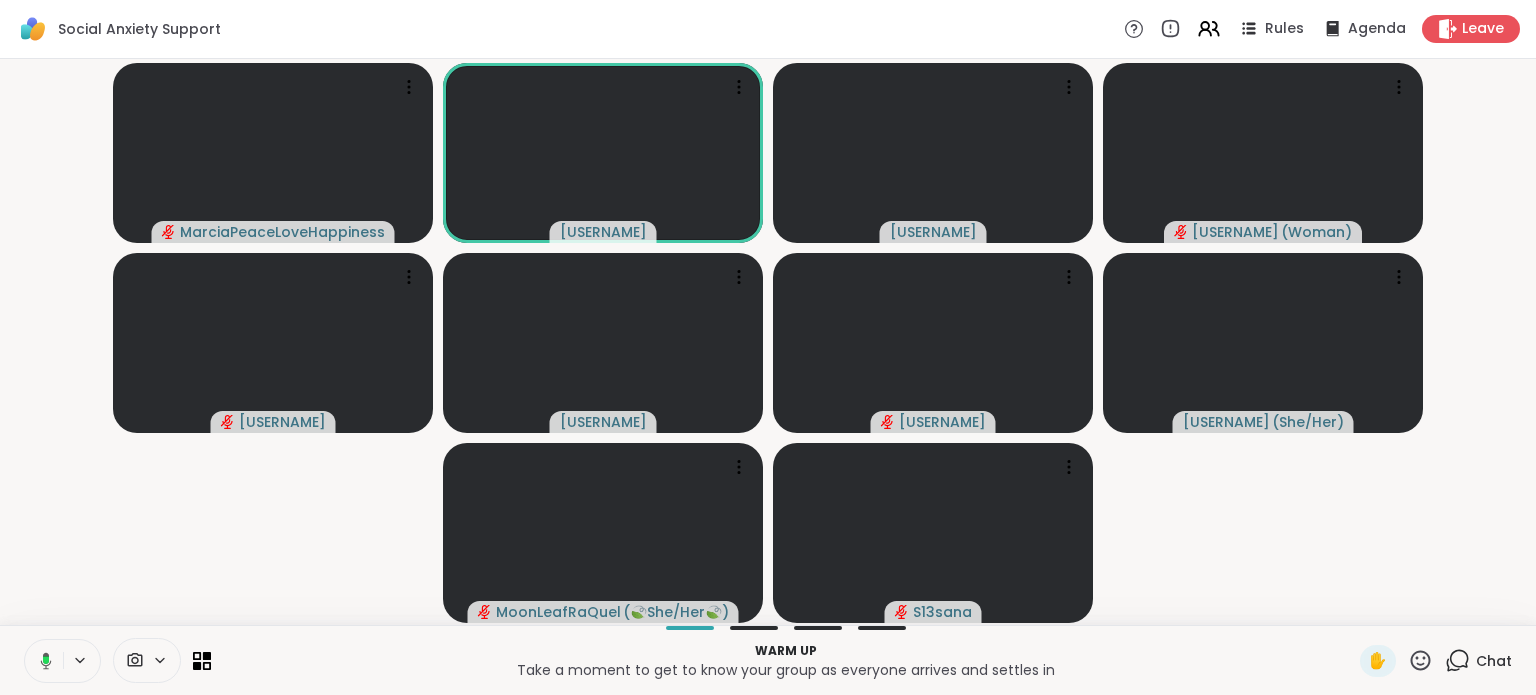 click 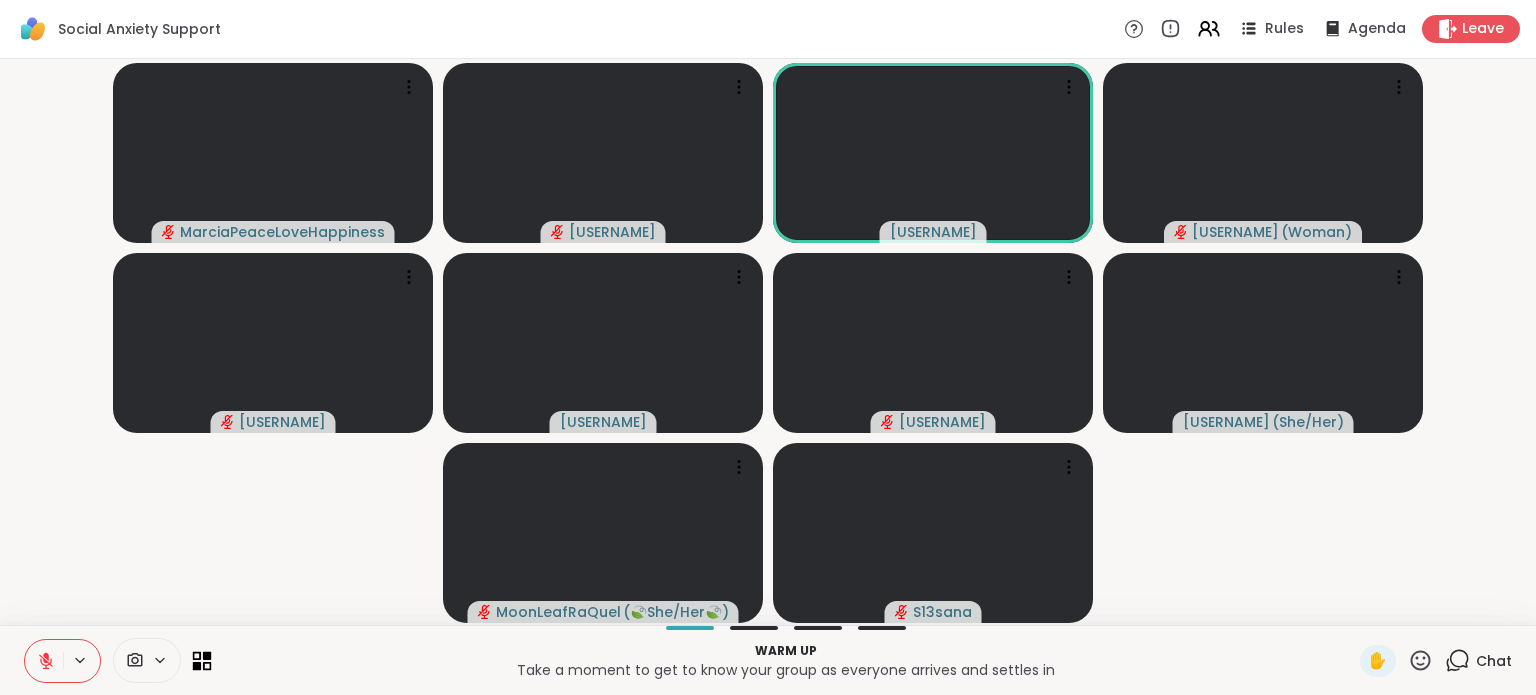 click 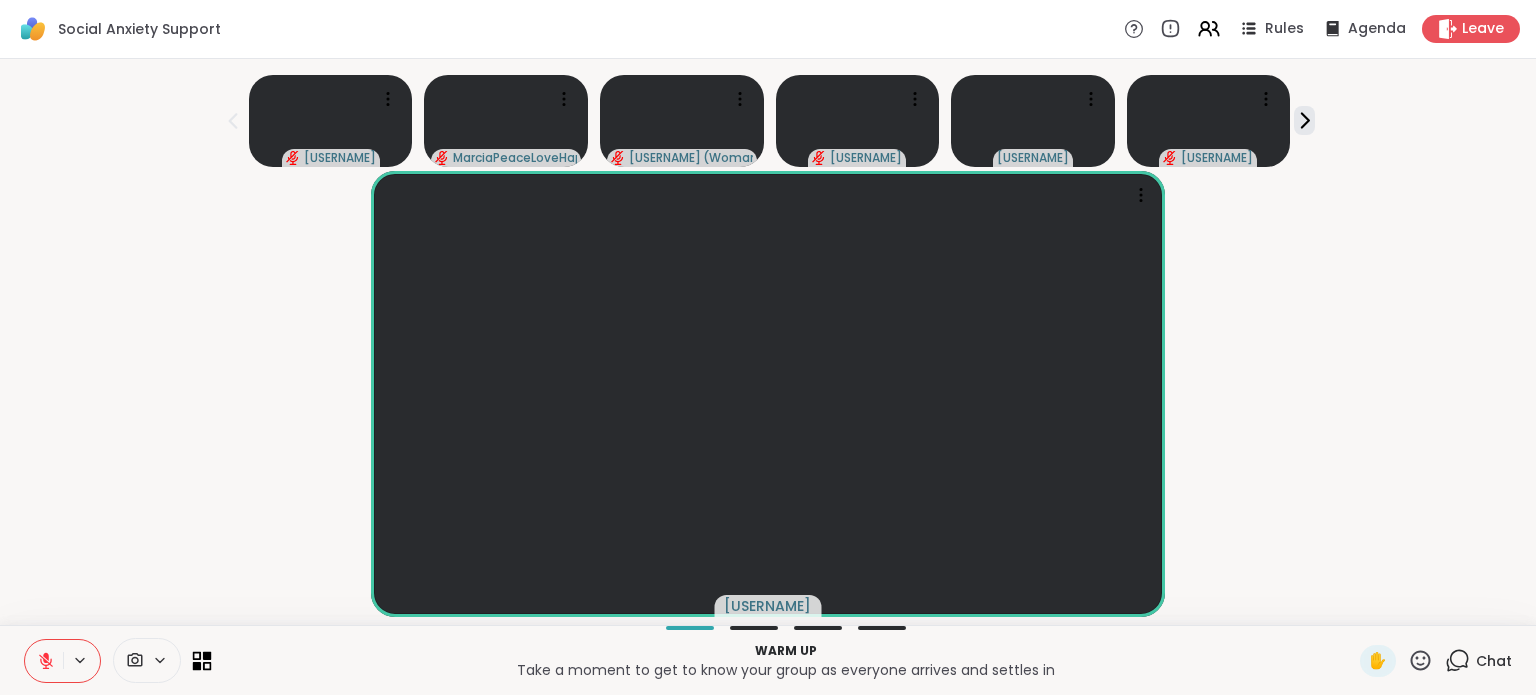 click 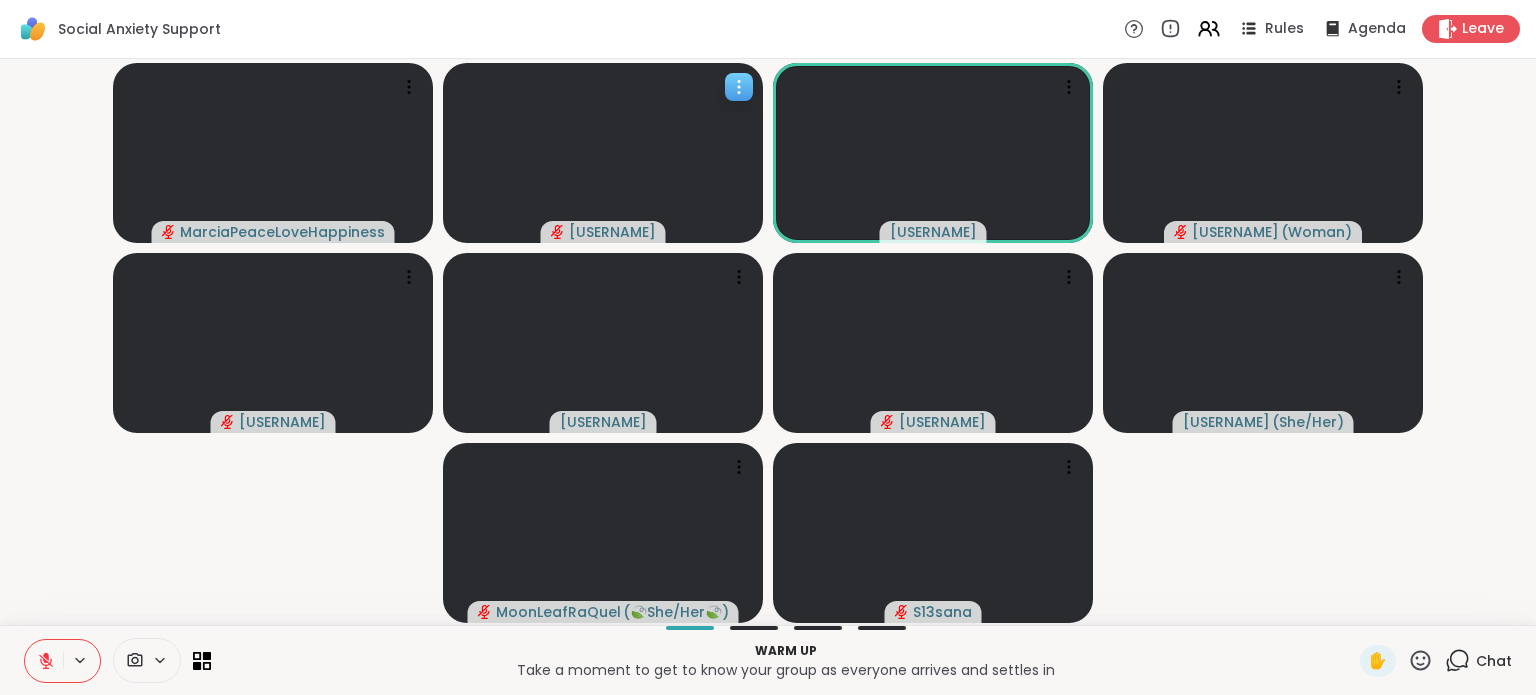click 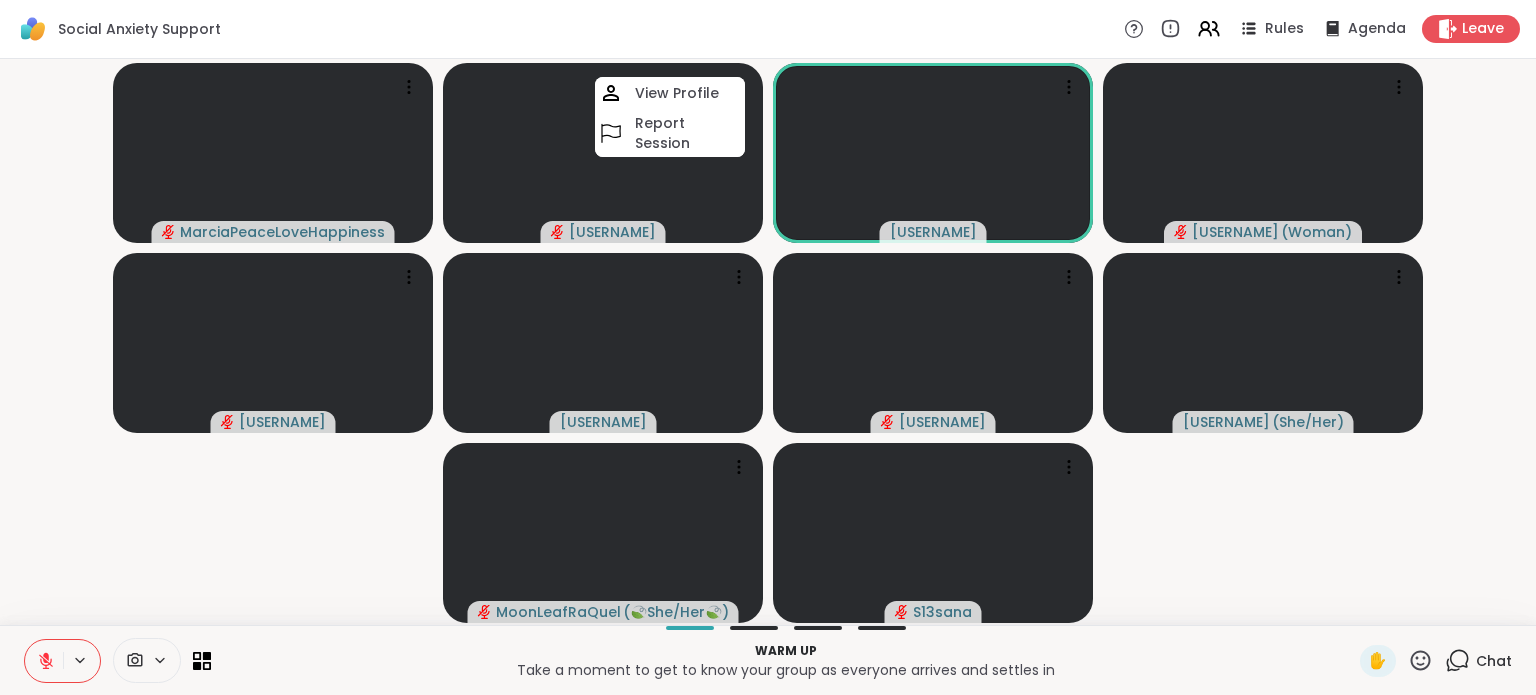 click on "MarciaPeaceLoveHappiness Katie_B View Profile Report Session hannahlesmis mcintyrelila ( Woman  ) Deedeekf1 Vanaraye goksaloney xoKaelaxo ( She/Her ) MoonLeafRaQuel ( 🍃She/Her🍃 ) S13sana" at bounding box center (768, 342) 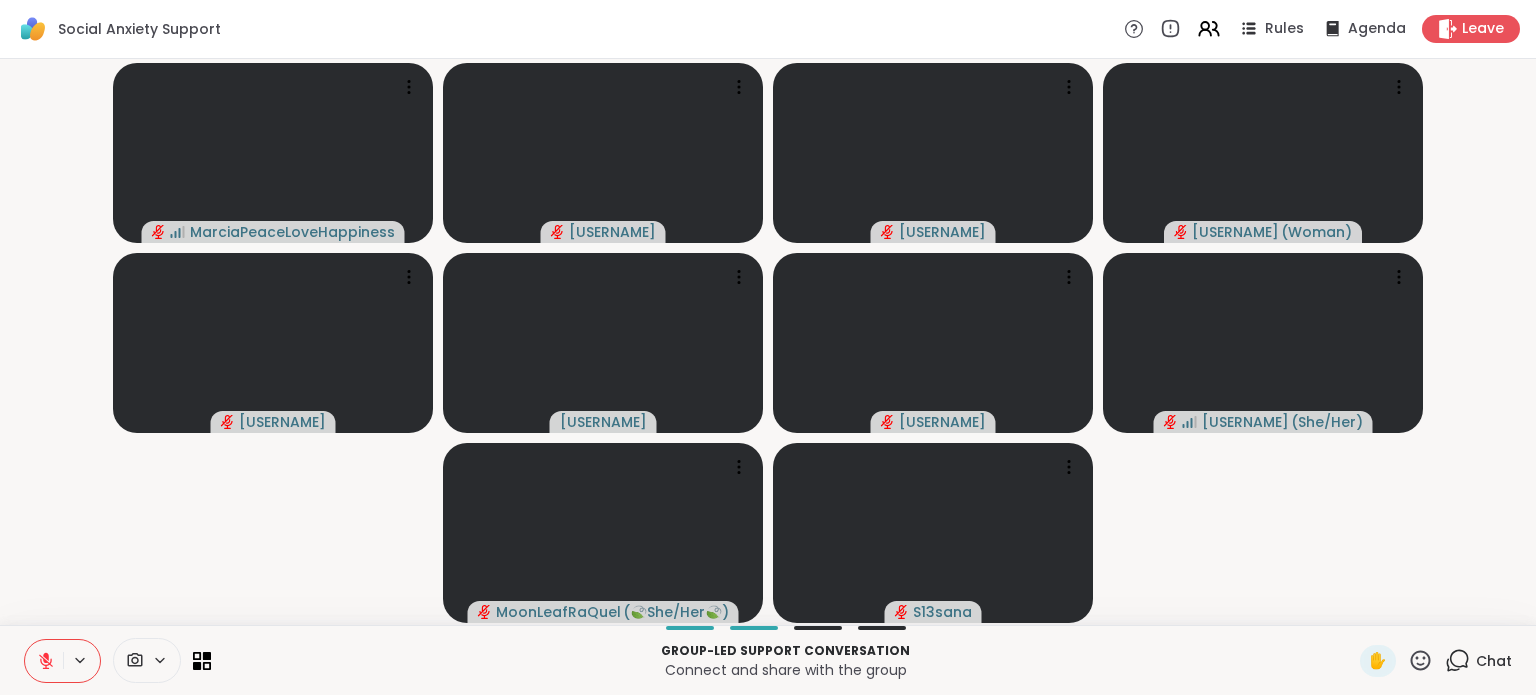 click 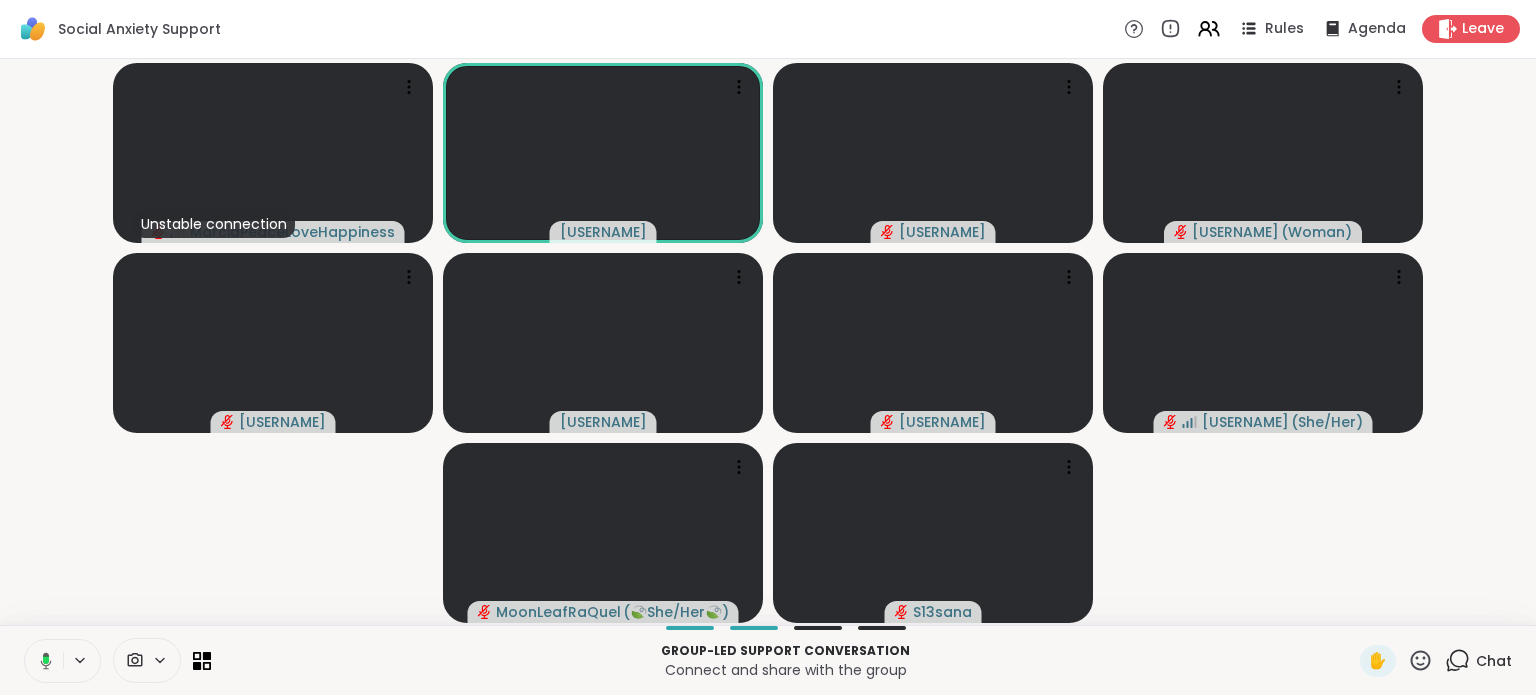 click 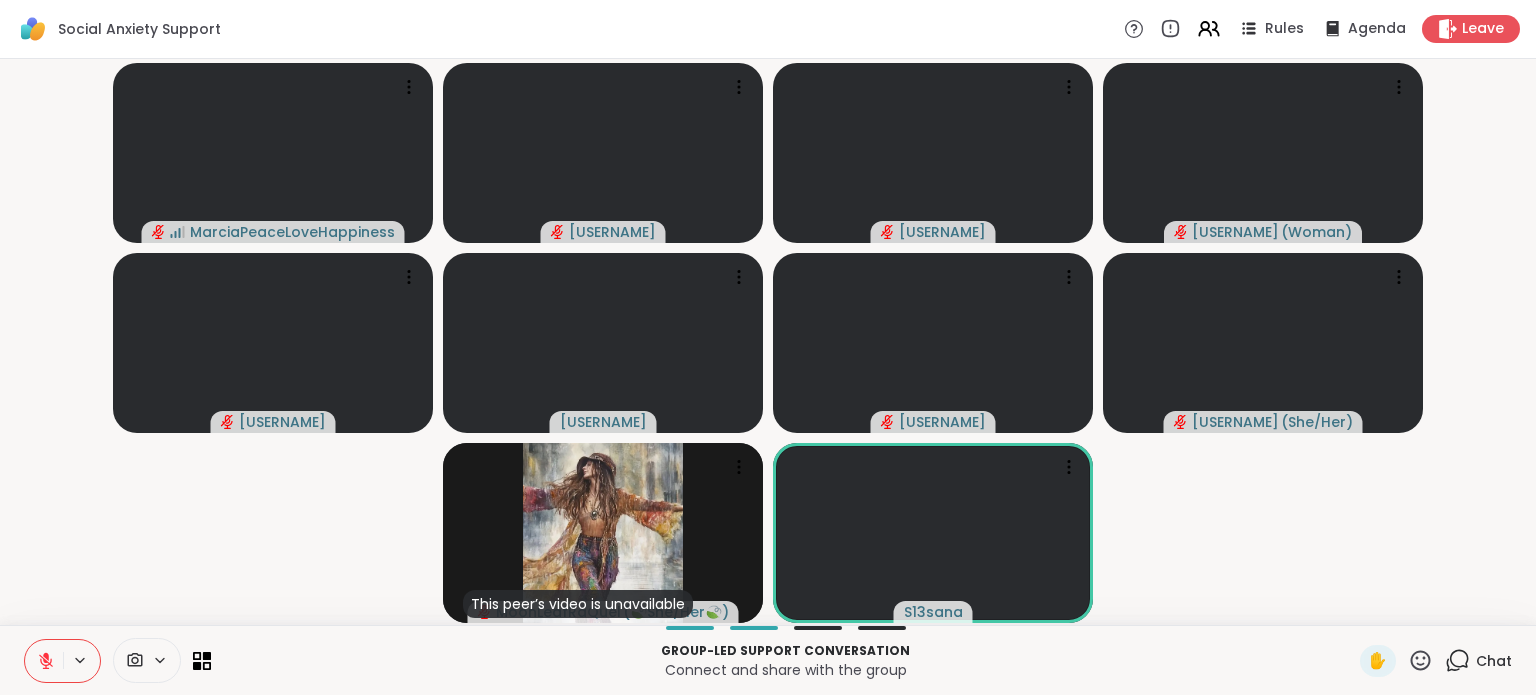 click on "MarciaPeaceLoveHappiness Katie_B hannahlesmis mcintyrelila ( Woman  ) Deedeekf1 Vanaraye goksaloney xoKaelaxo ( She/Her ) This peer’s video is unavailable MoonLeafRaQuel ( 🍃She/Her🍃 ) S13sana" at bounding box center (768, 342) 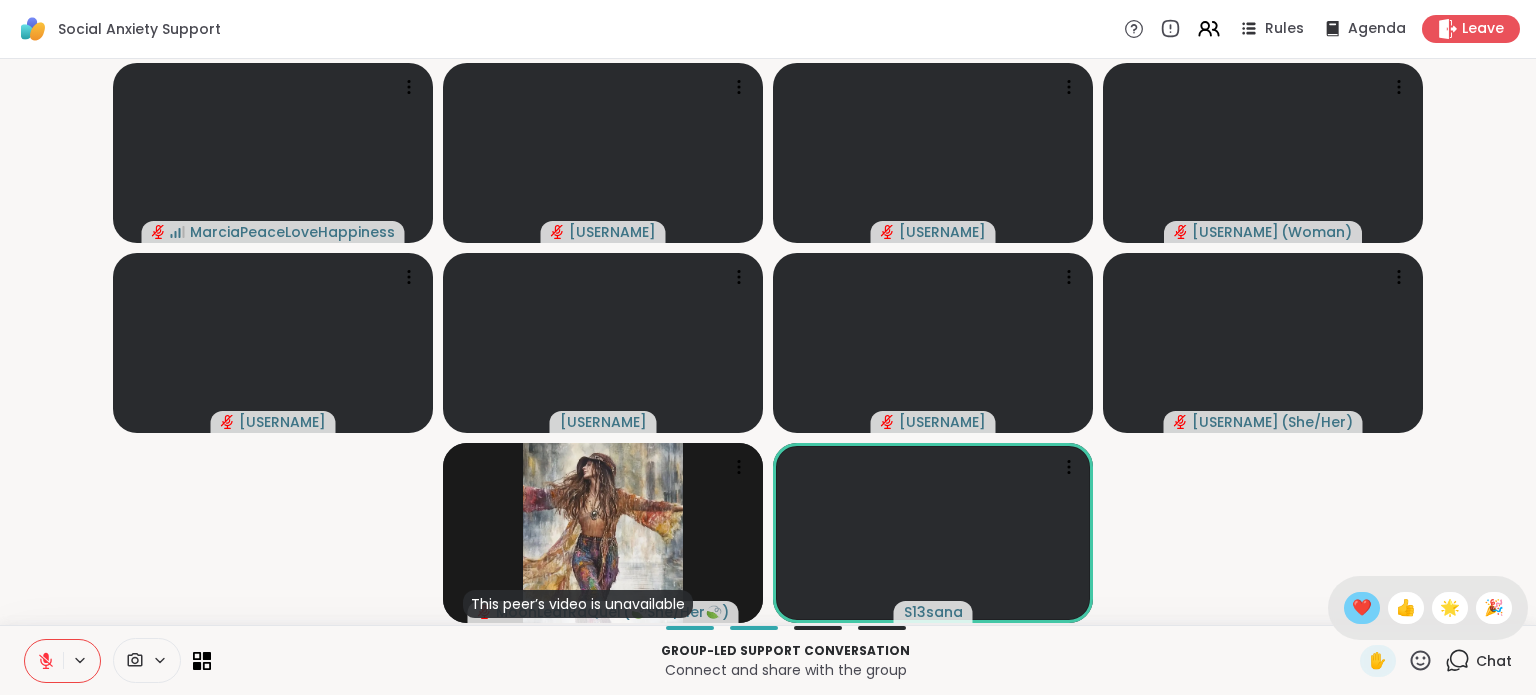click on "❤️" at bounding box center (1362, 608) 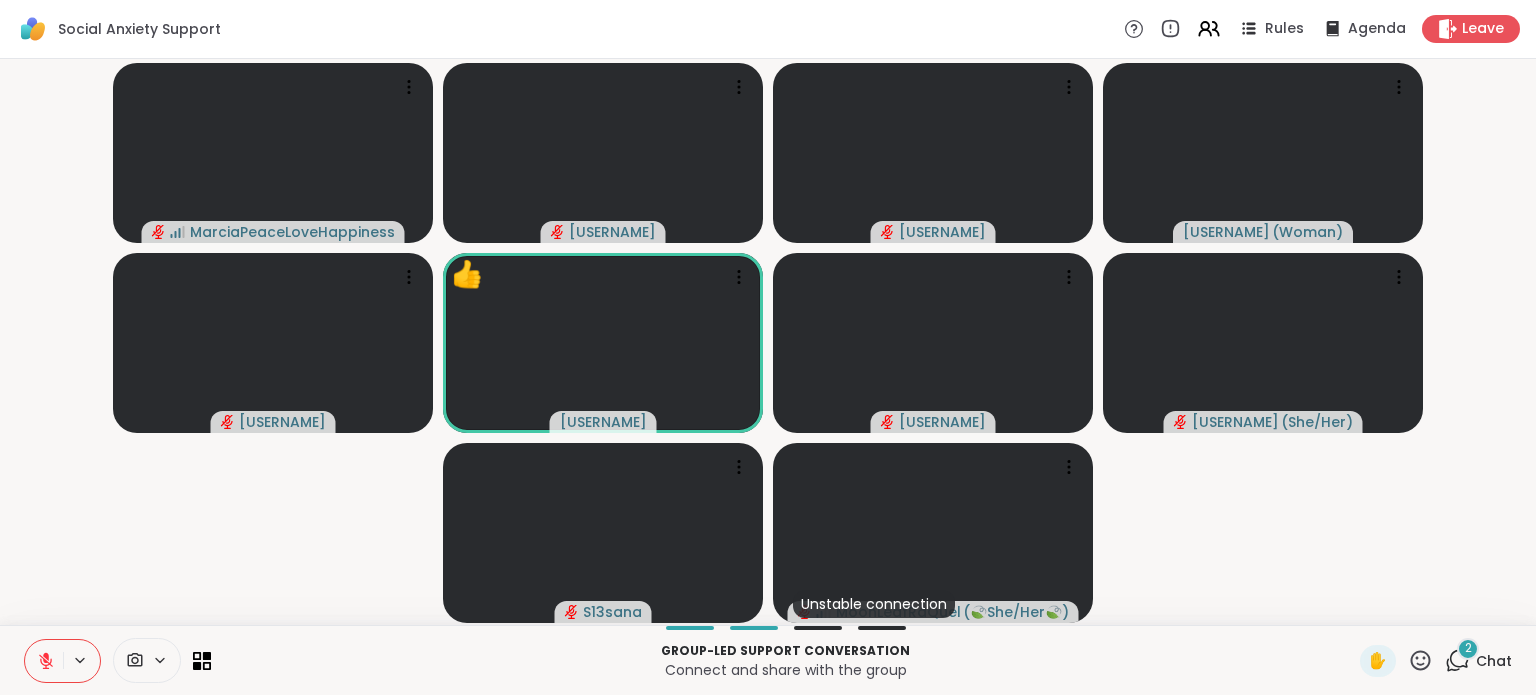 click 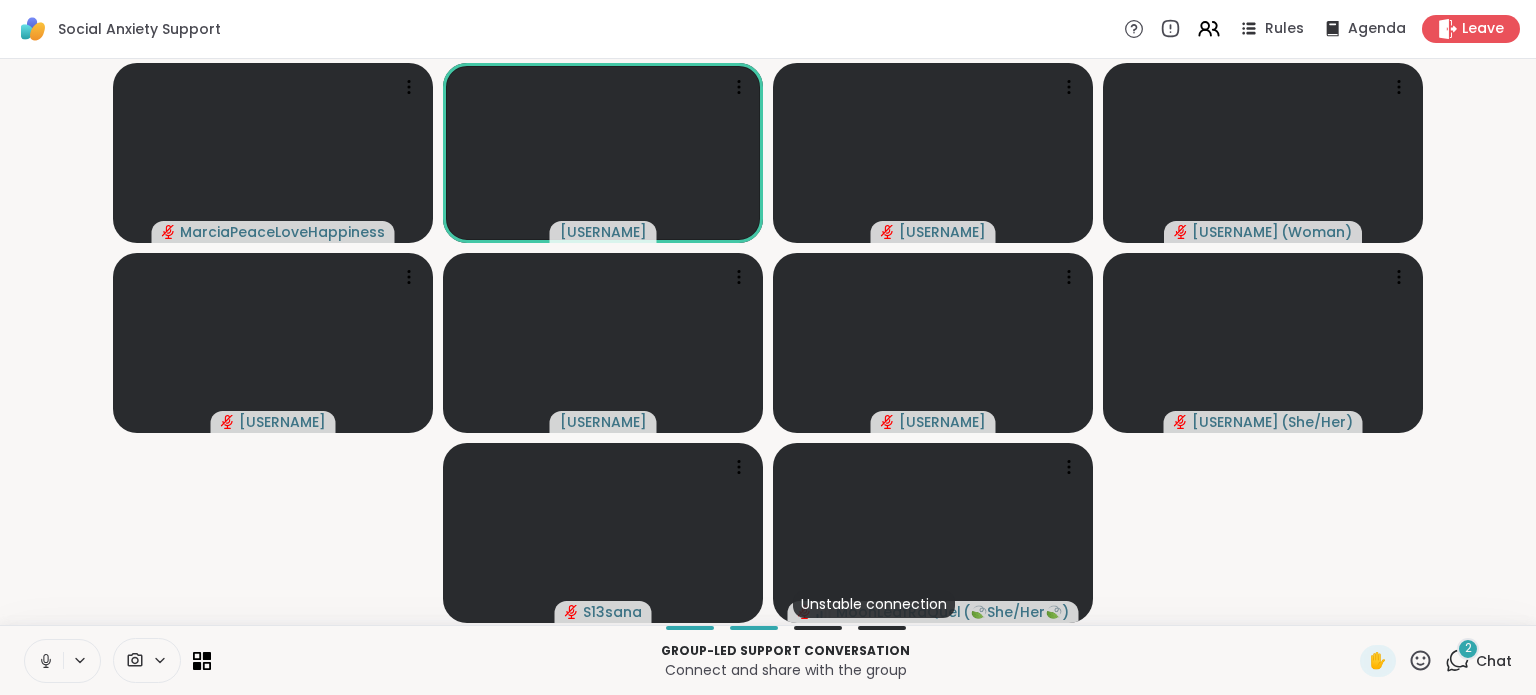 click 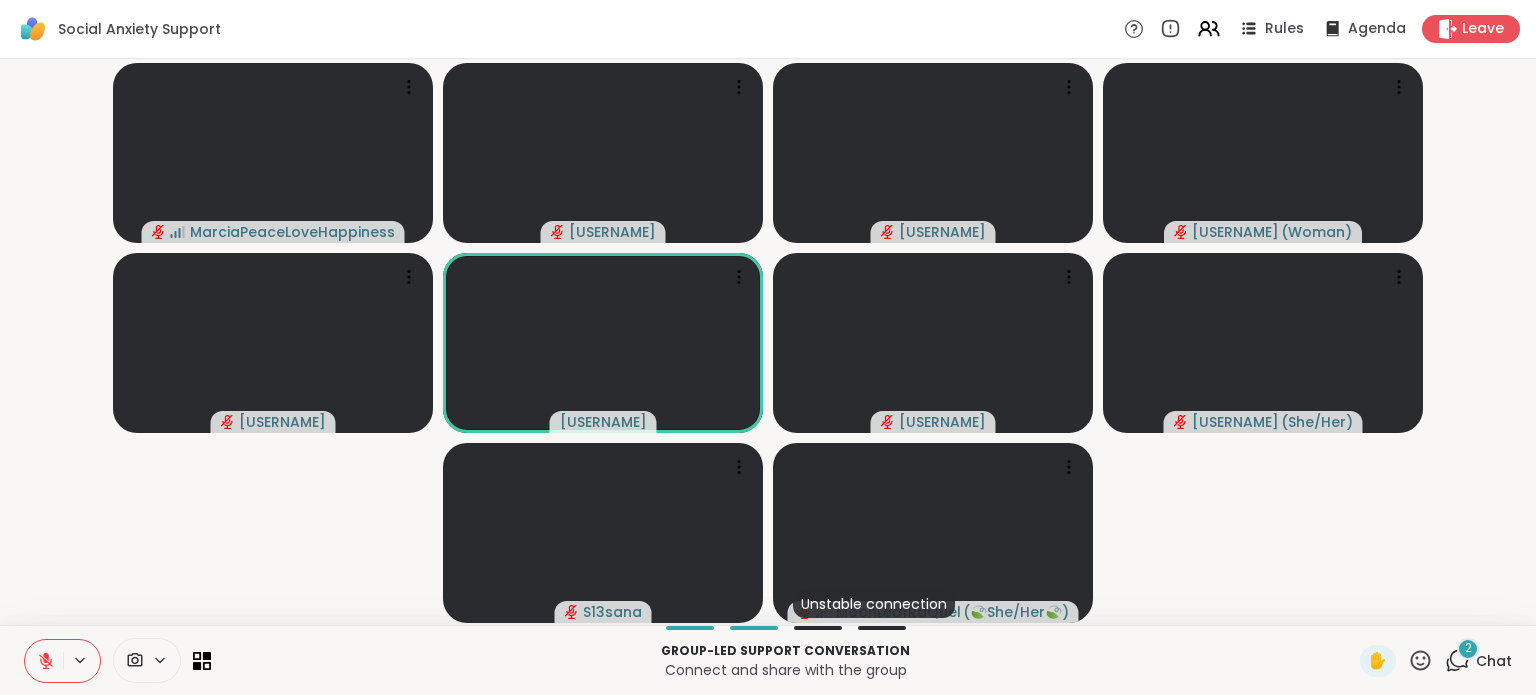 click on "Social Anxiety Support Rules Agenda Leave MarciaPeaceLoveHappiness Katie_B hannahlesmis mcintyrelila ( Woman  ) Deedeekf1 Vanaraye goksaloney xoKaelaxo ( She/Her ) S13sana Unstable connection MoonLeafRaQuel ( 🍃She/Her🍃 ) Group-led support conversation Connect and share with the group ✋ 2 Chat ShareWell | Session Room" at bounding box center (768, 347) 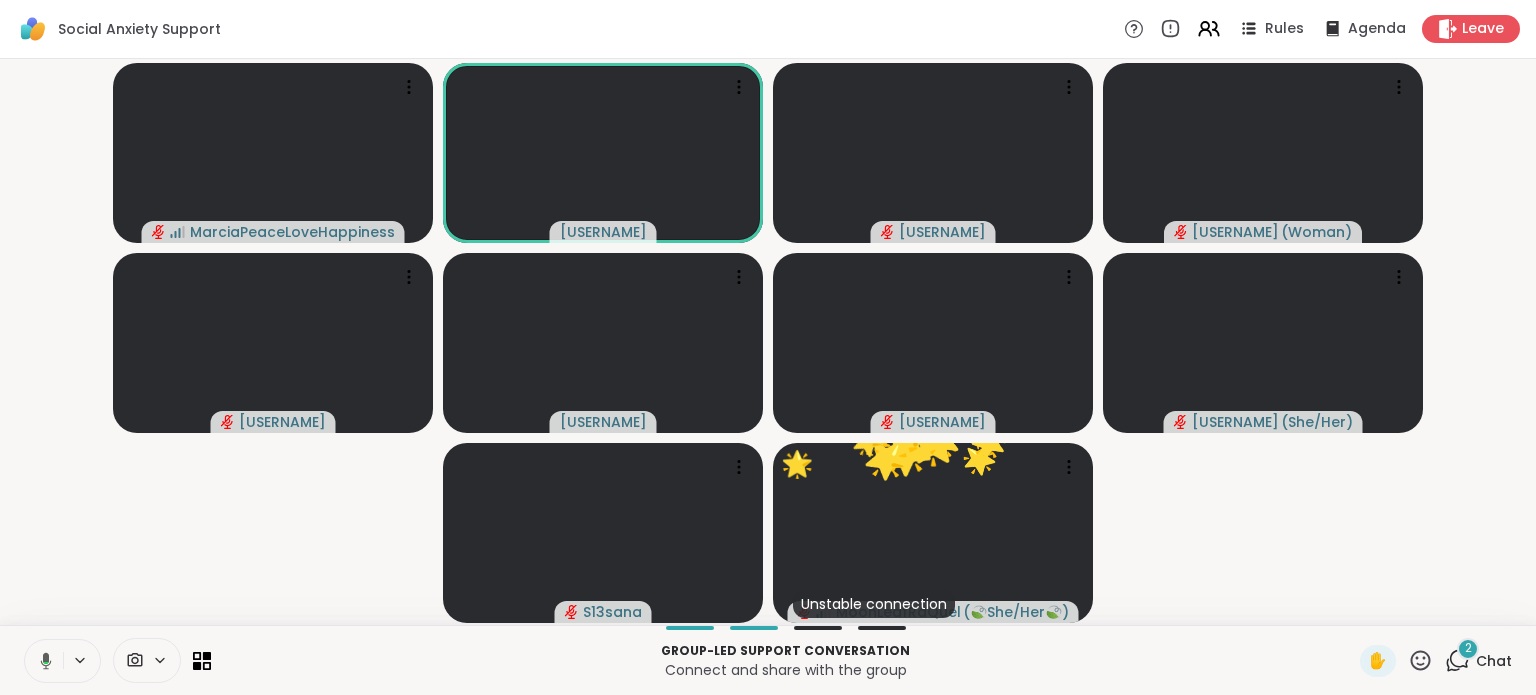 click 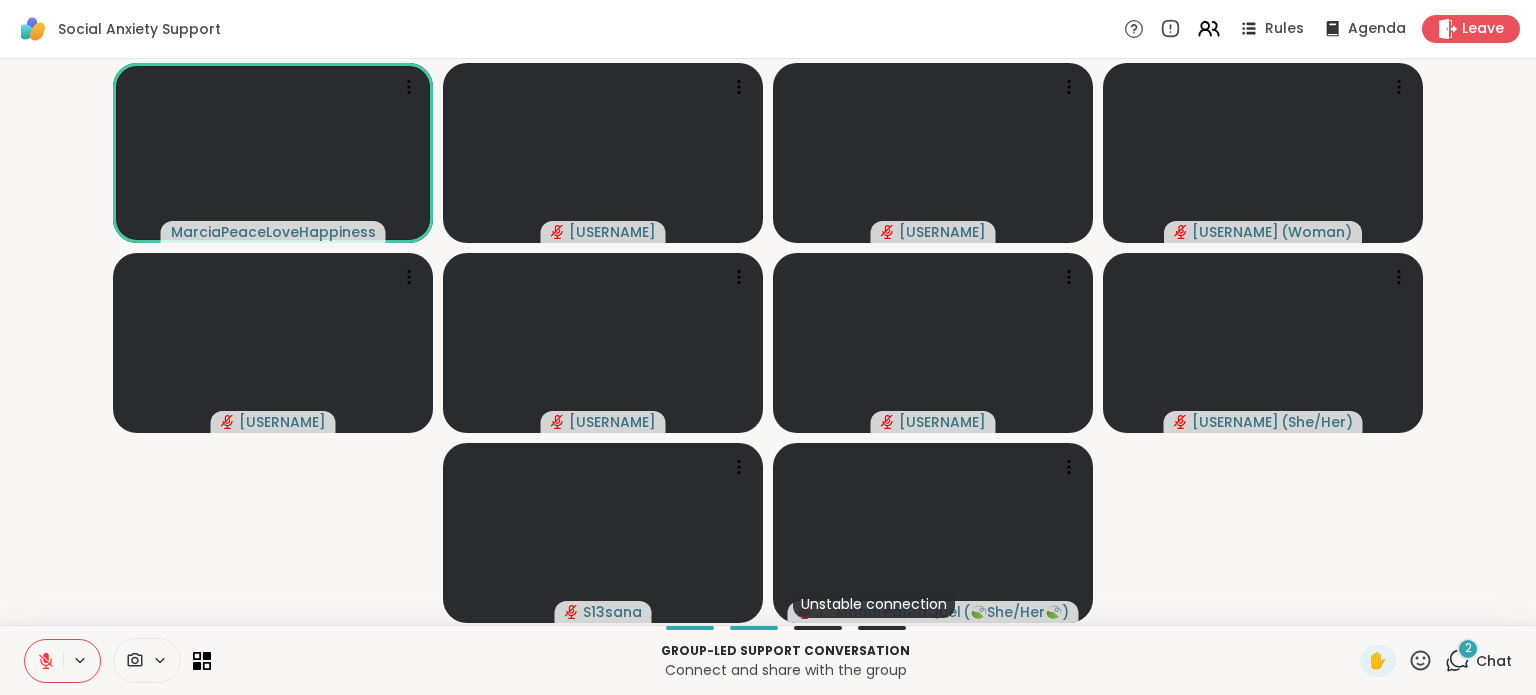 click 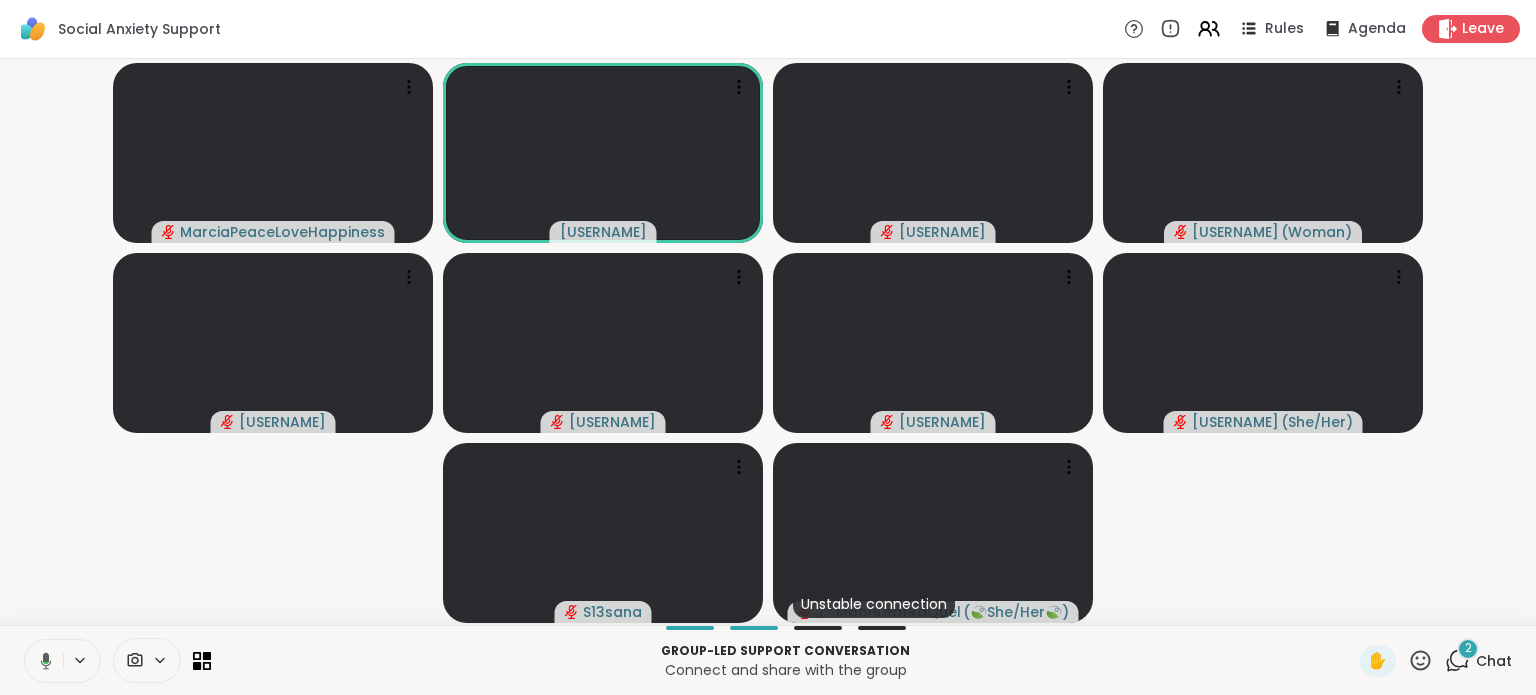 click at bounding box center (42, 661) 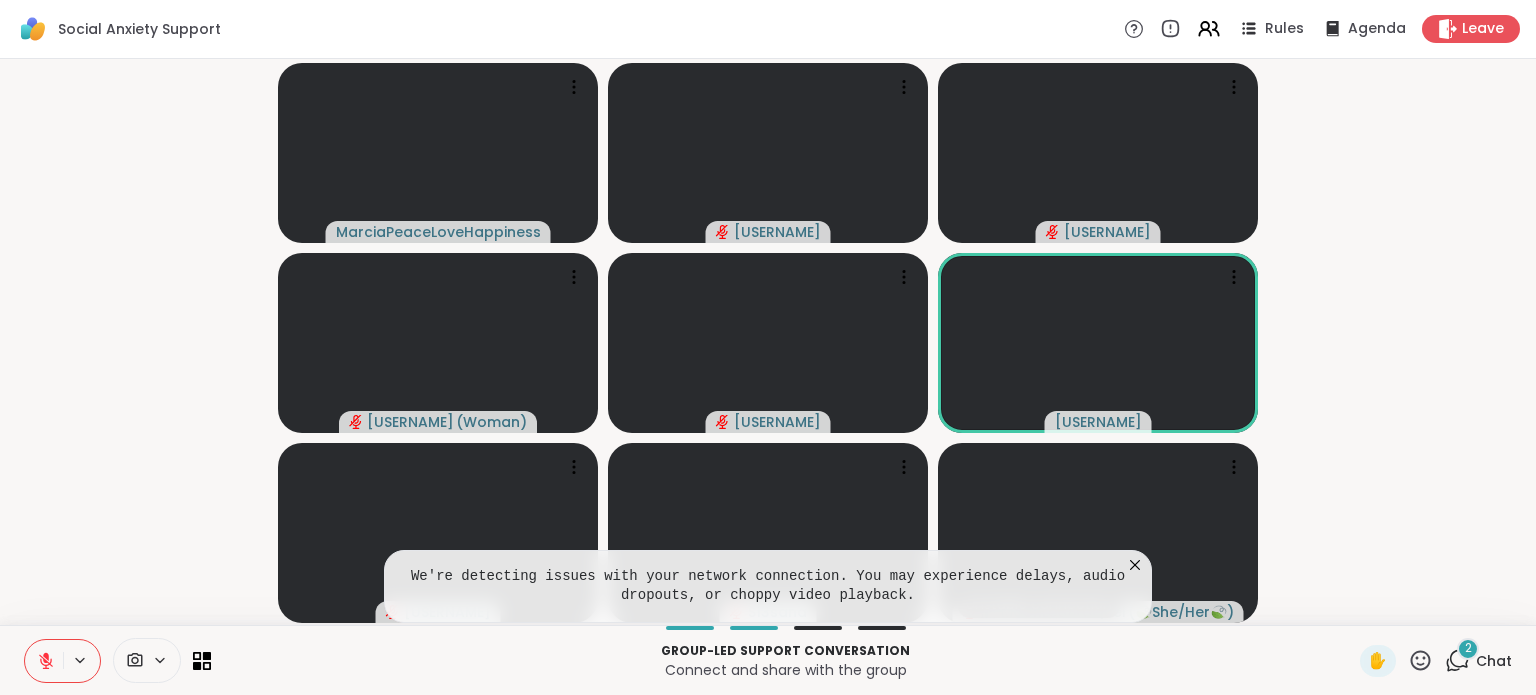 click 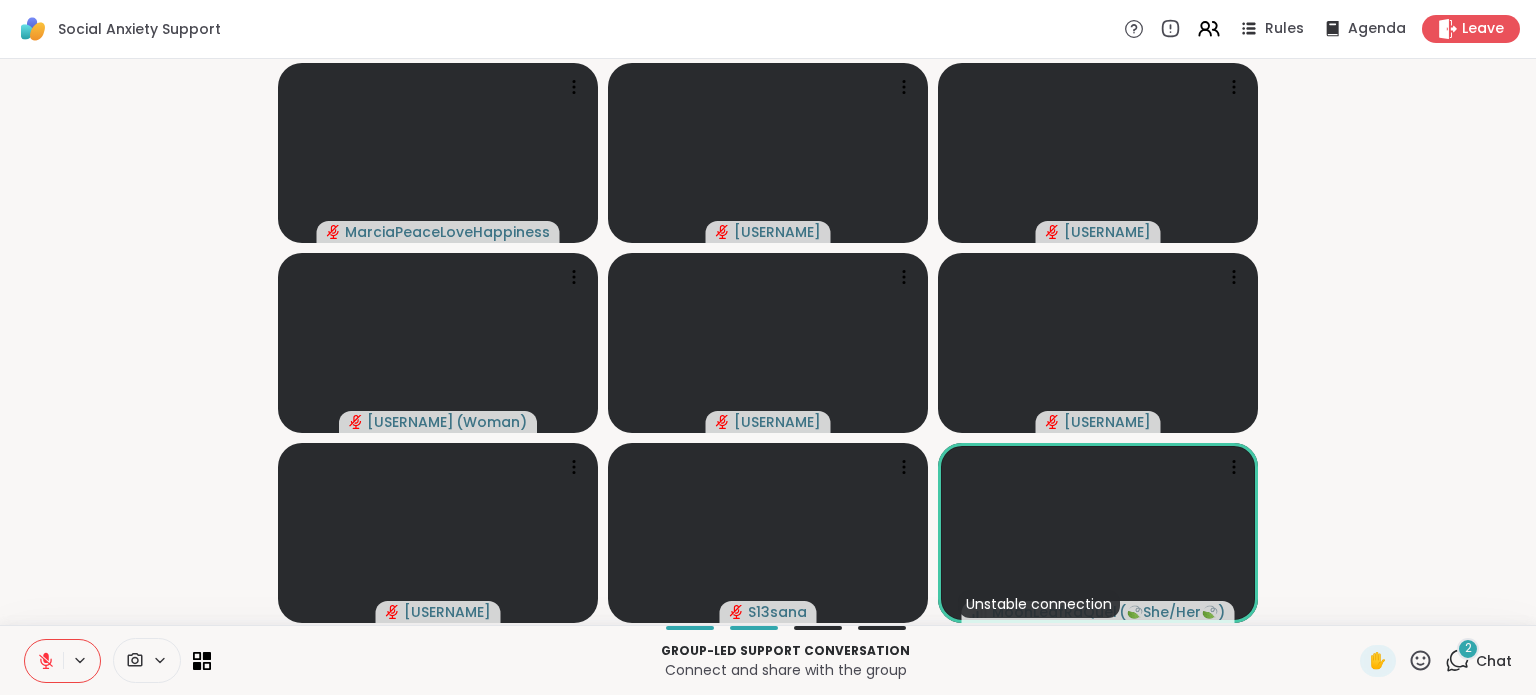 click 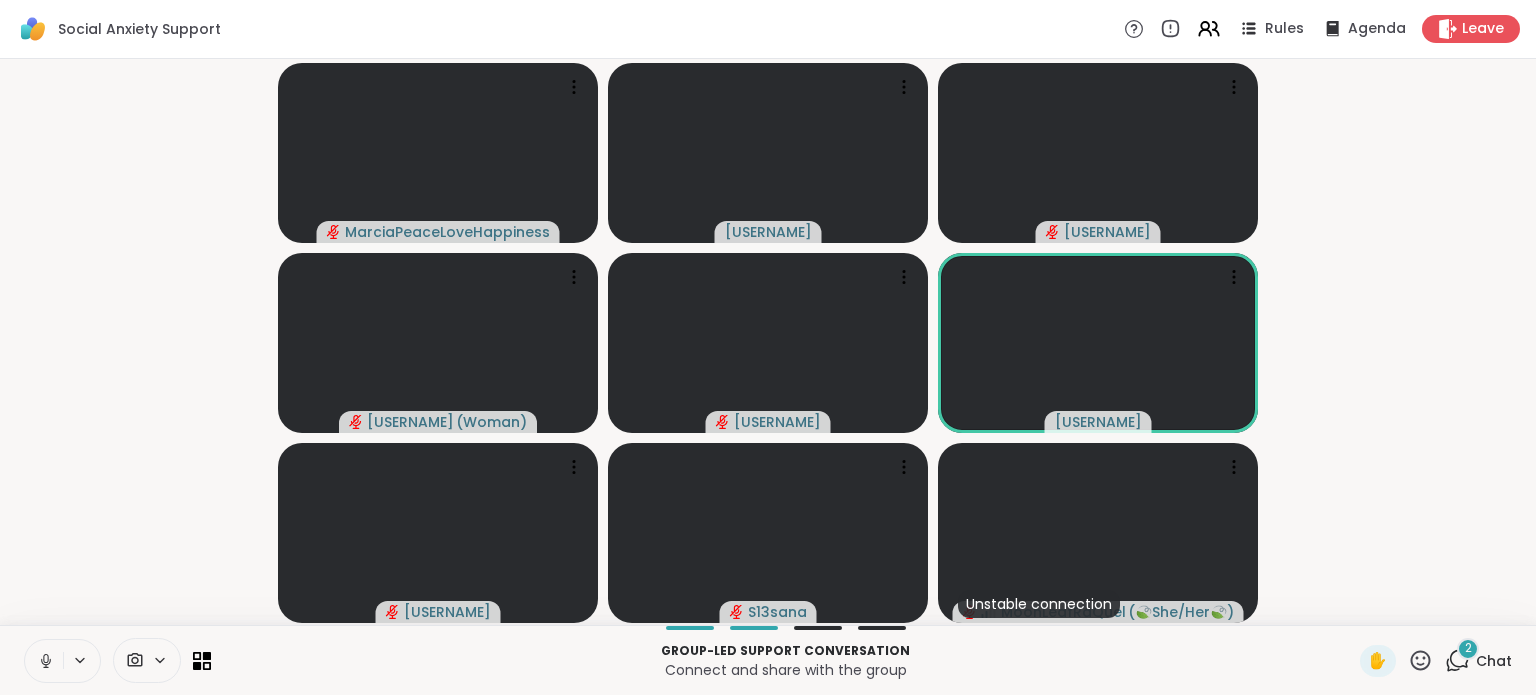click 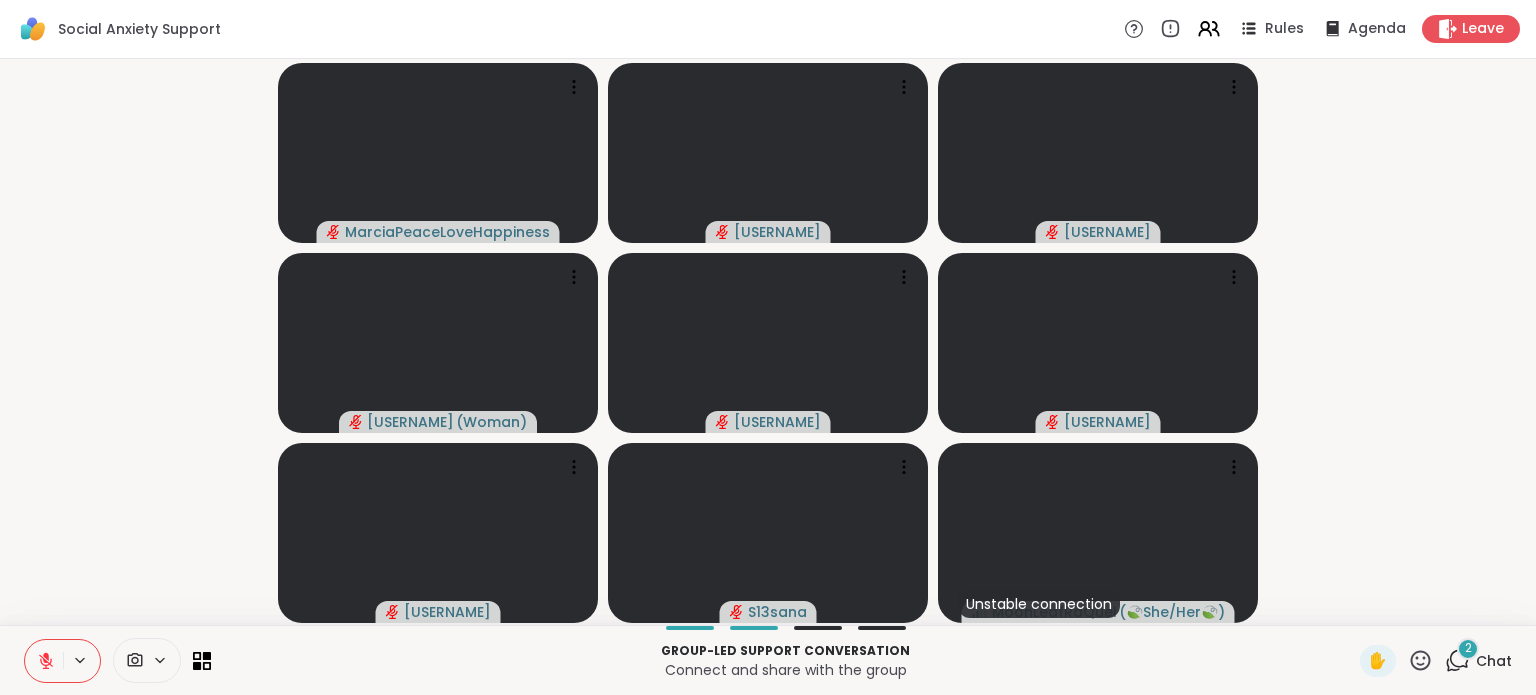 click 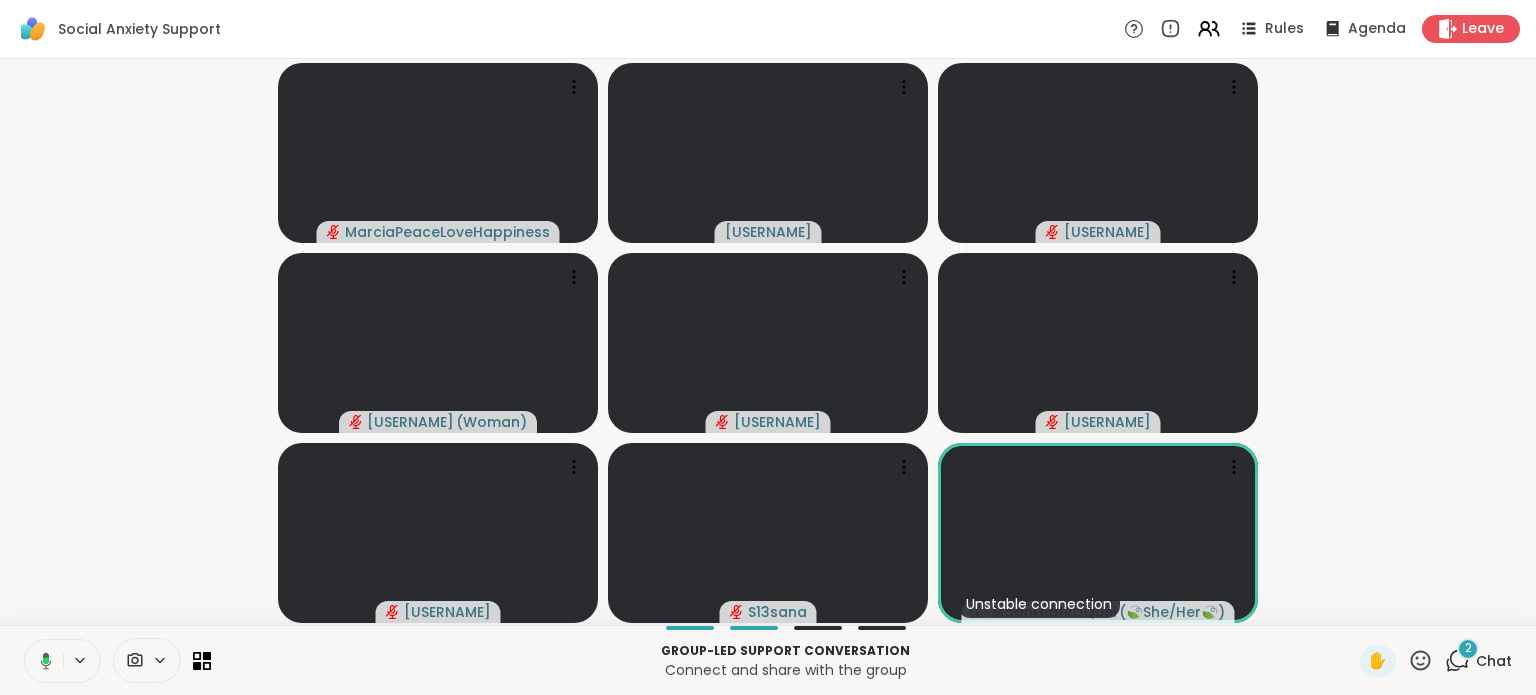 click 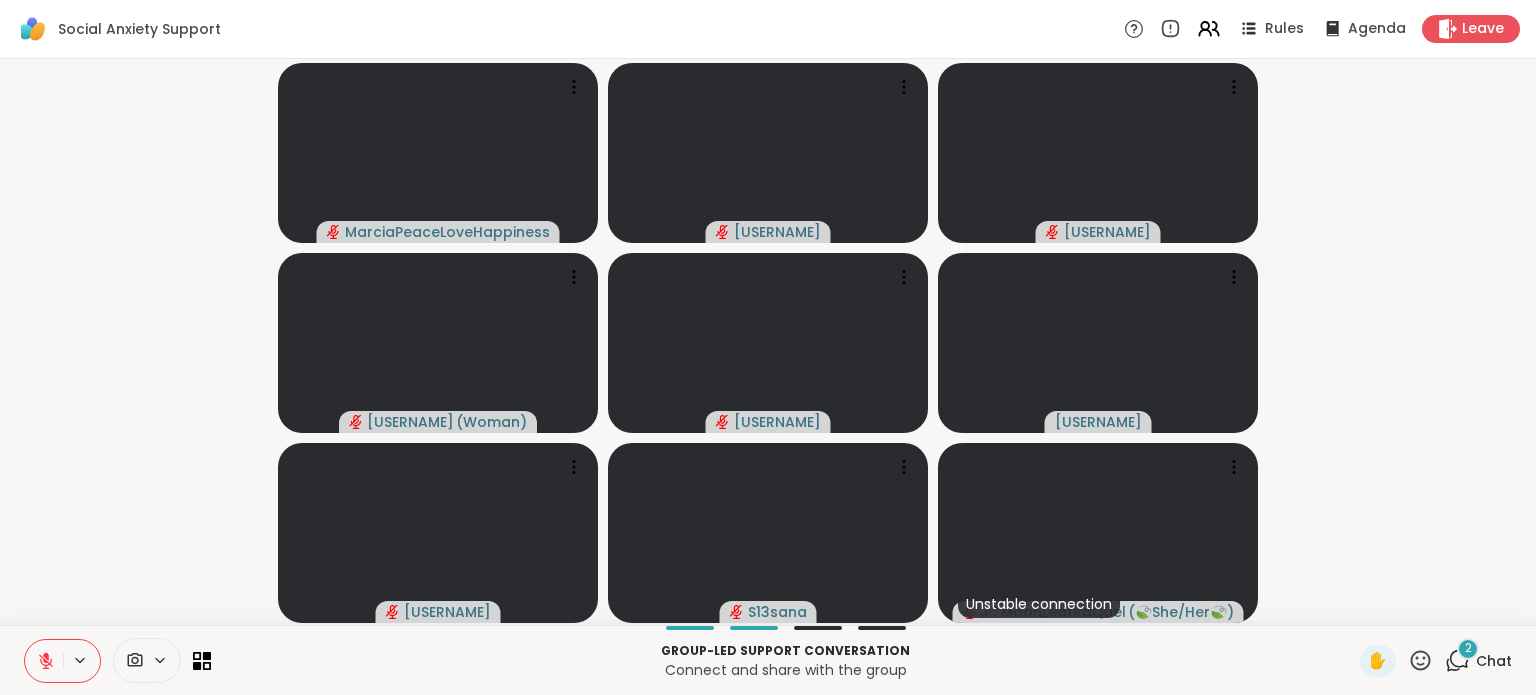 click 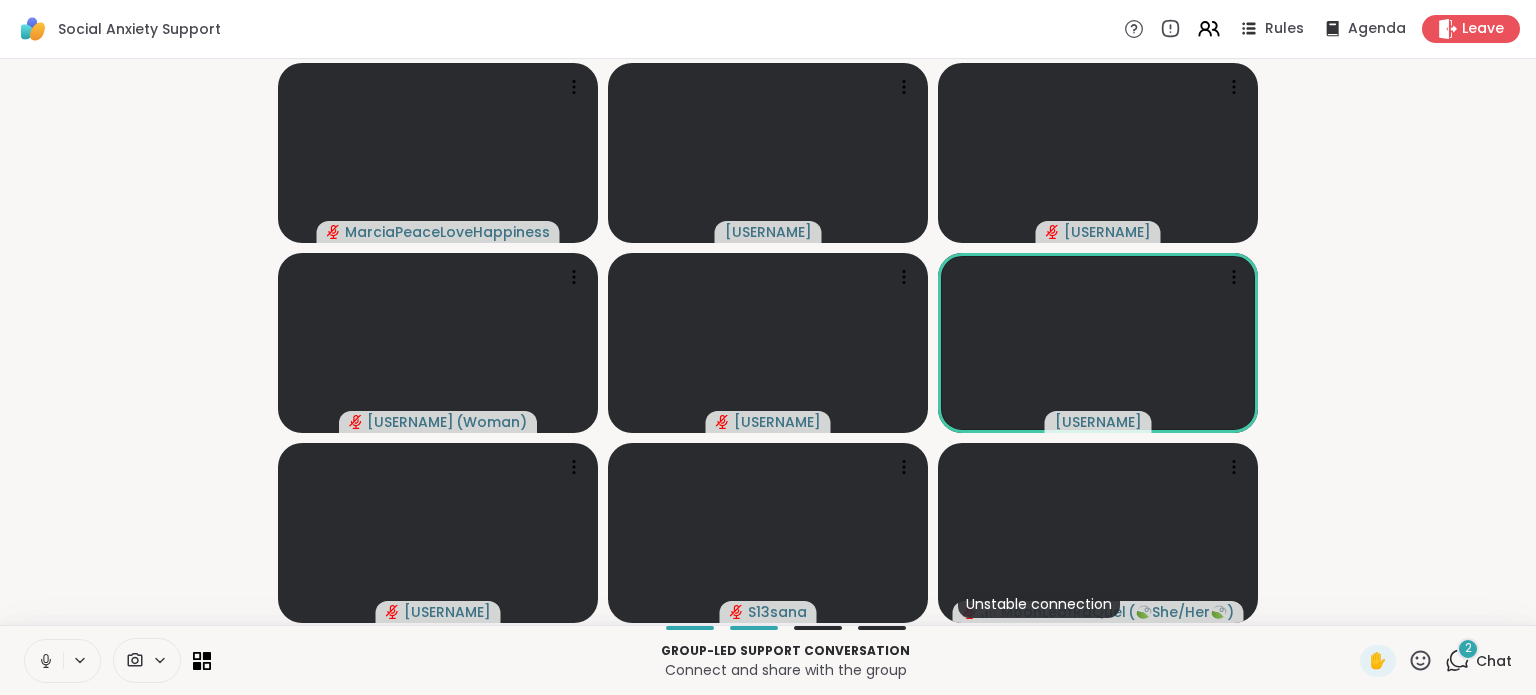 click 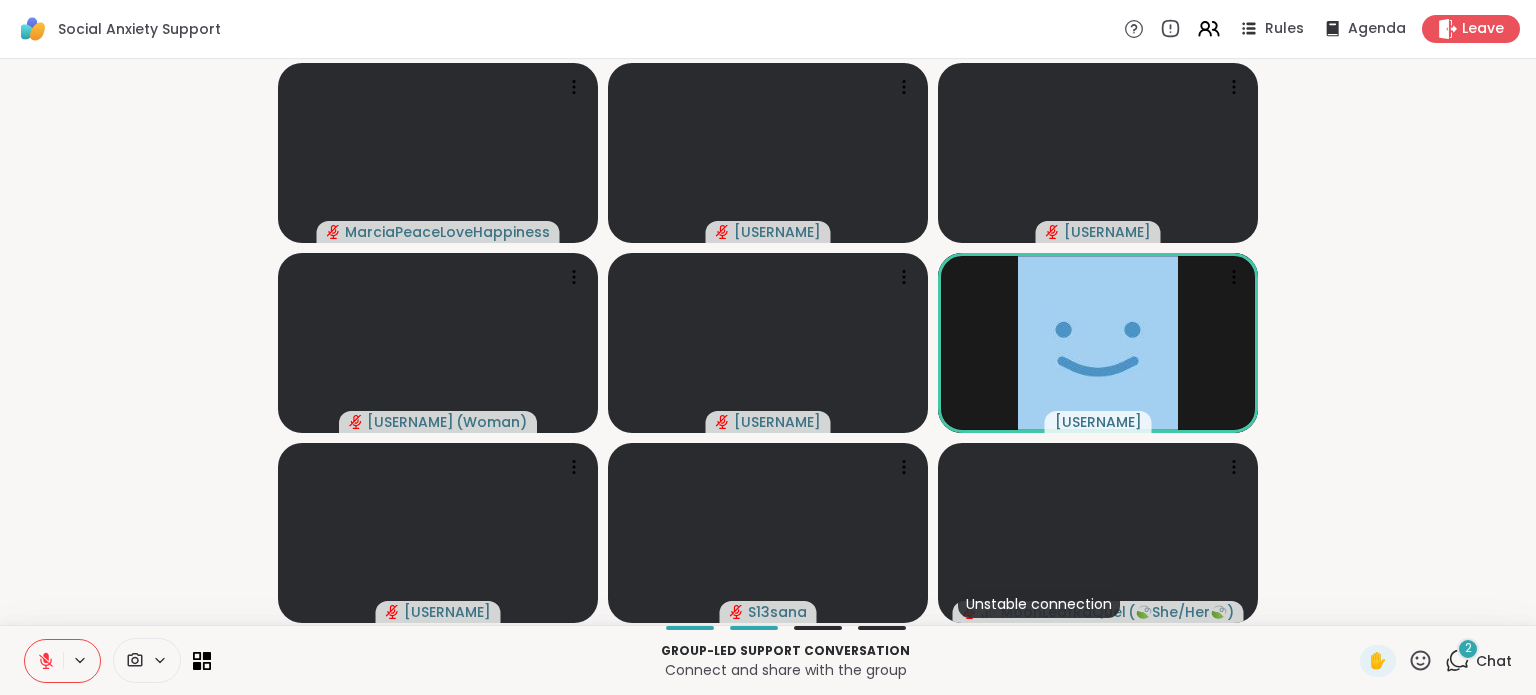 click 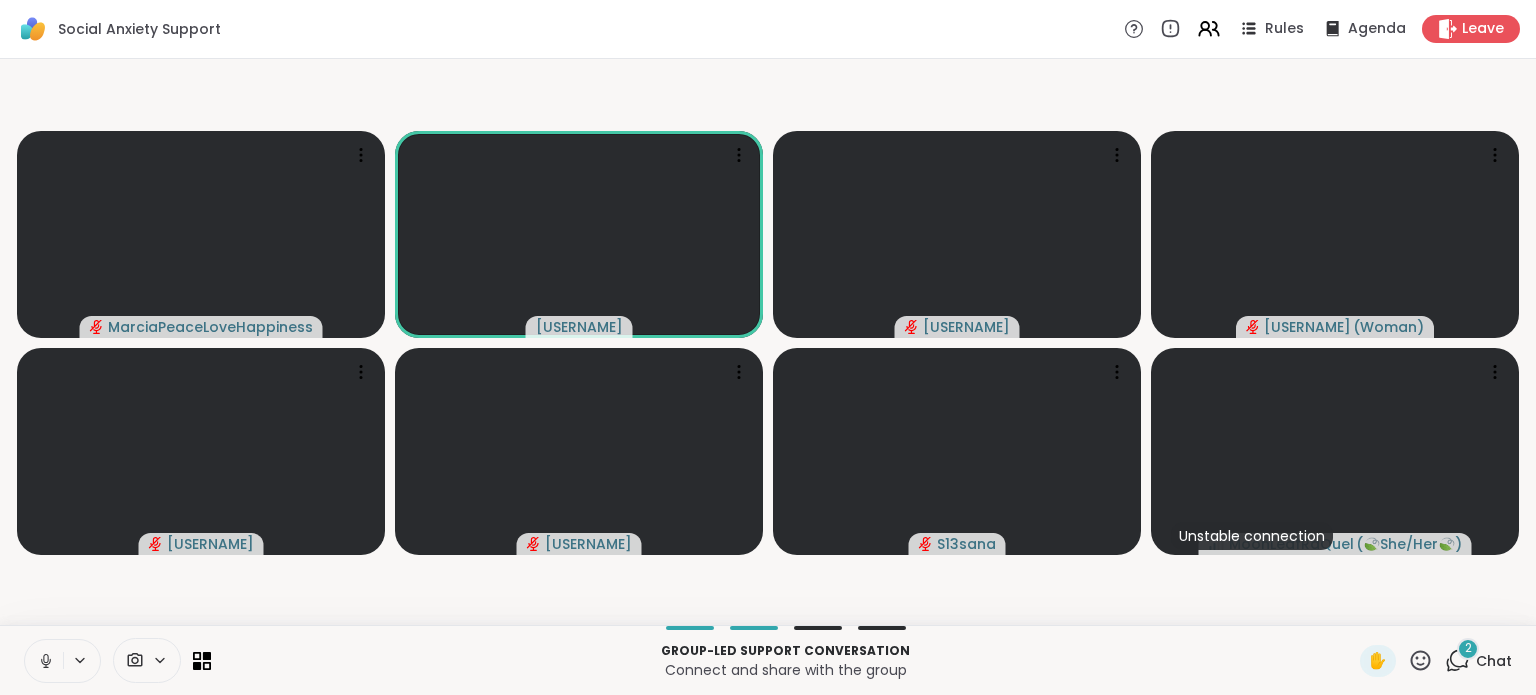 click 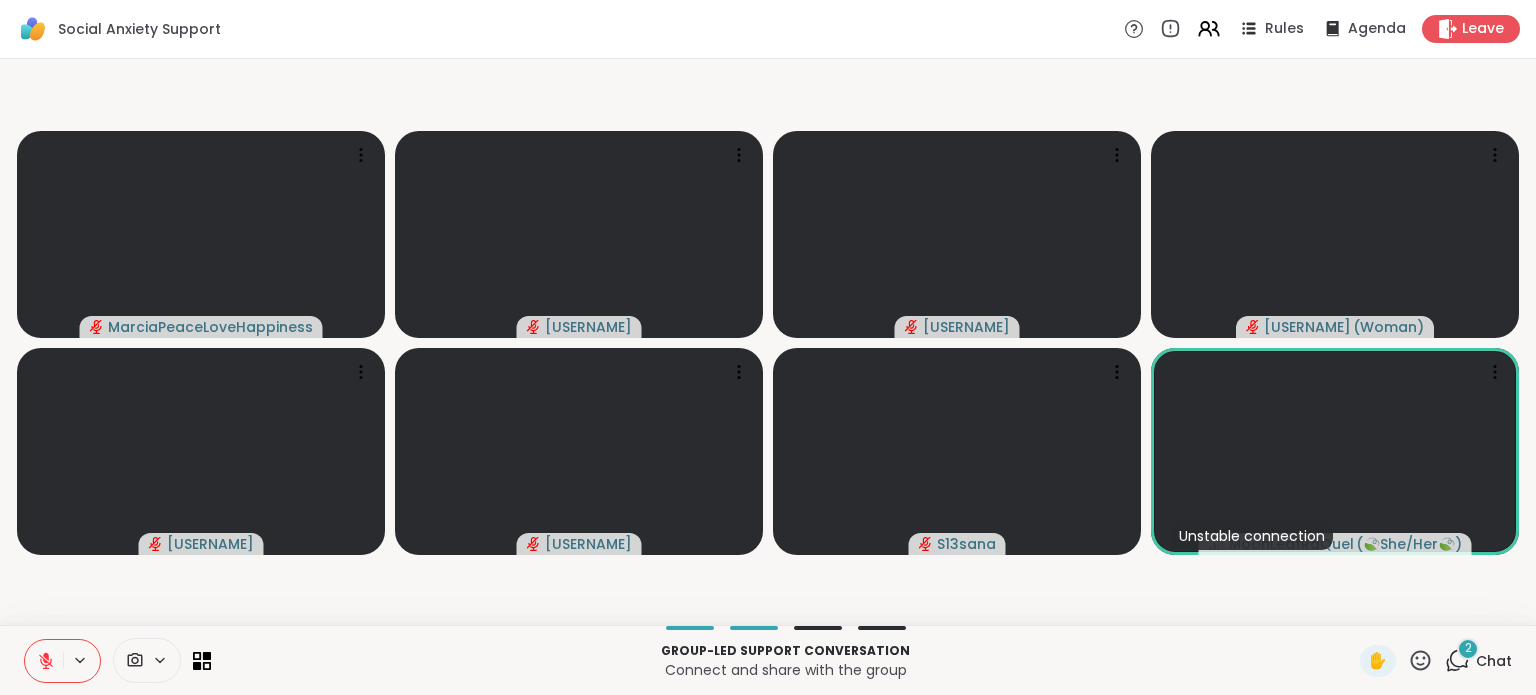click 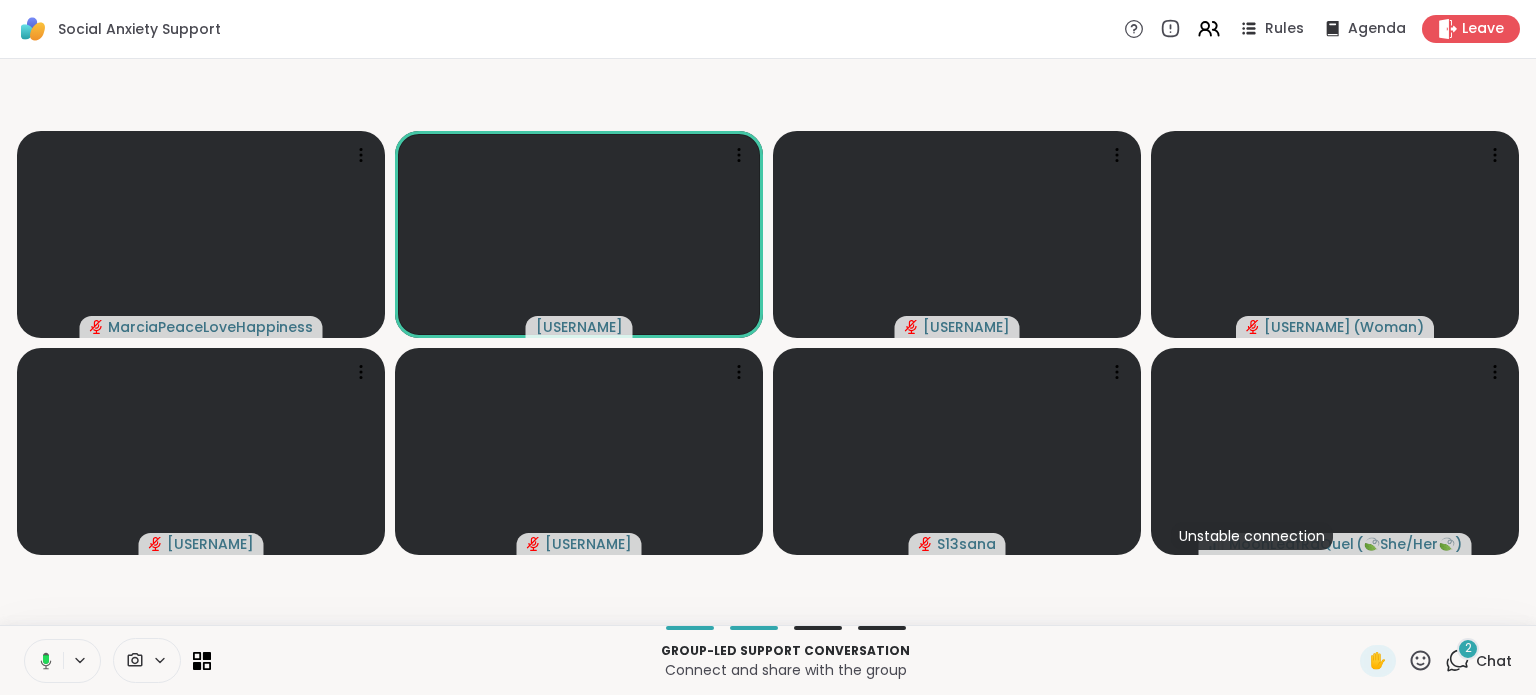 click 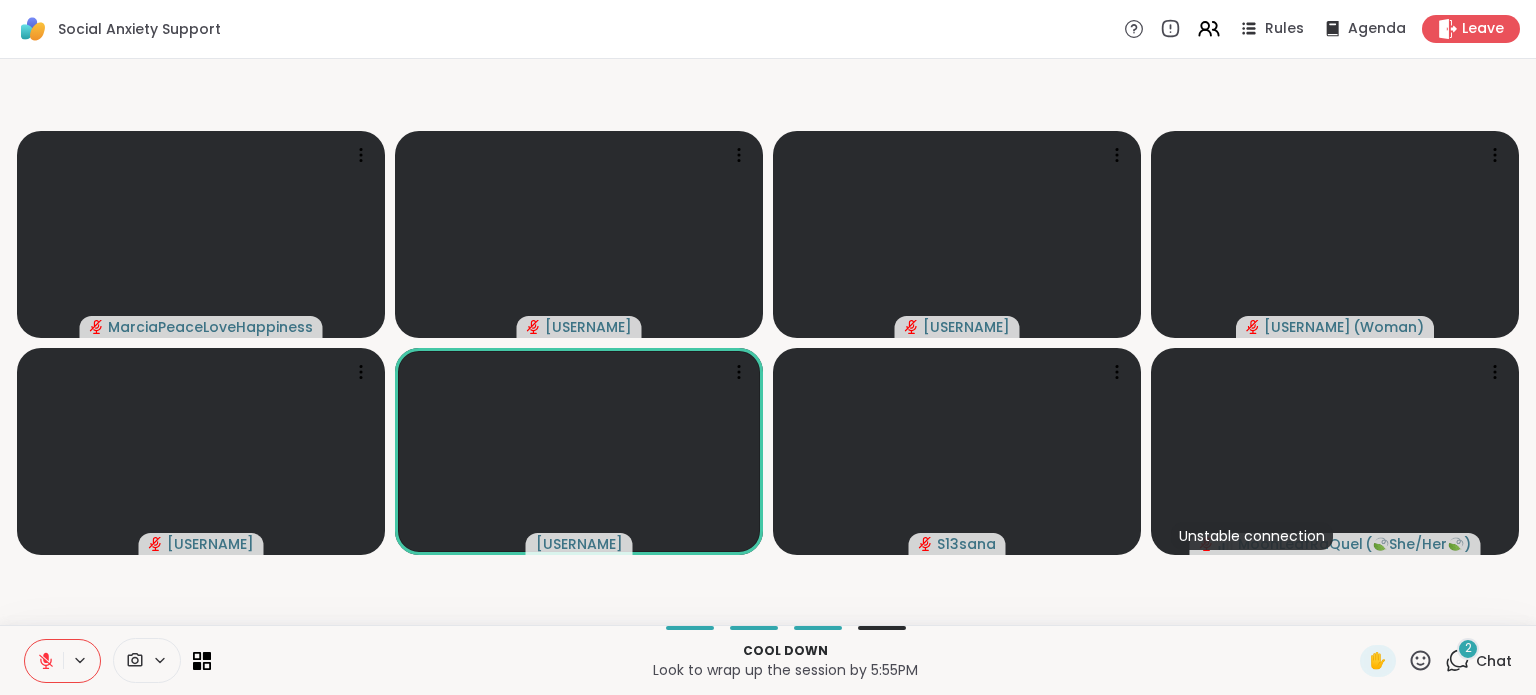 click 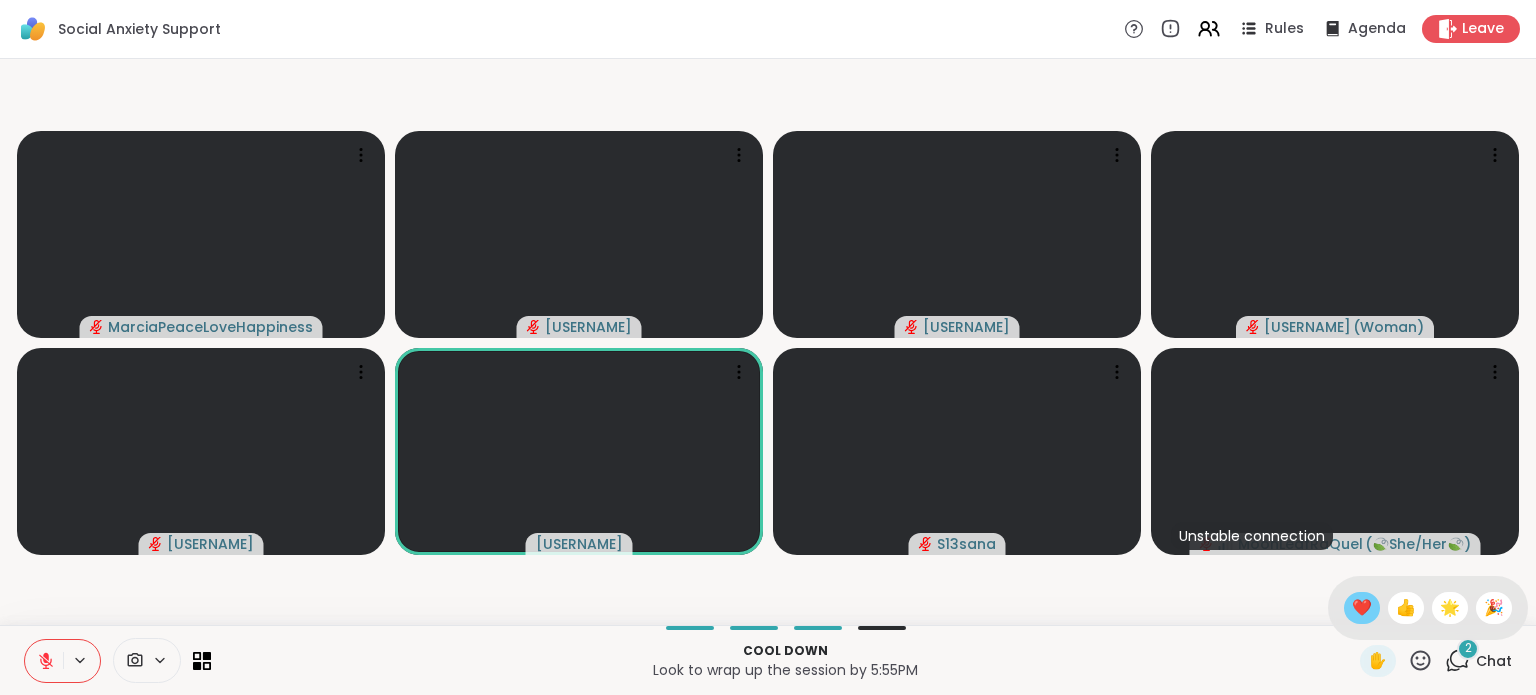click on "❤️" at bounding box center [1362, 608] 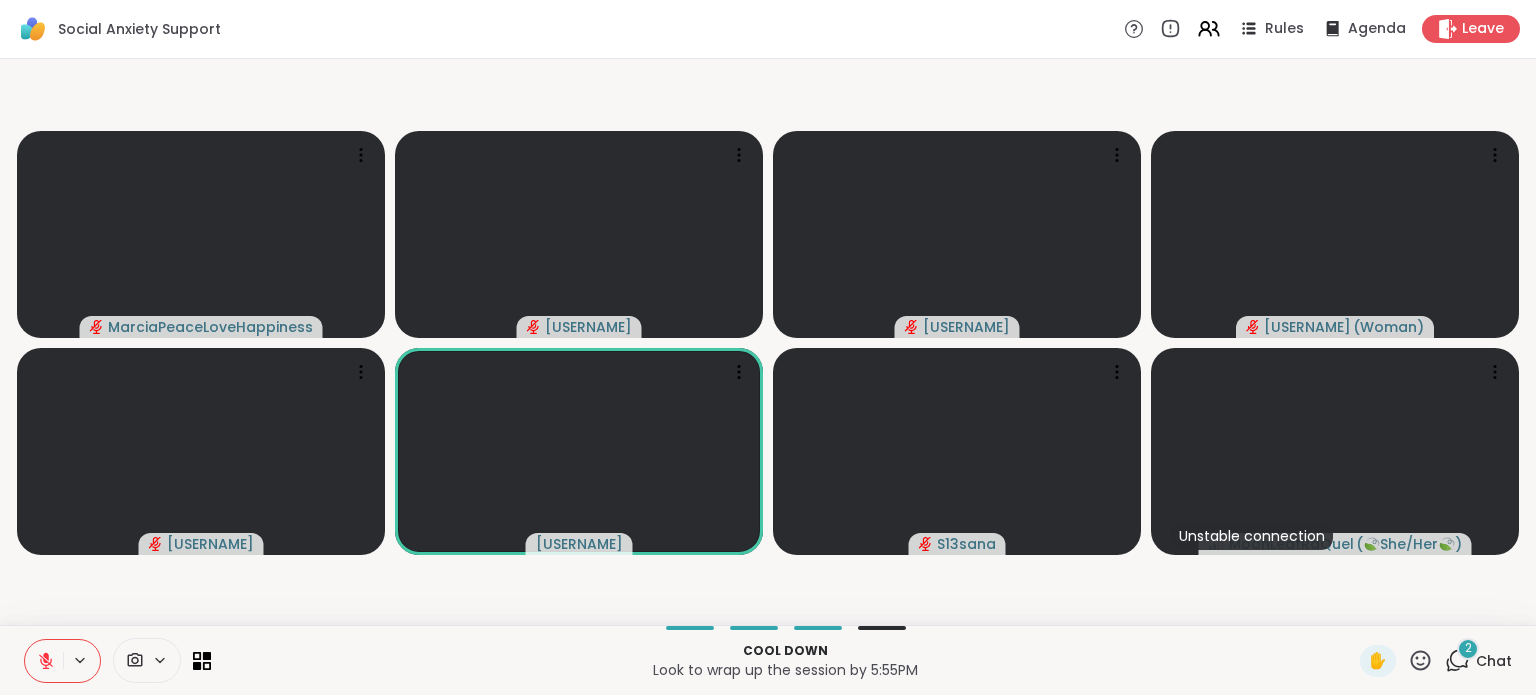 click at bounding box center [44, 661] 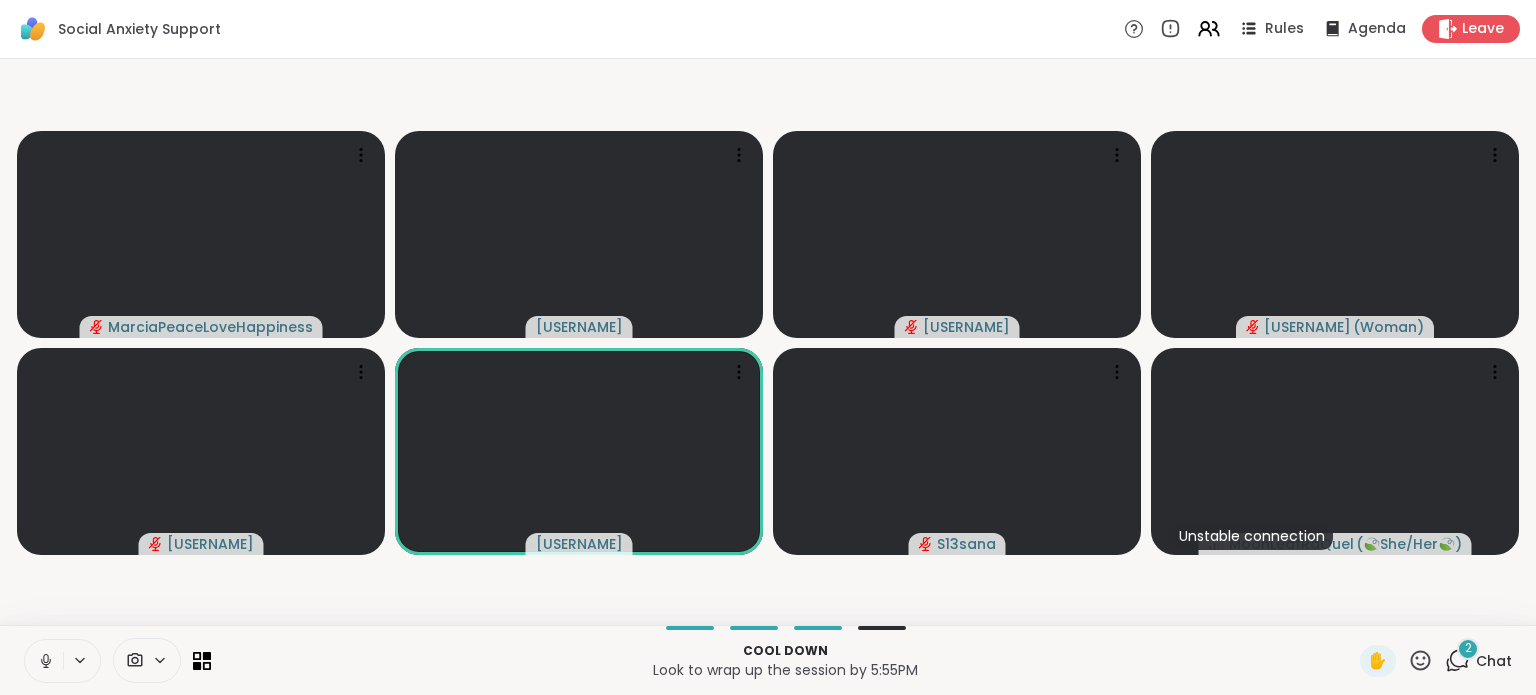click at bounding box center [44, 661] 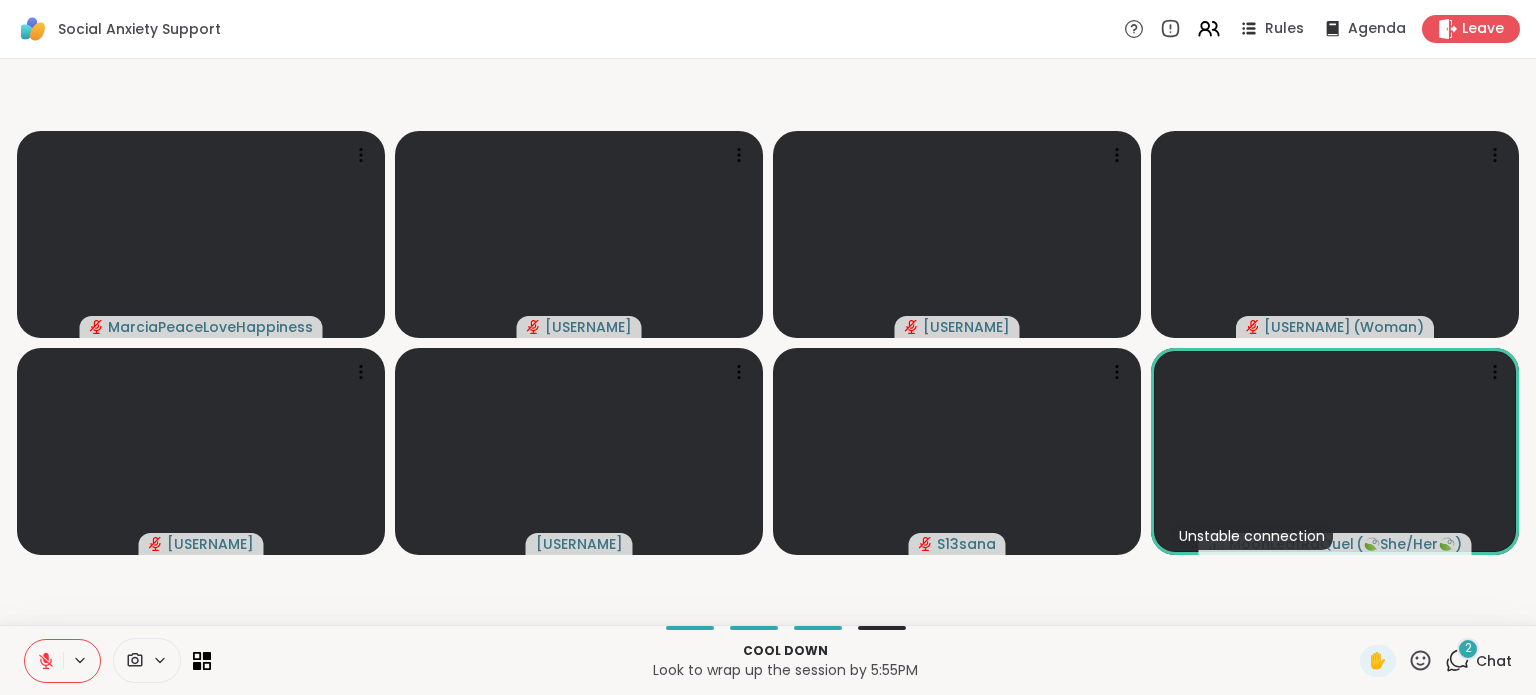 click at bounding box center [44, 661] 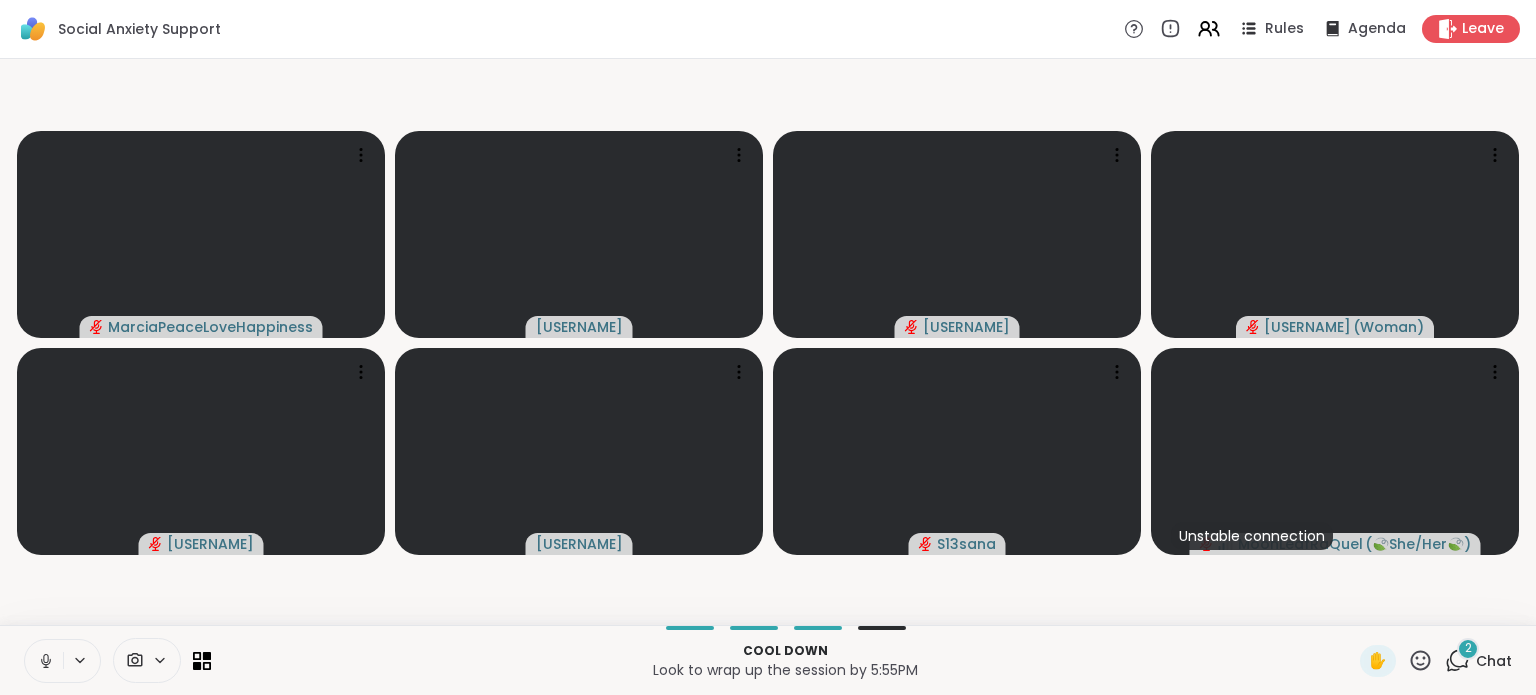 click 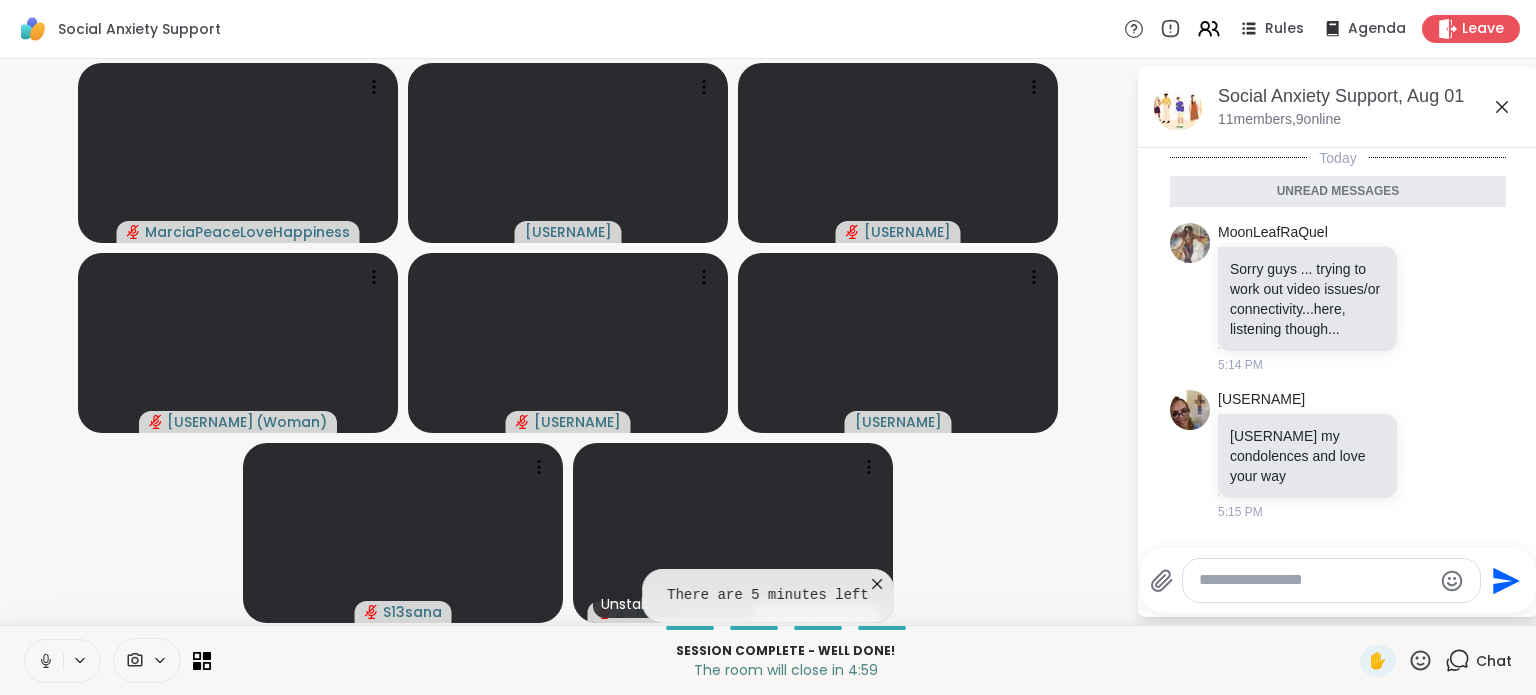 drag, startPoint x: 1452, startPoint y: 669, endPoint x: 1066, endPoint y: 646, distance: 386.68463 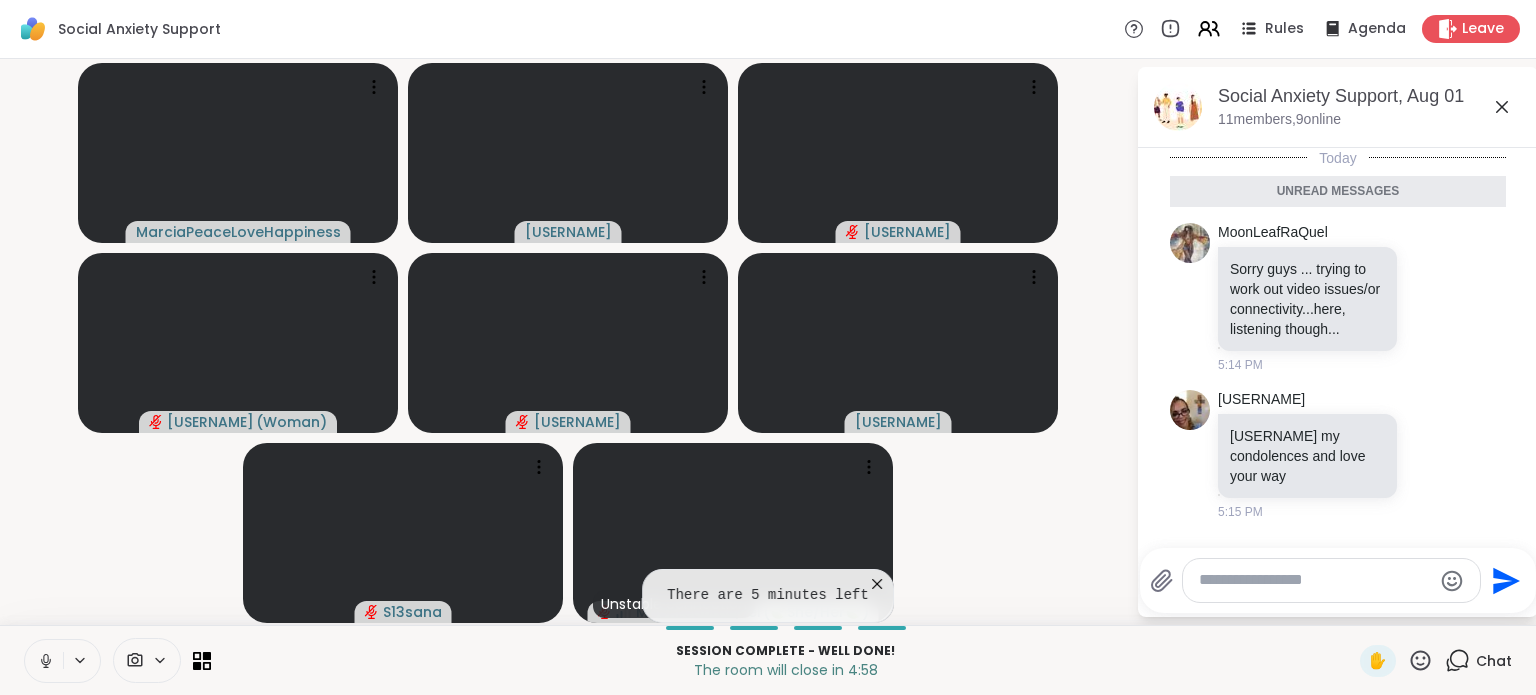 click at bounding box center [1315, 580] 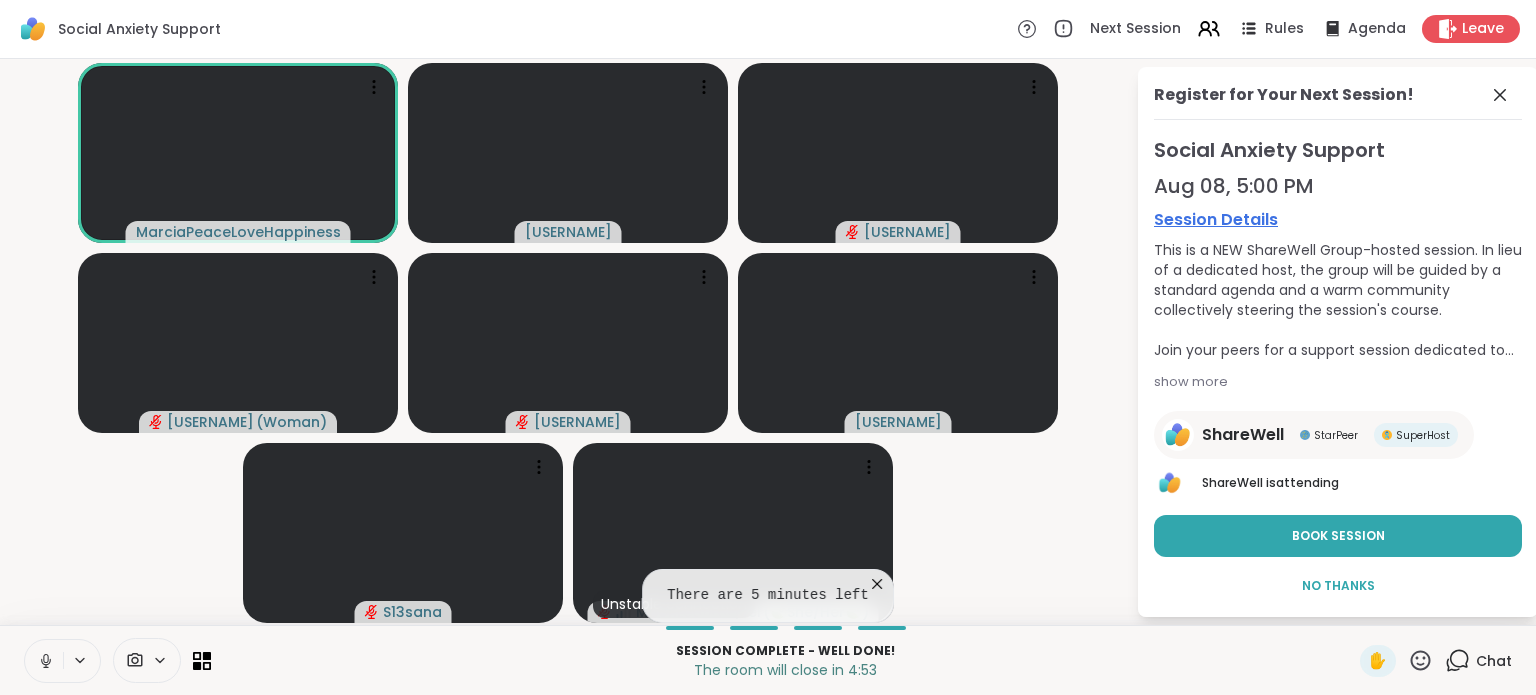 click 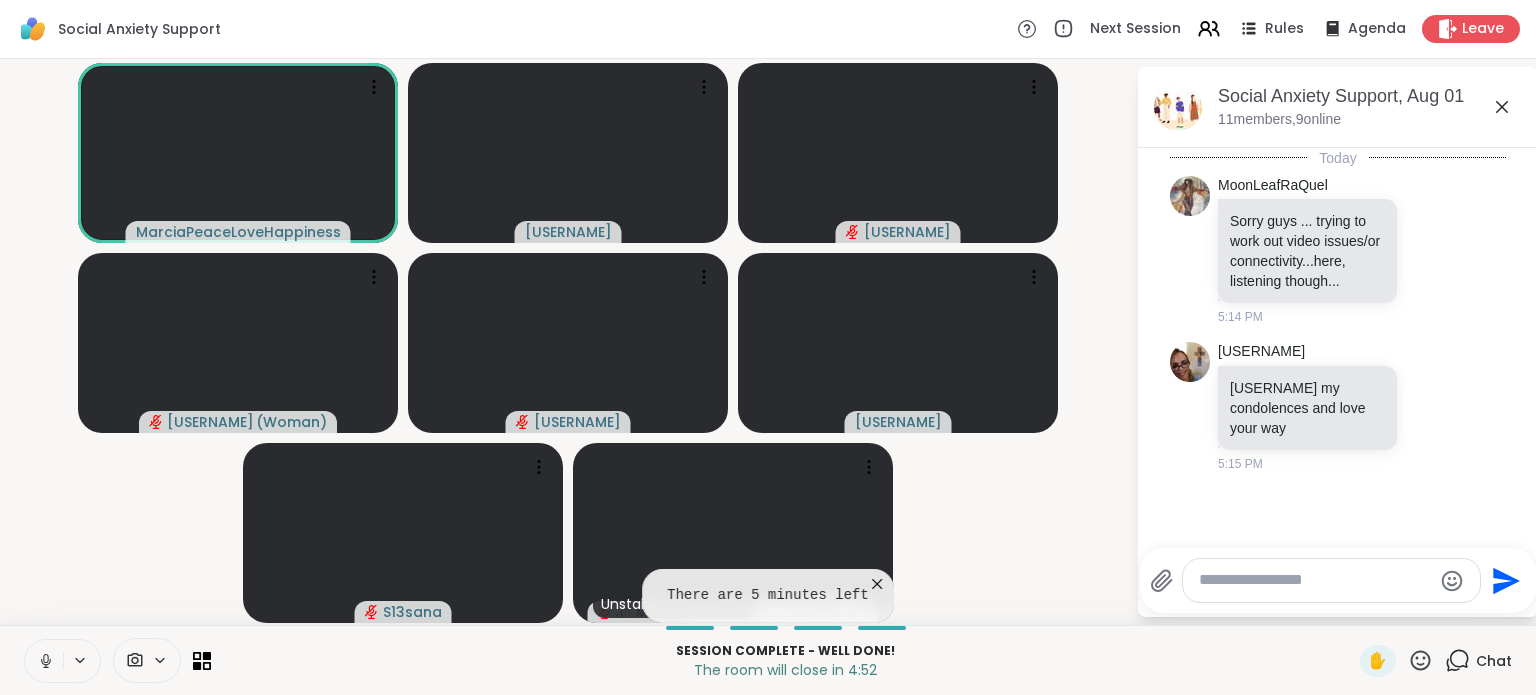 click at bounding box center (1315, 580) 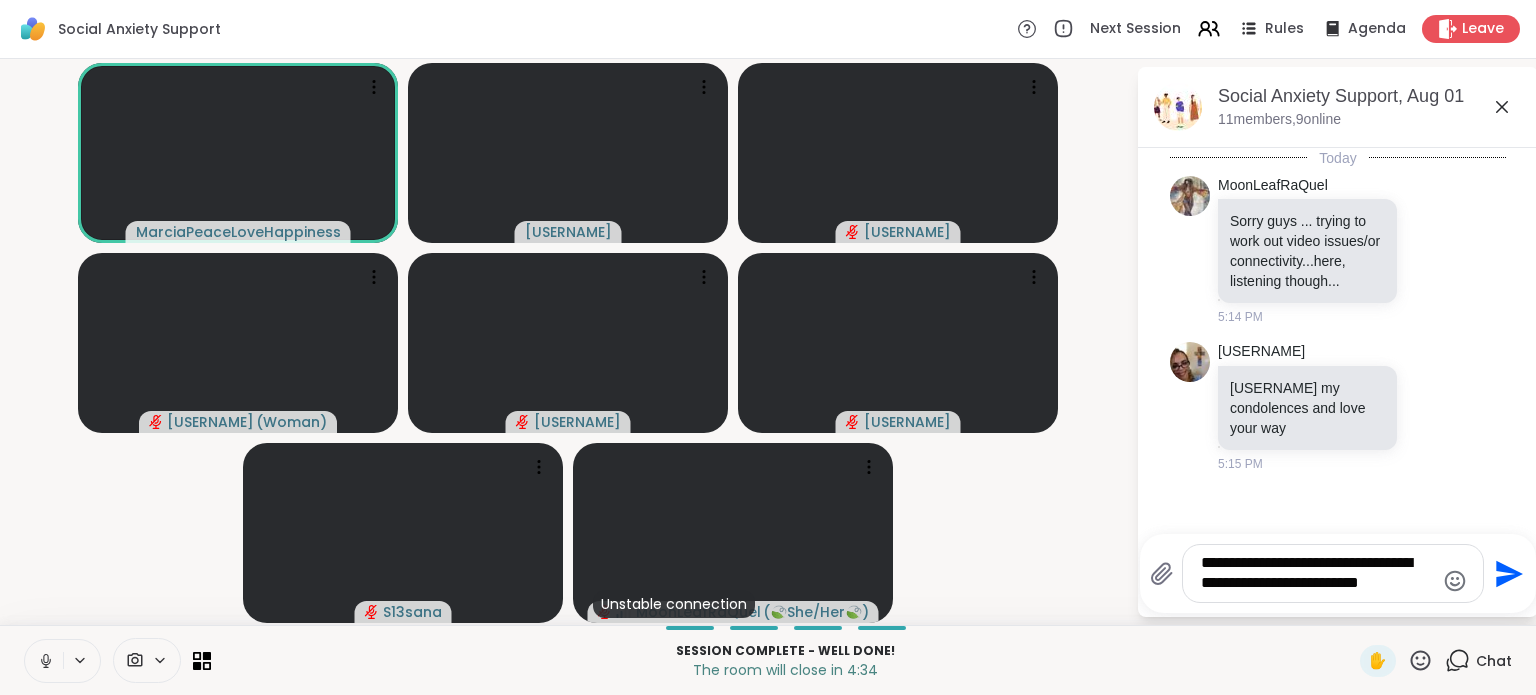 type on "**********" 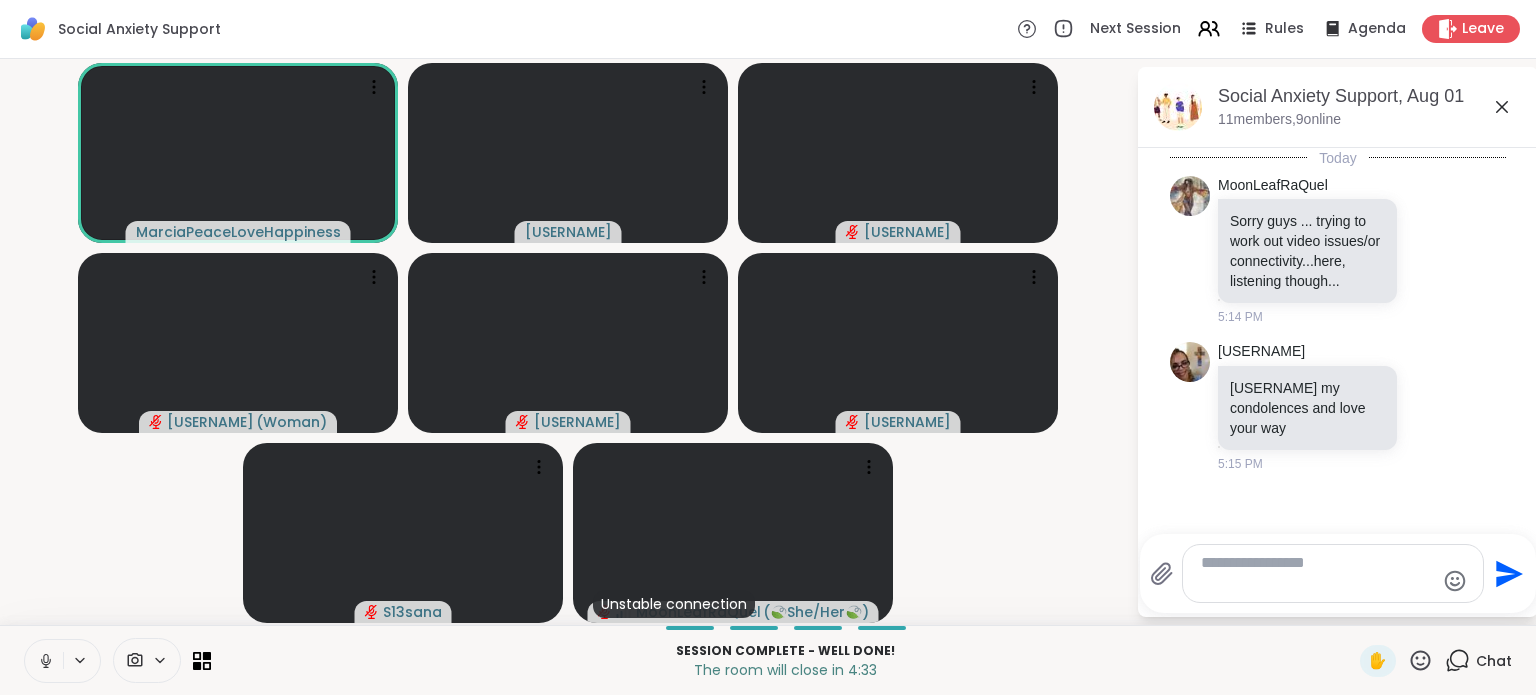 scroll, scrollTop: 88, scrollLeft: 0, axis: vertical 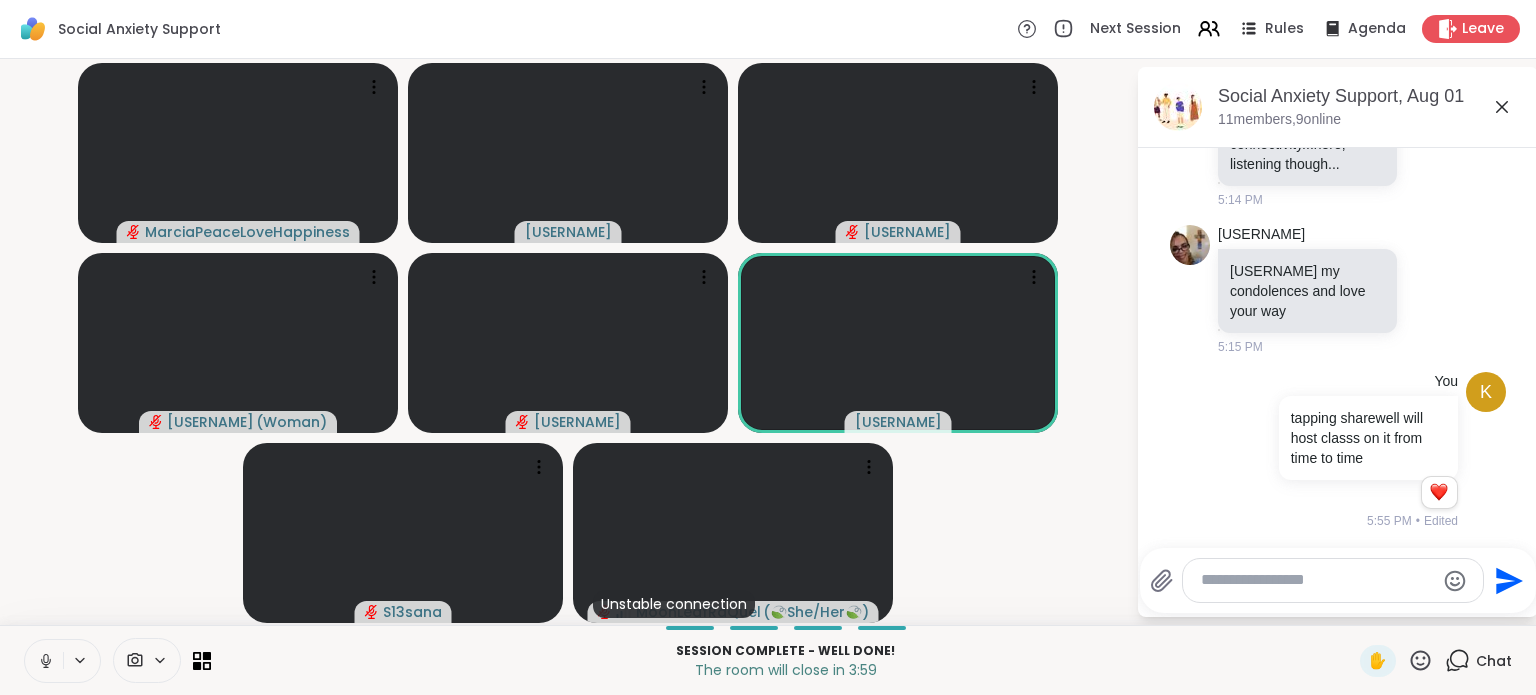 paste on "**********" 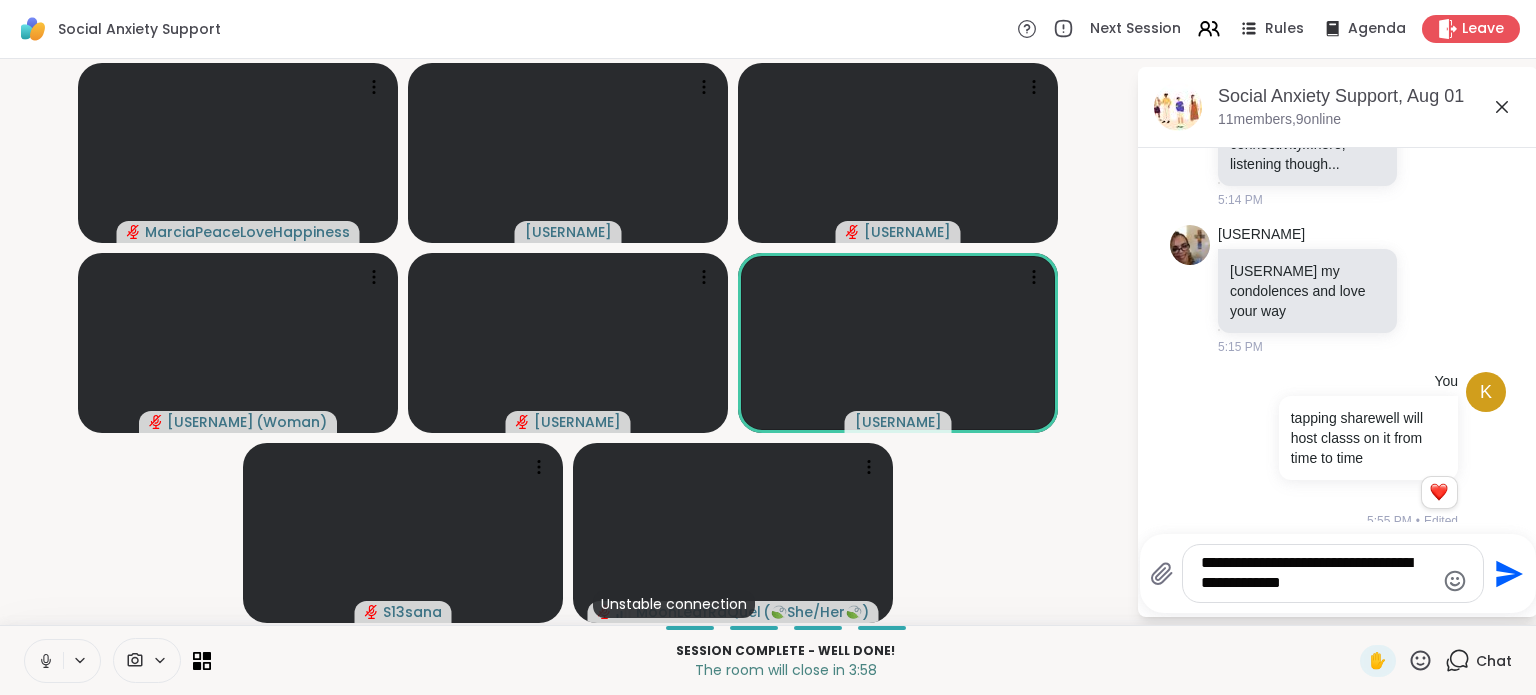 click on "Send" 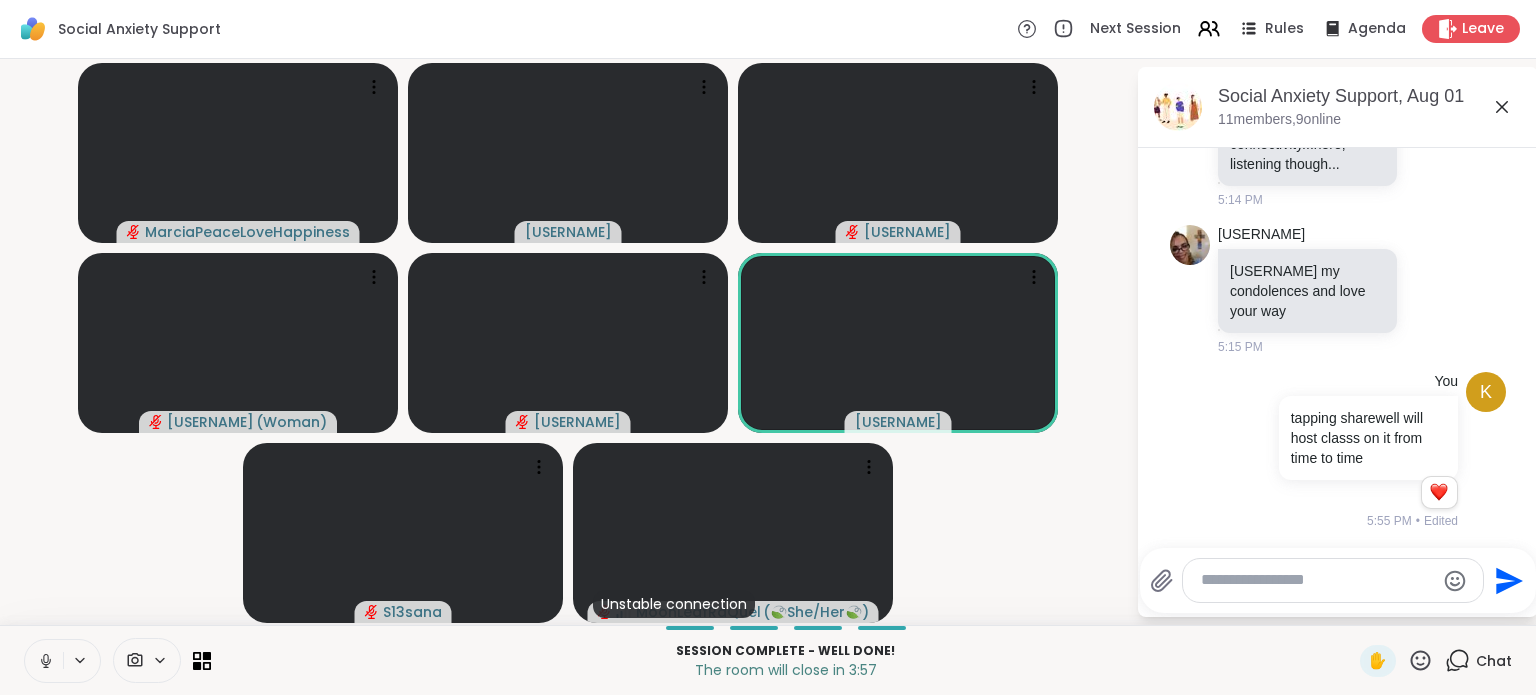 scroll, scrollTop: 284, scrollLeft: 0, axis: vertical 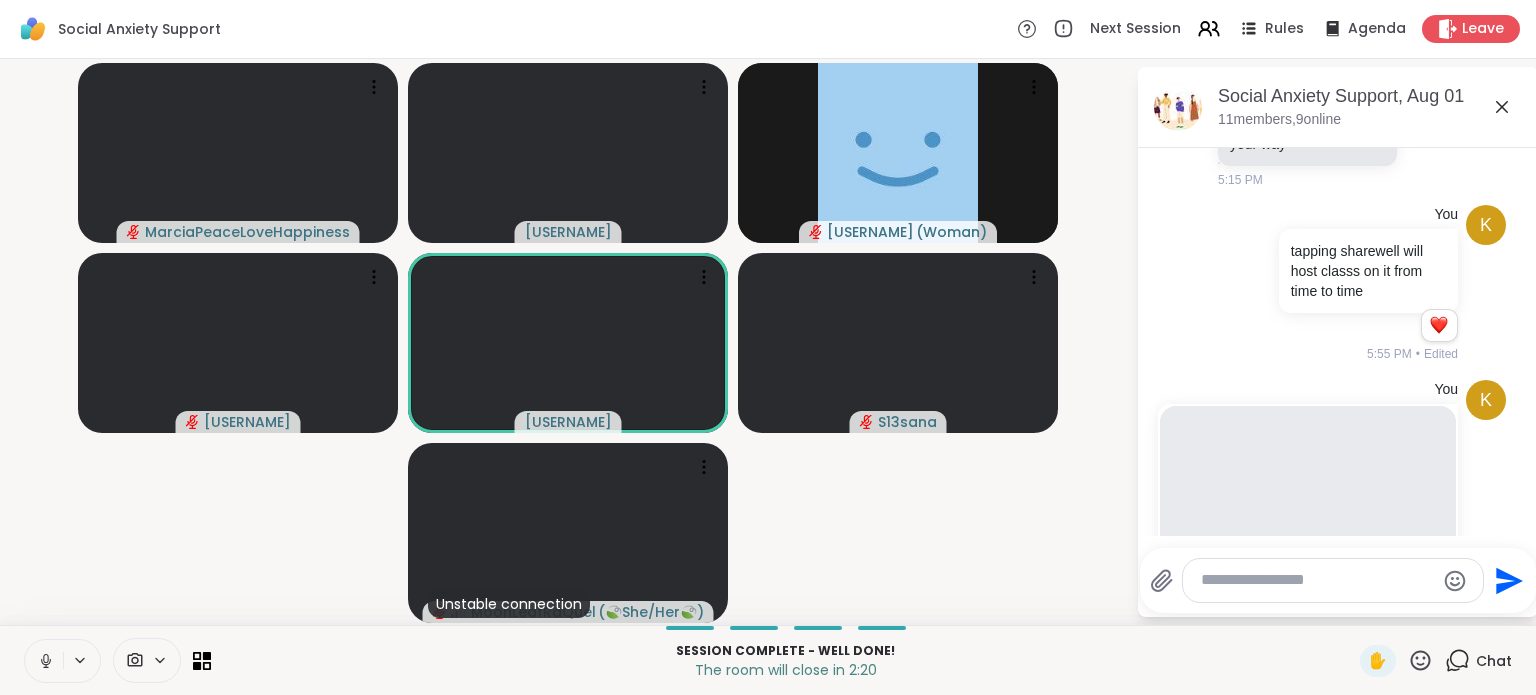 click at bounding box center [1317, 580] 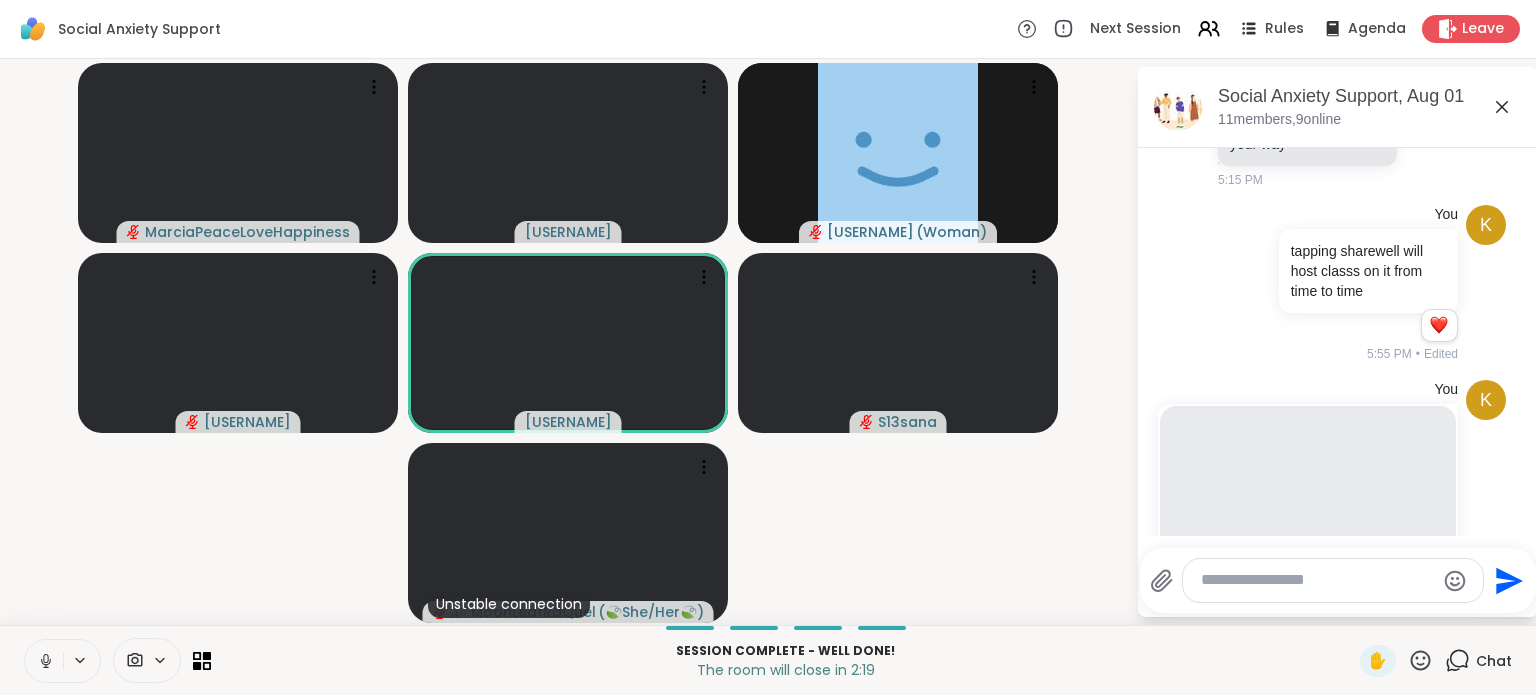 paste on "**********" 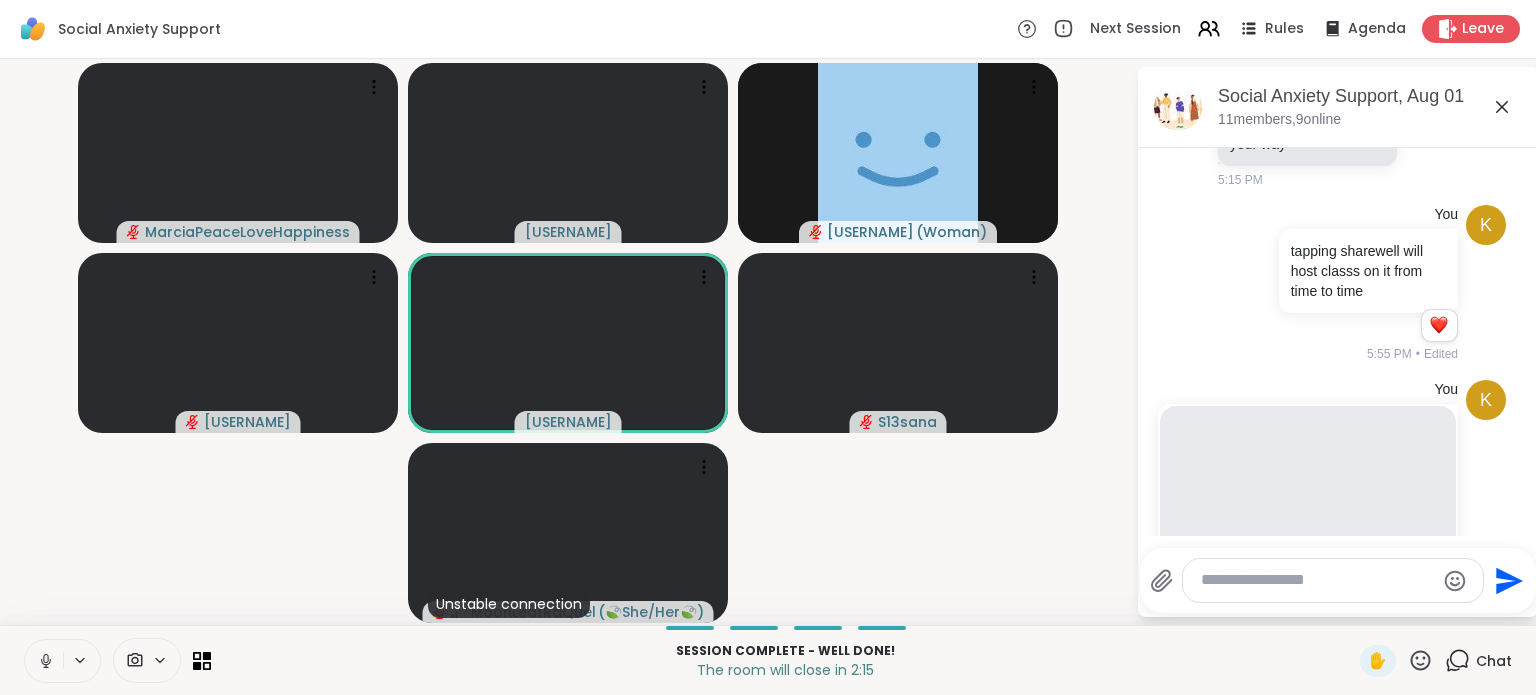 scroll, scrollTop: 735, scrollLeft: 0, axis: vertical 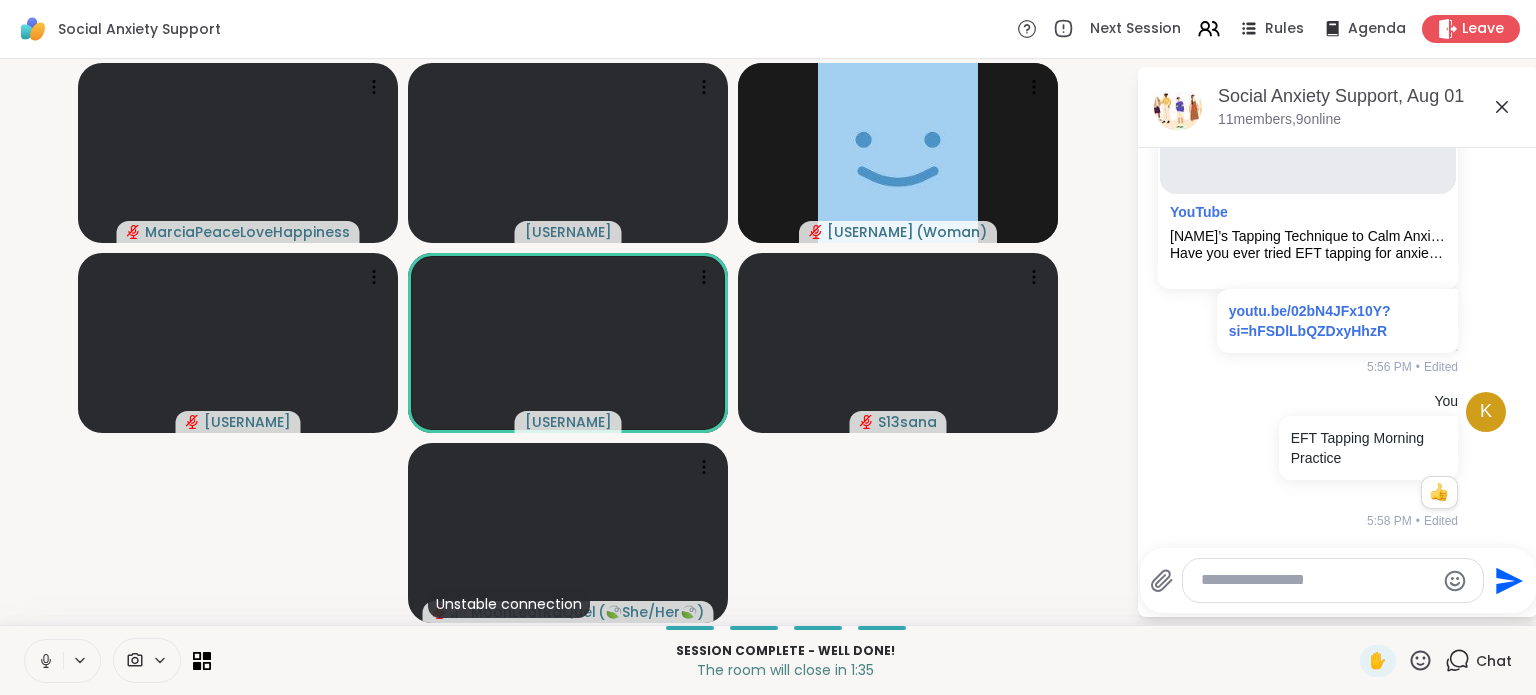 click at bounding box center [1333, 580] 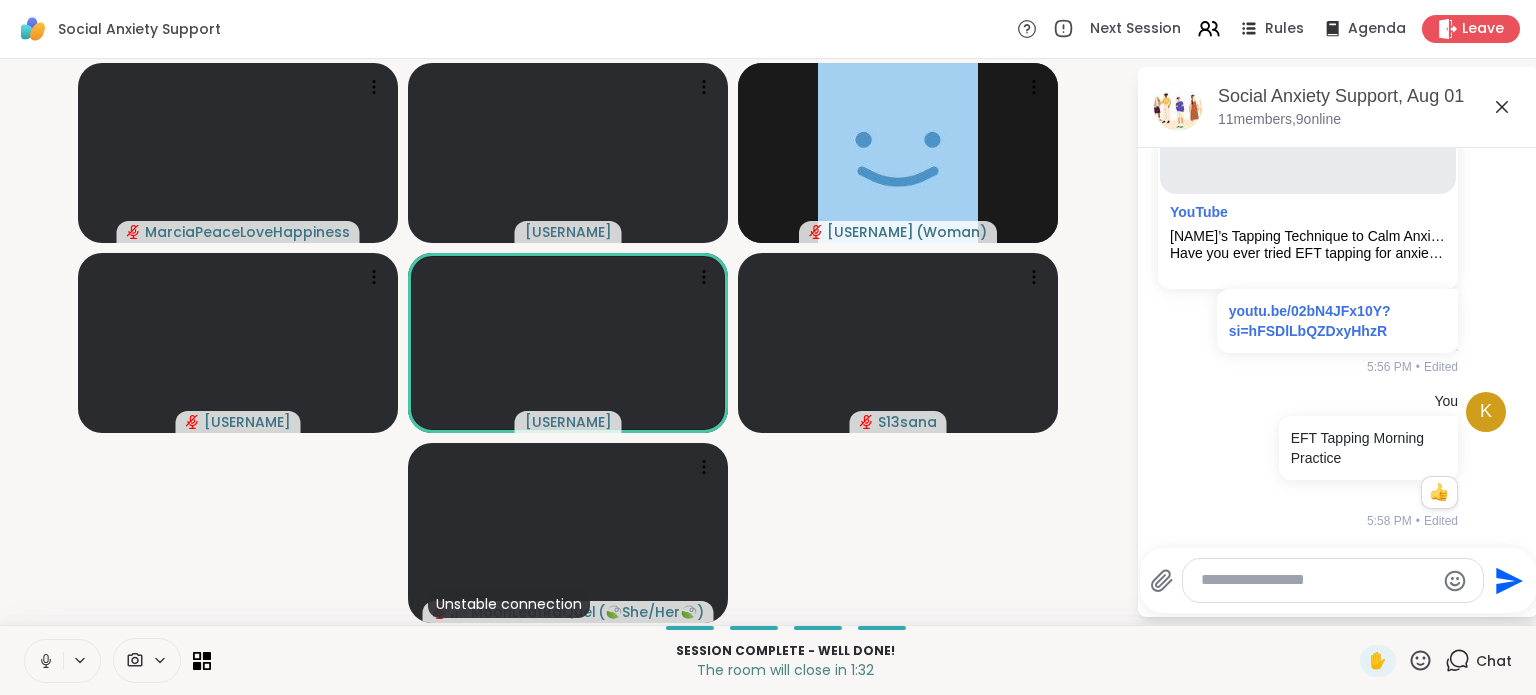 click at bounding box center (1333, 580) 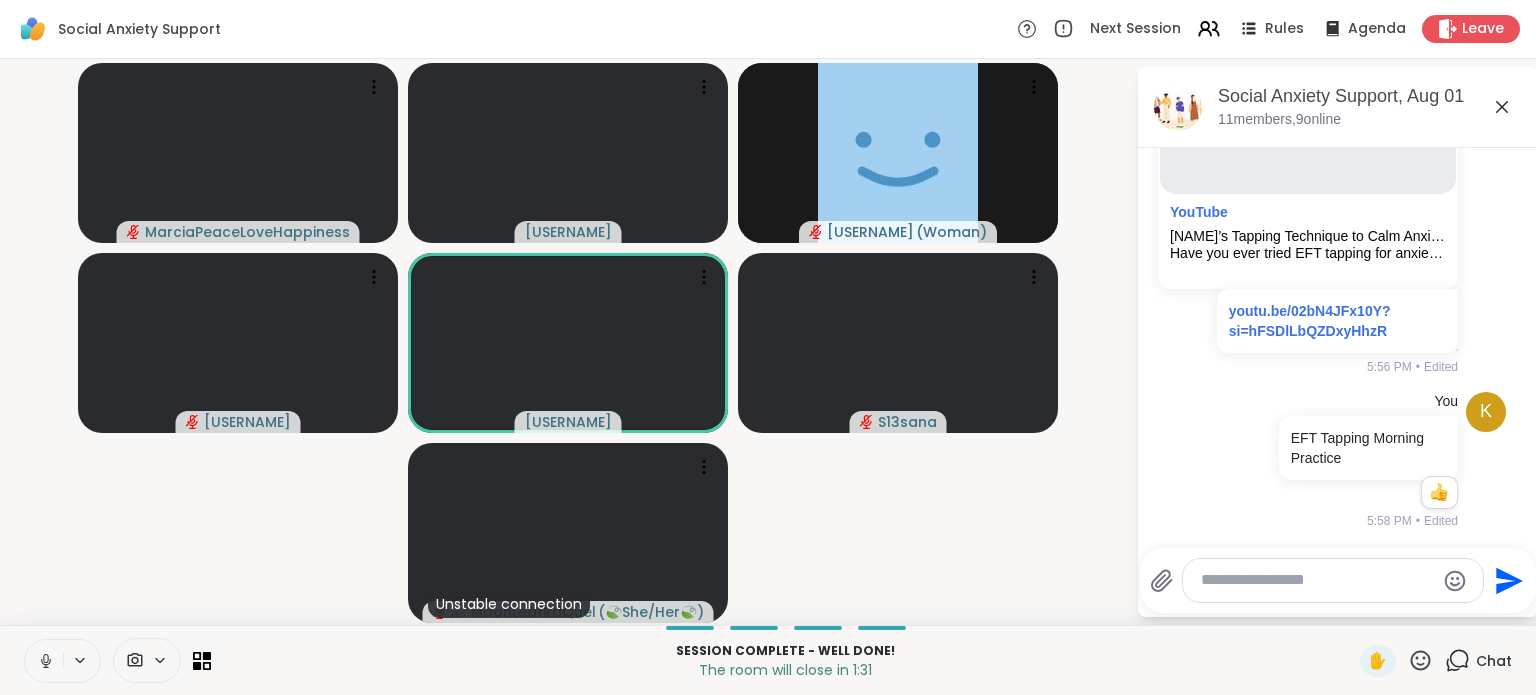 click at bounding box center (1317, 580) 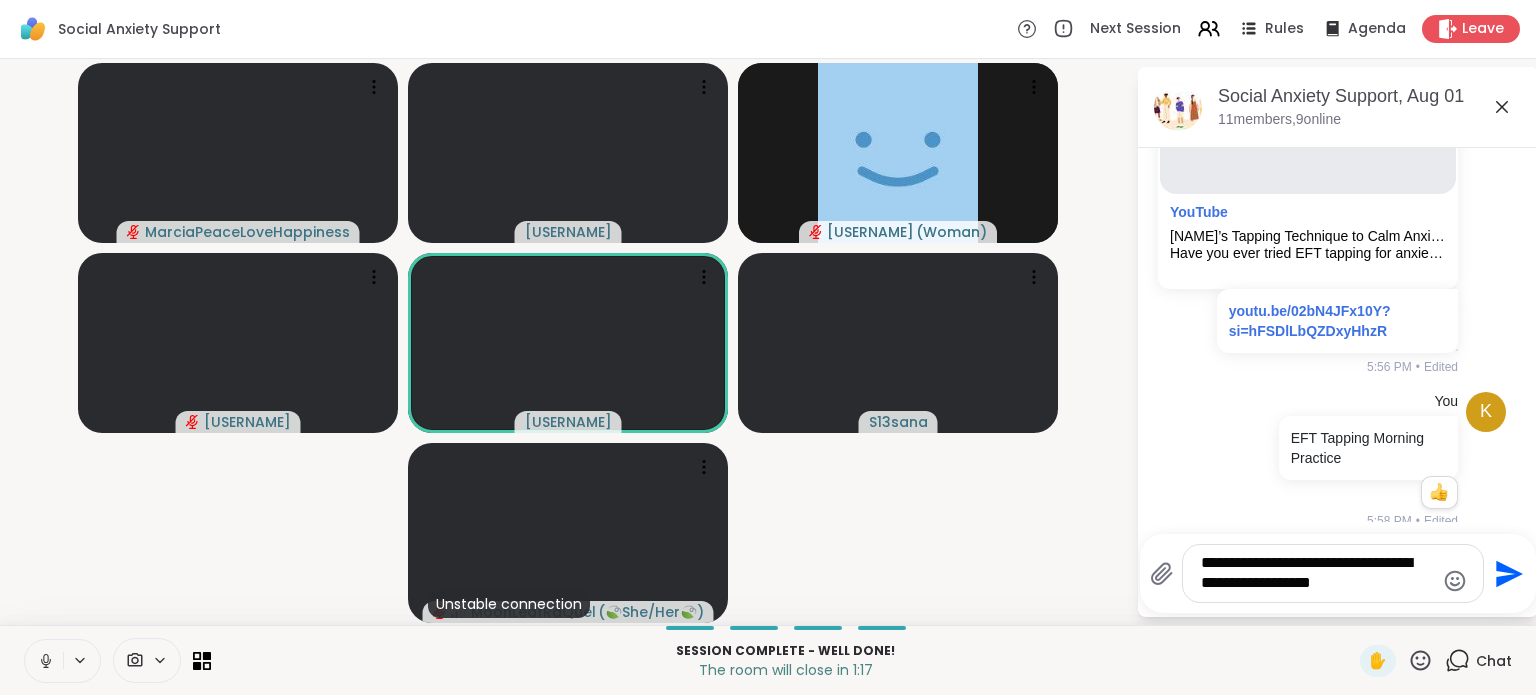 type on "**********" 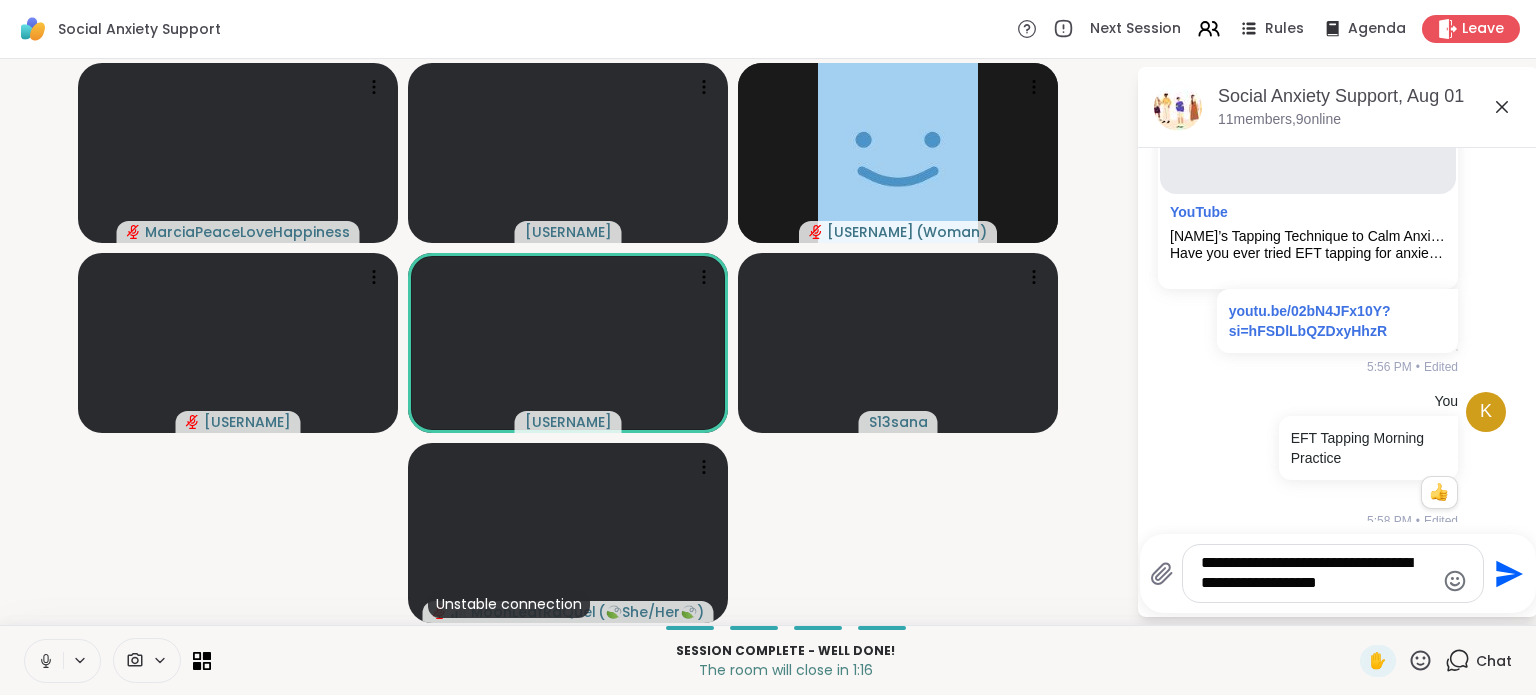 type 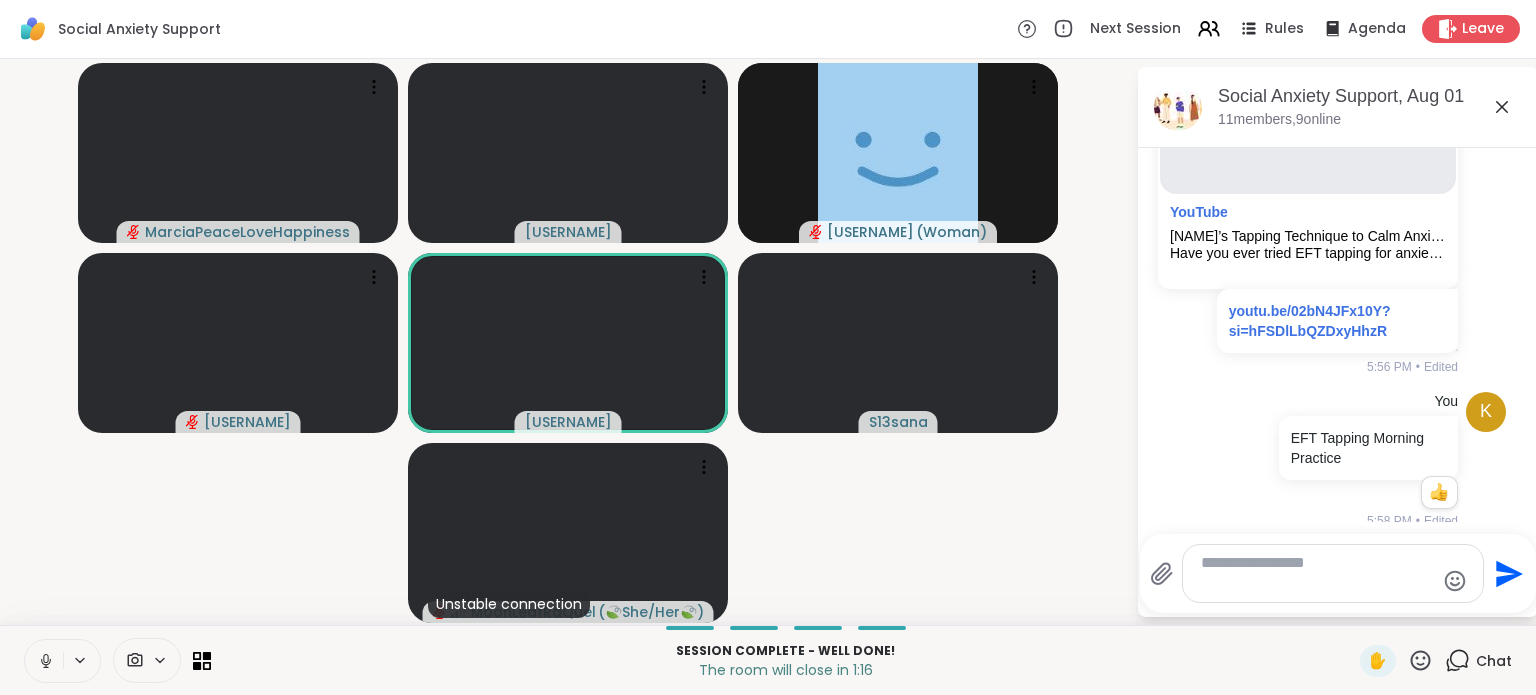 scroll, scrollTop: 909, scrollLeft: 0, axis: vertical 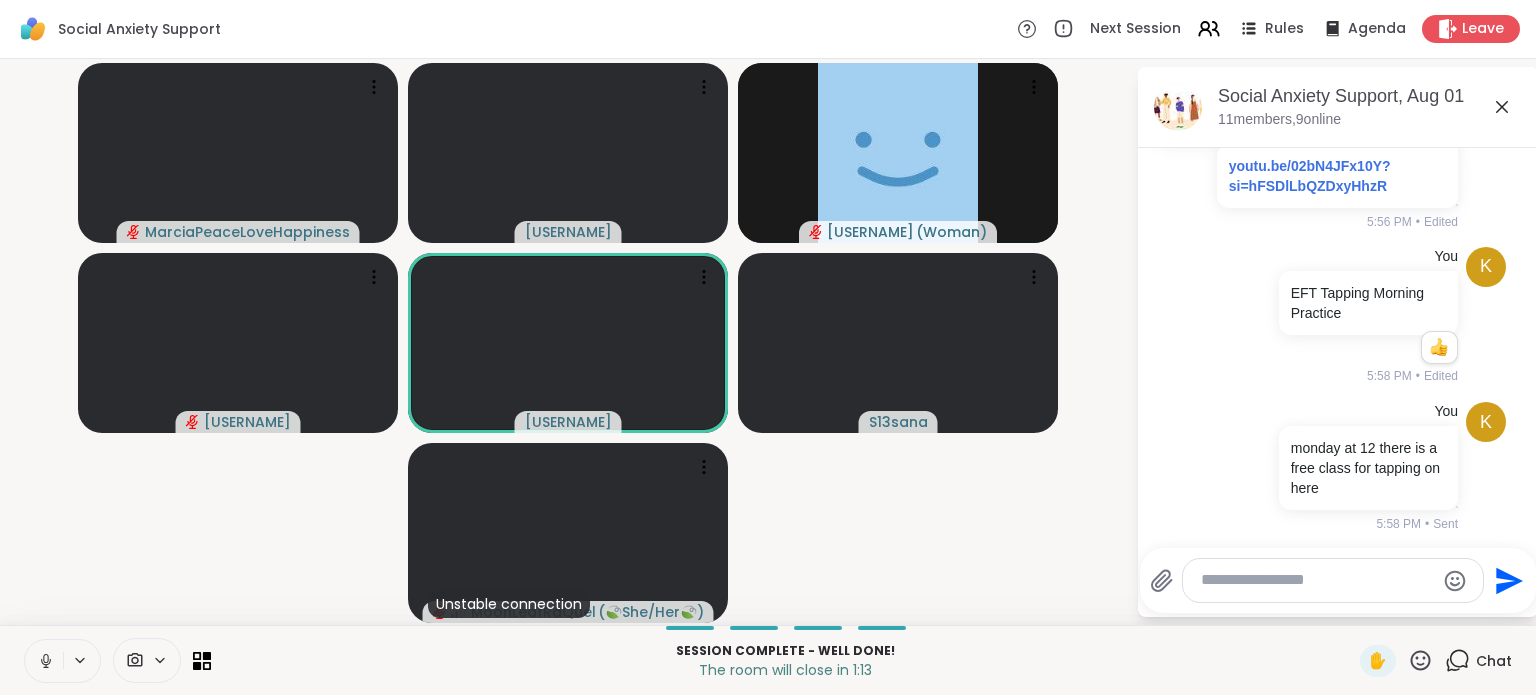 click 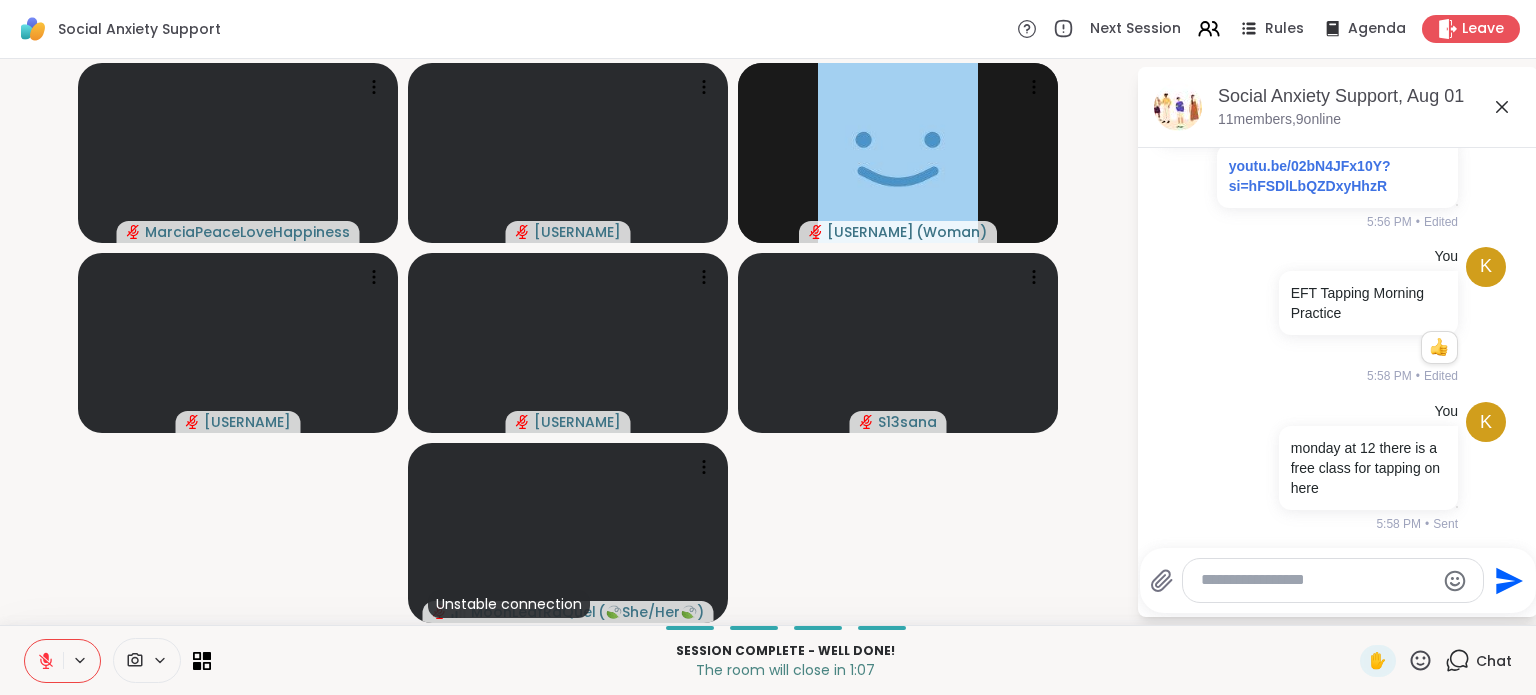 click 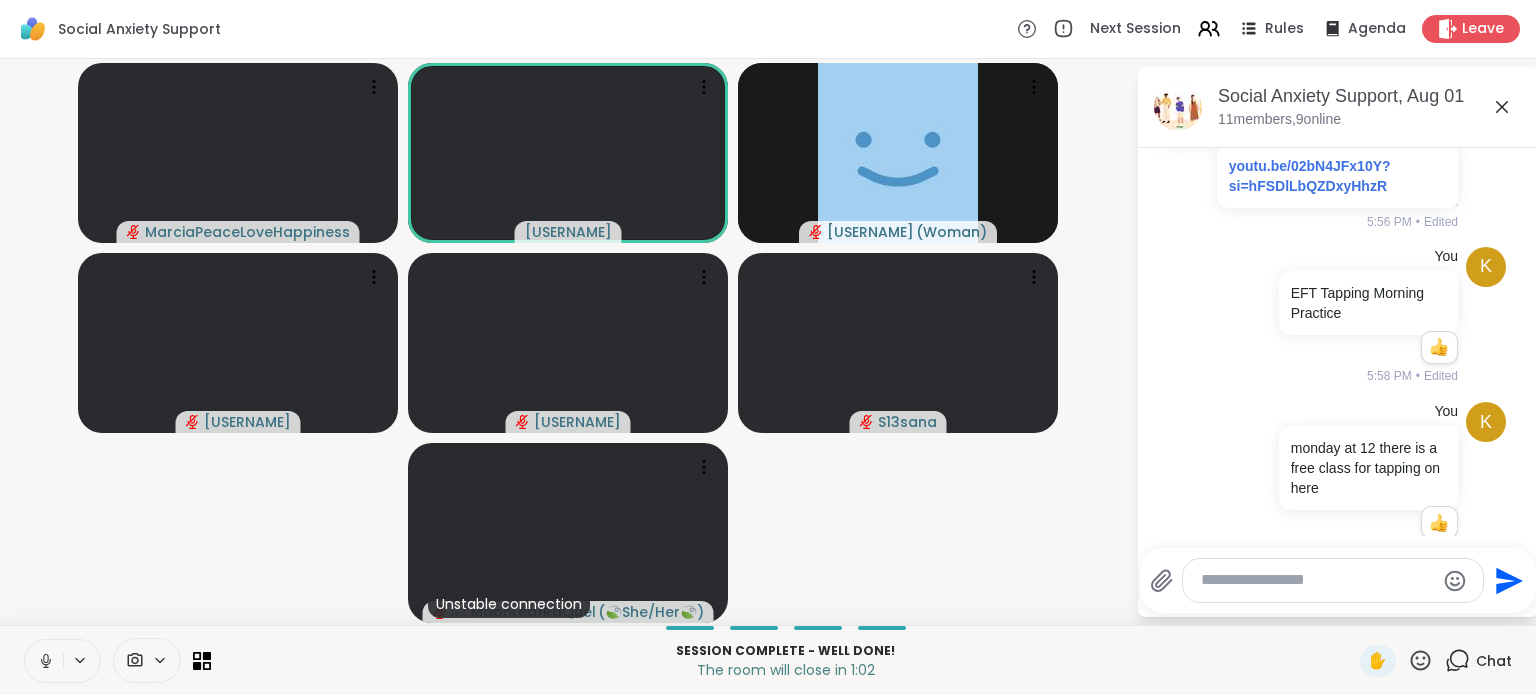 scroll, scrollTop: 938, scrollLeft: 0, axis: vertical 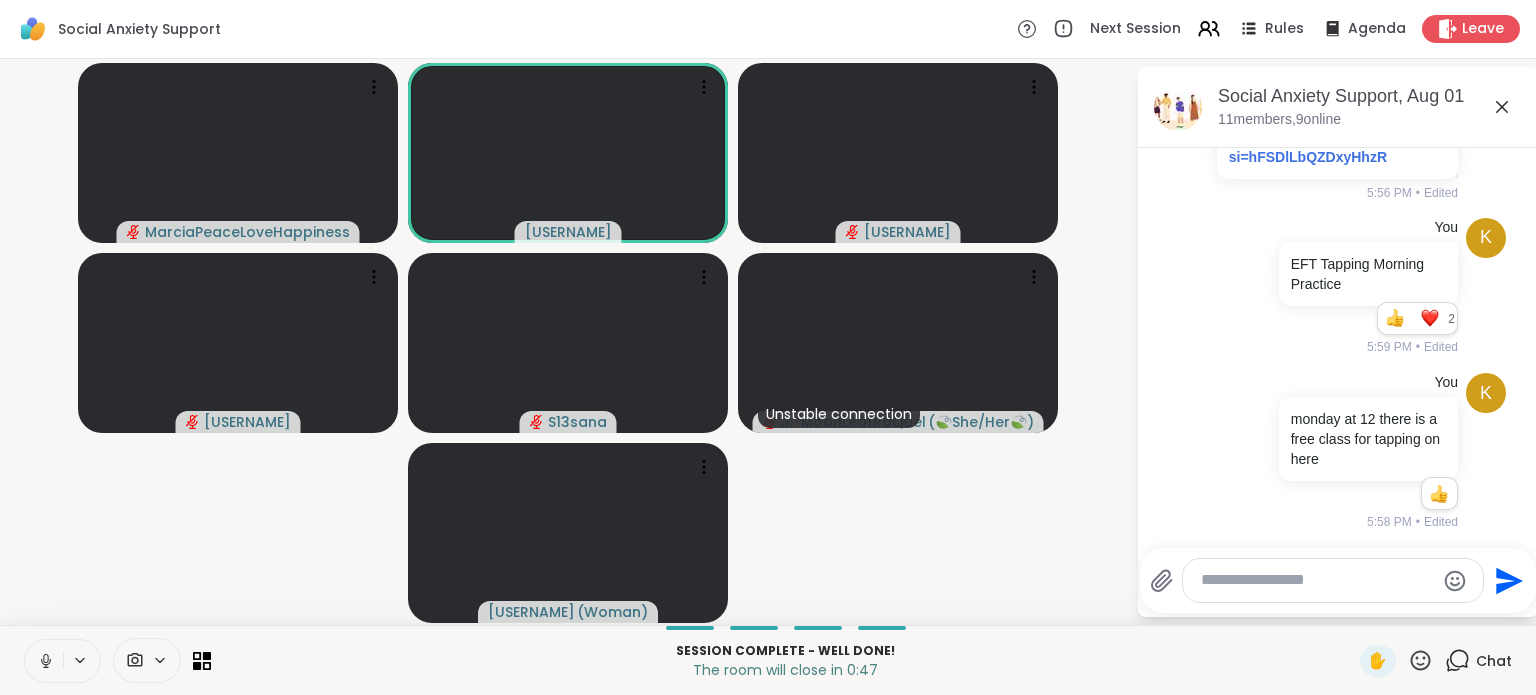 click at bounding box center (44, 661) 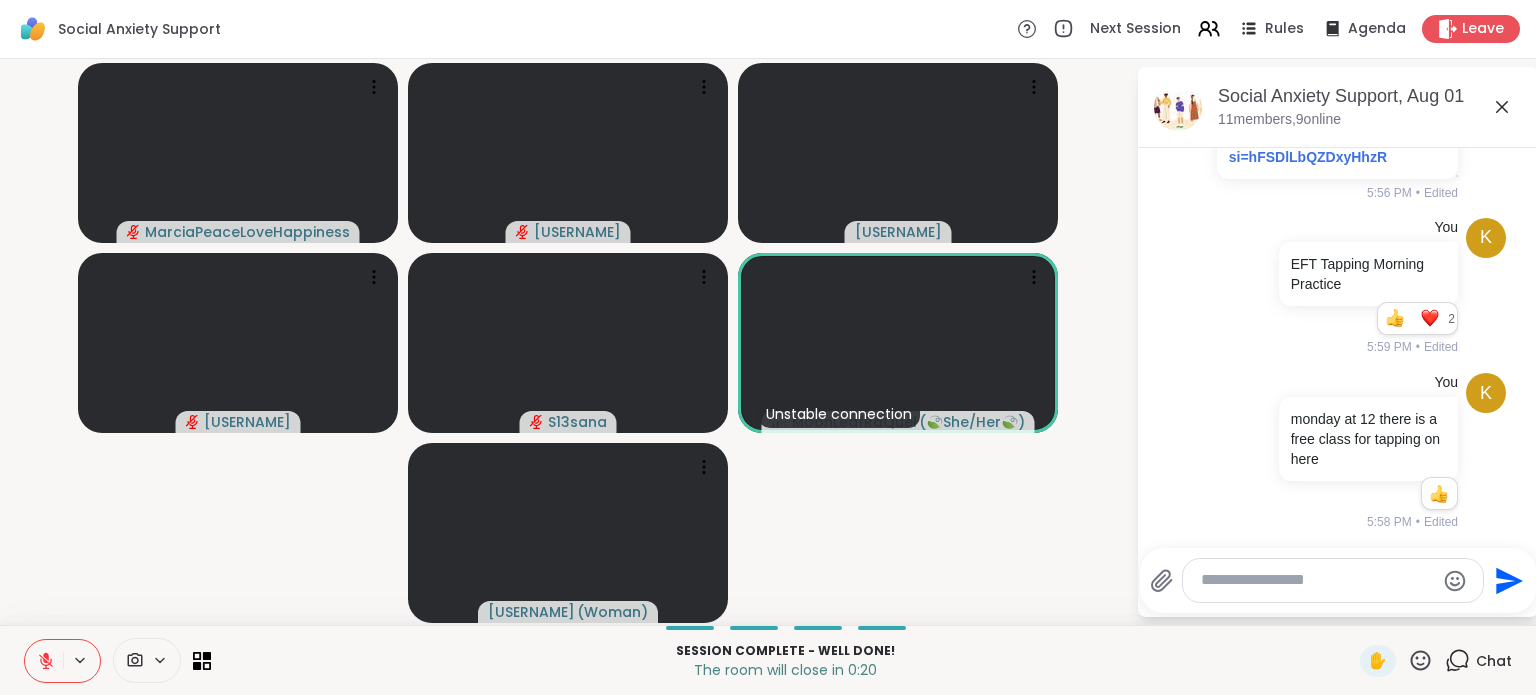 click 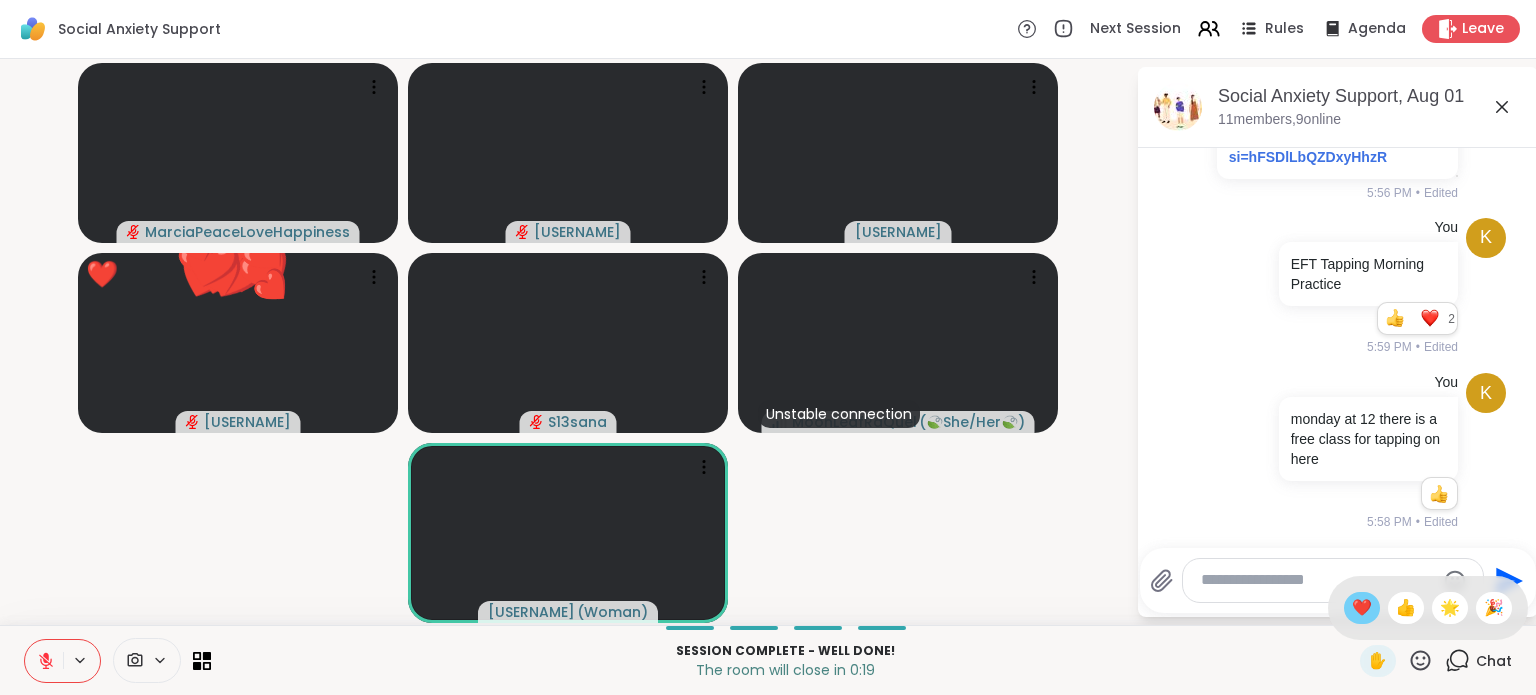 click on "❤️" at bounding box center (1362, 608) 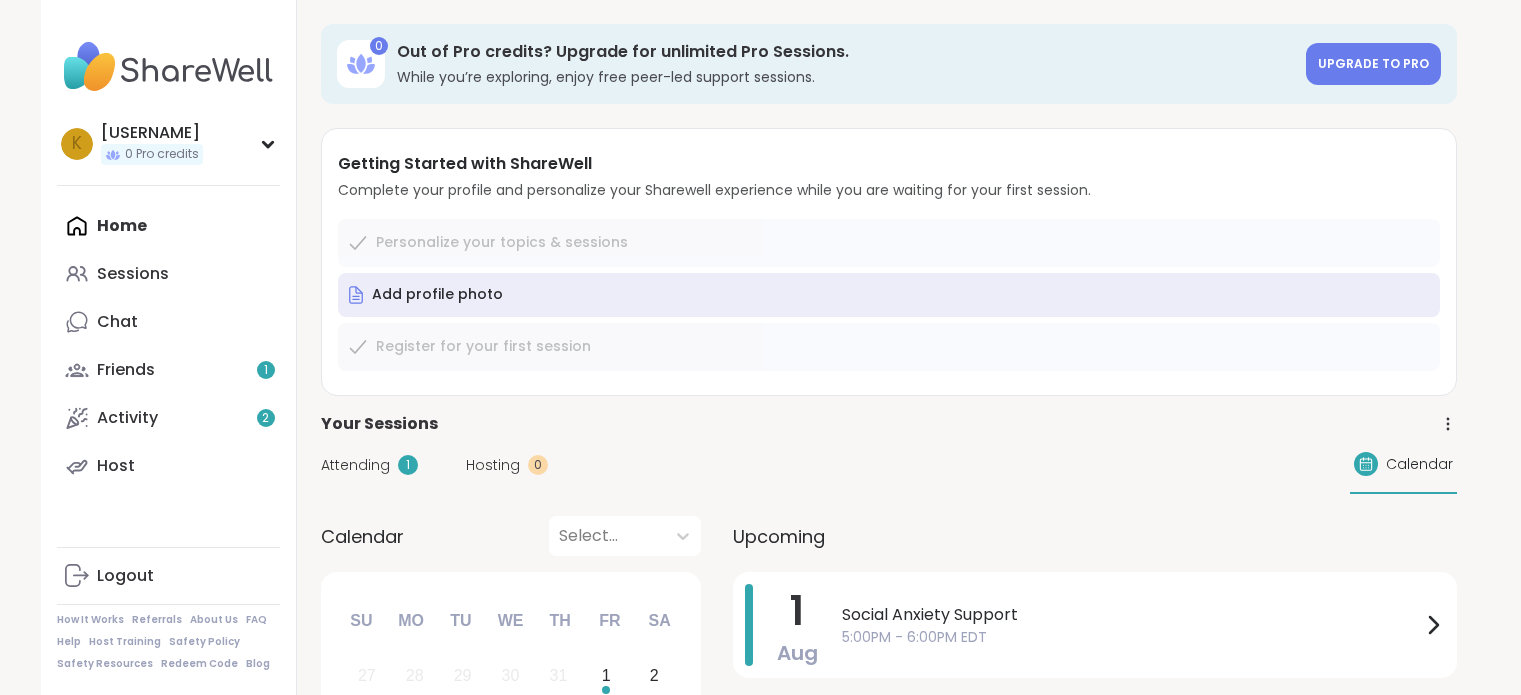 scroll, scrollTop: 0, scrollLeft: 0, axis: both 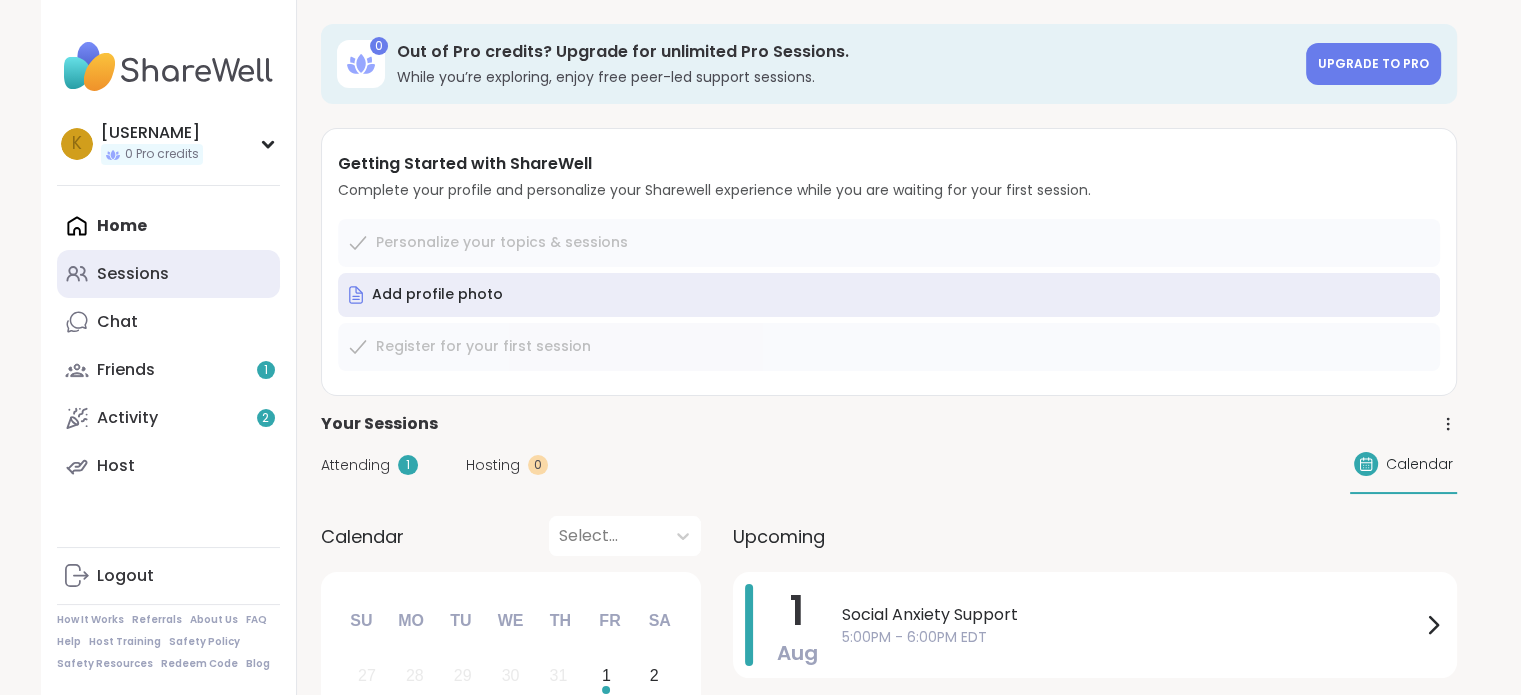 click on "Sessions" at bounding box center (168, 274) 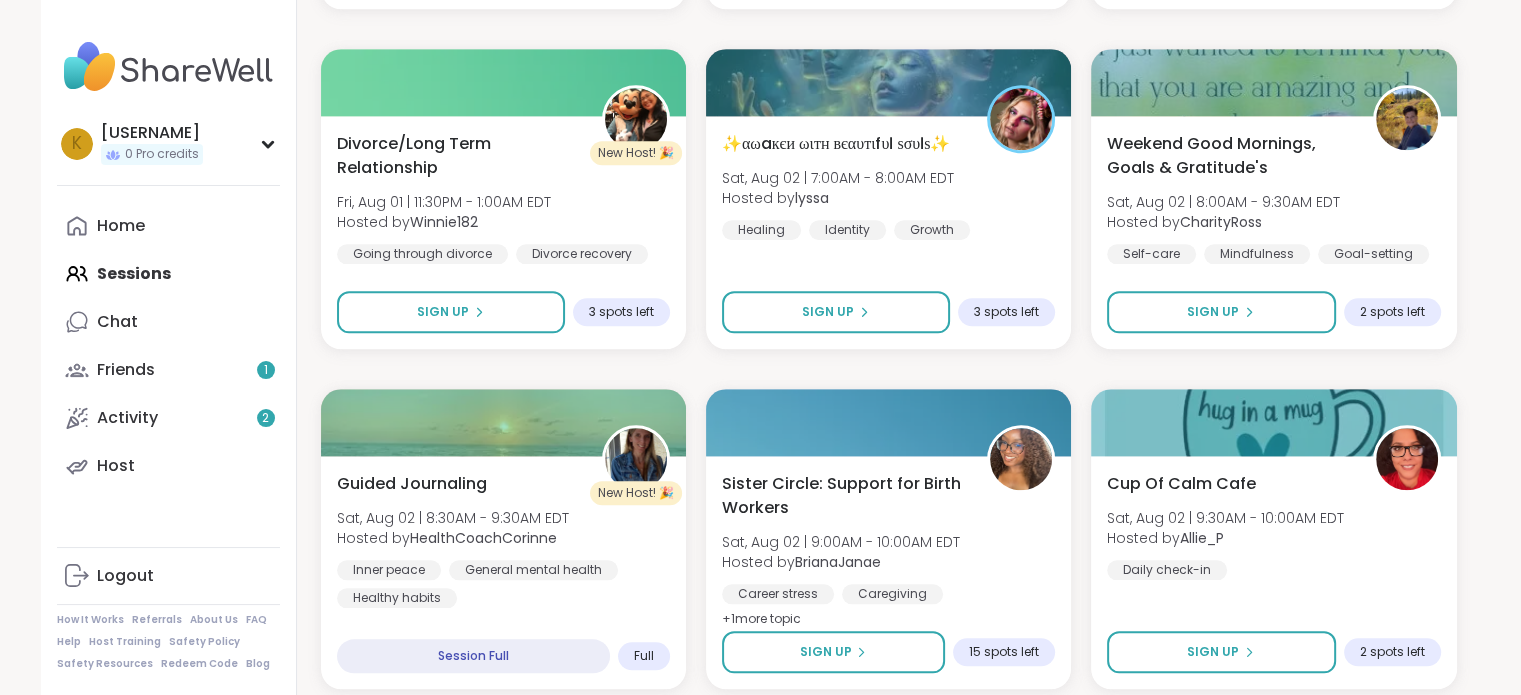 scroll, scrollTop: 0, scrollLeft: 0, axis: both 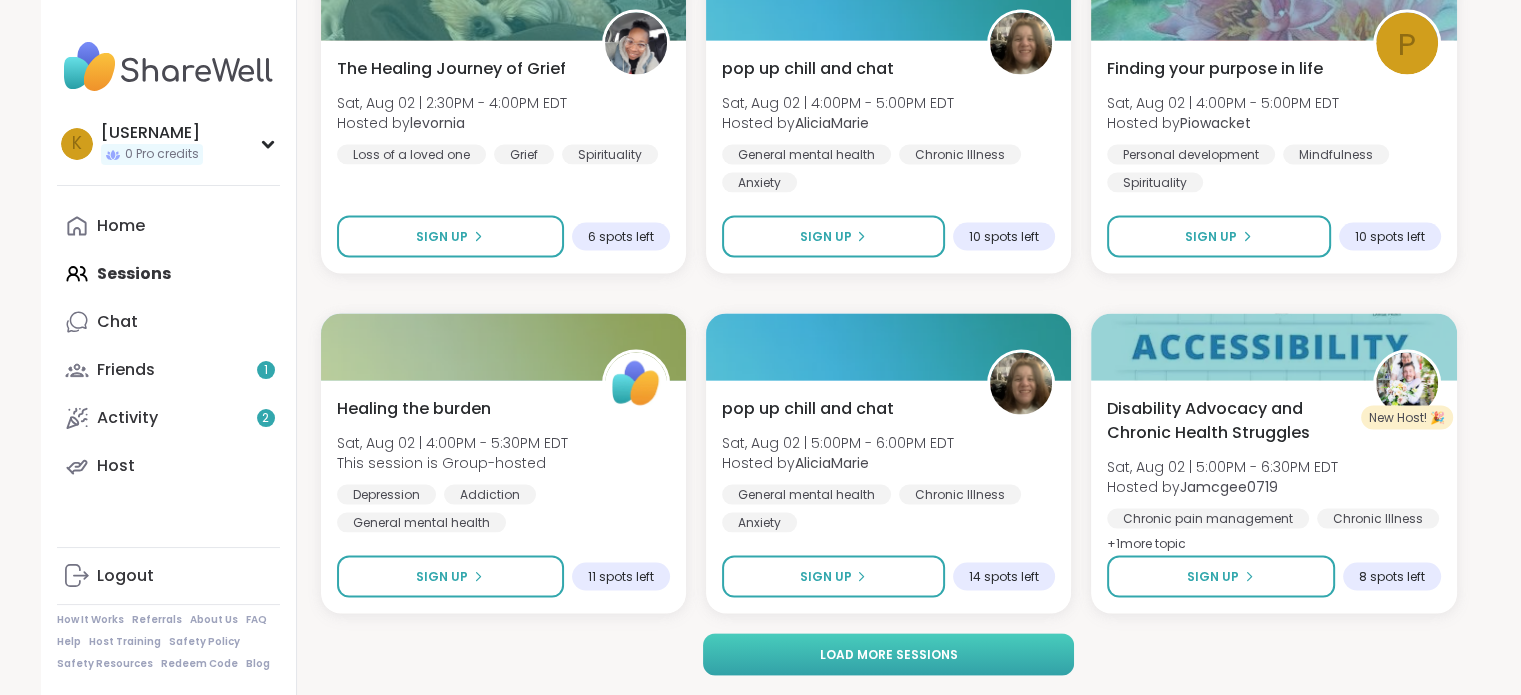 click on "Load more sessions" at bounding box center [888, 655] 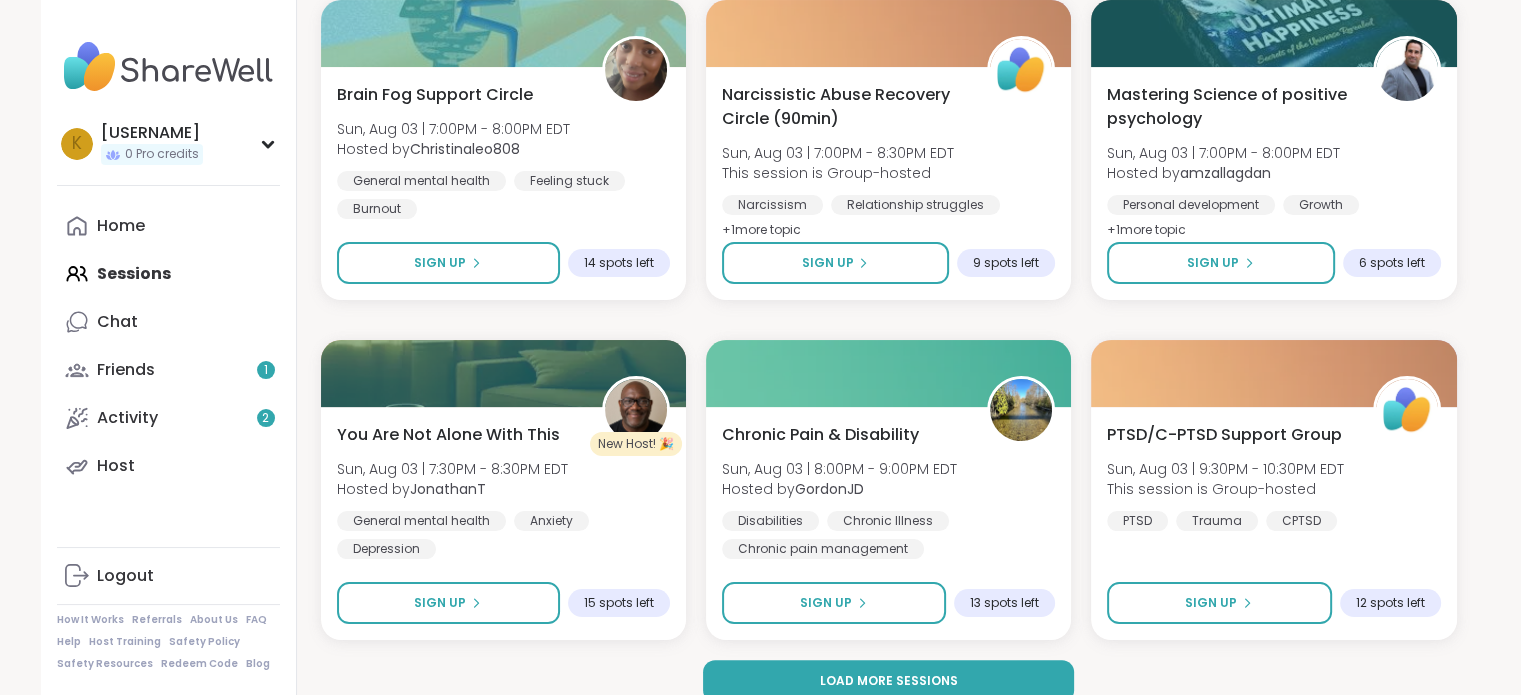 scroll, scrollTop: 7920, scrollLeft: 0, axis: vertical 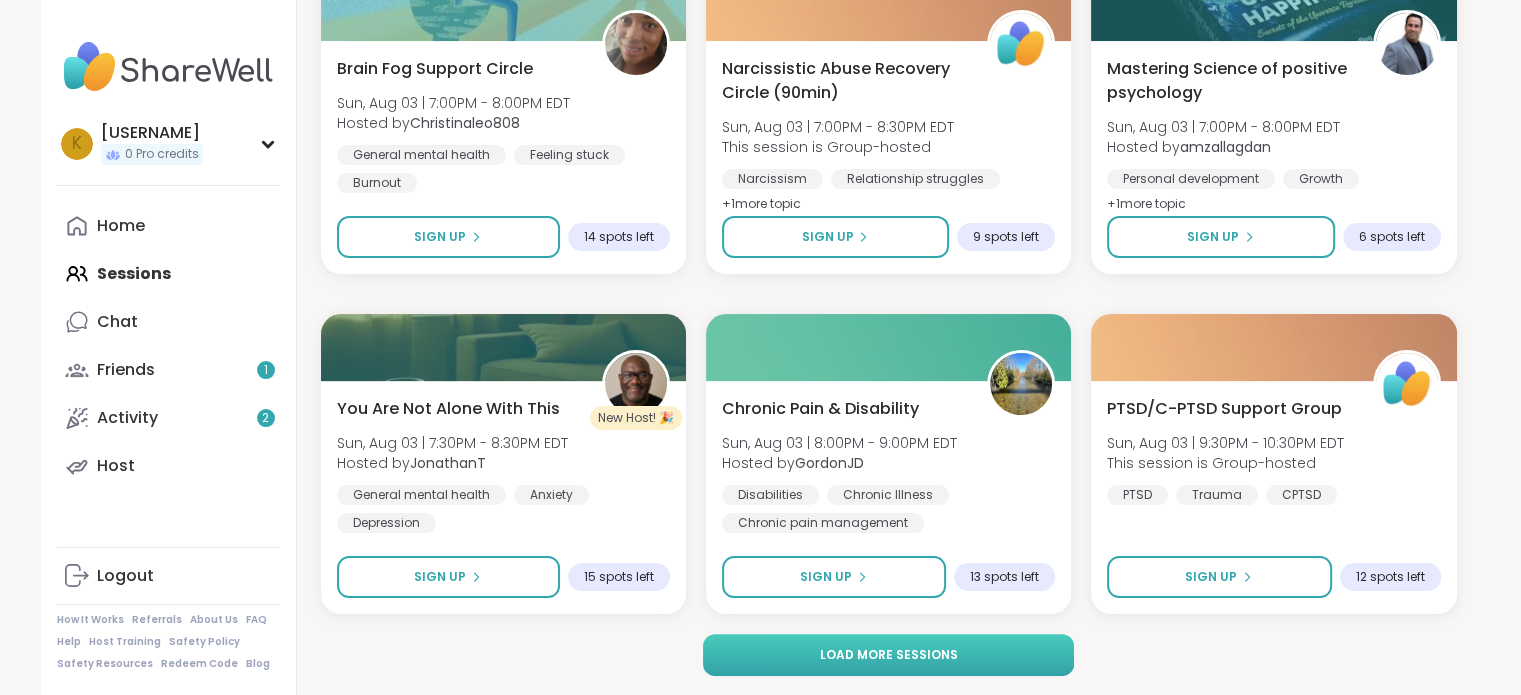 click on "Load more sessions" at bounding box center [888, 655] 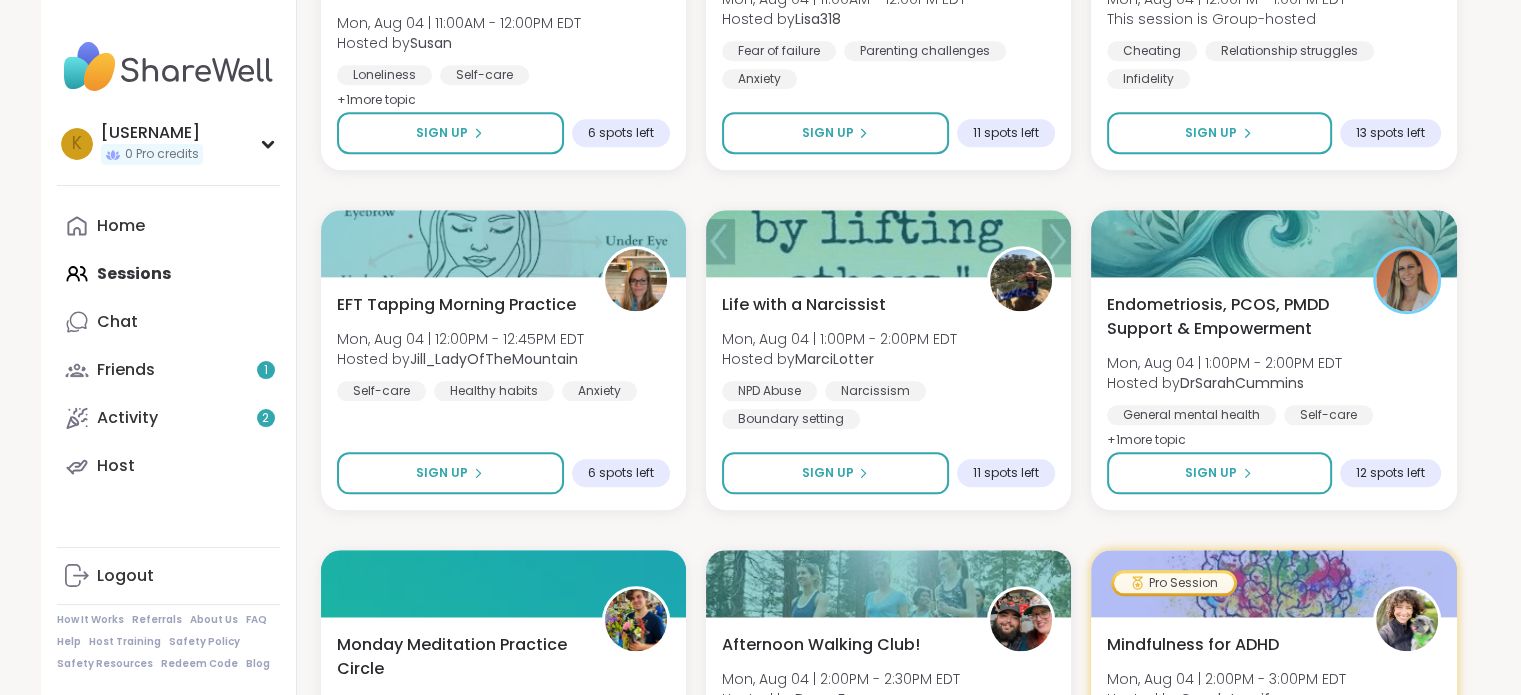 scroll, scrollTop: 9760, scrollLeft: 0, axis: vertical 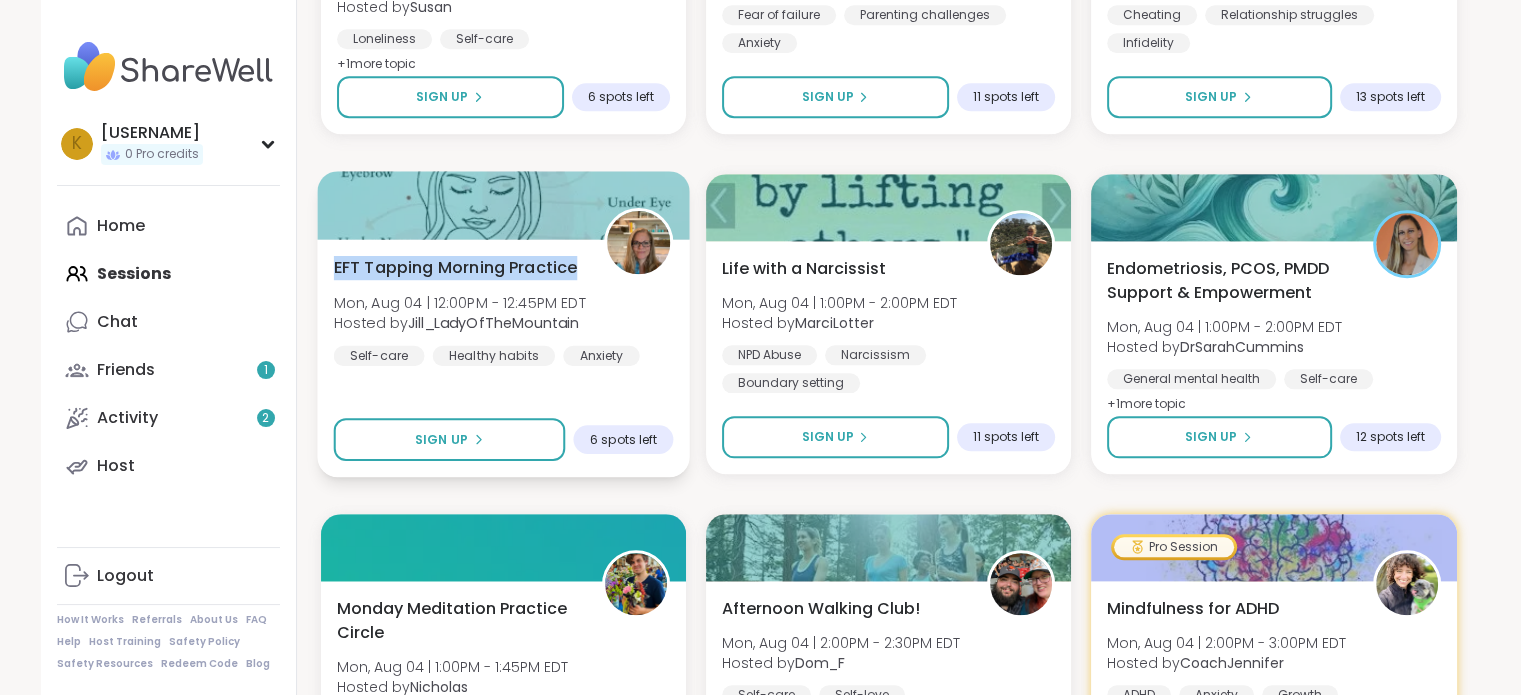 drag, startPoint x: 585, startPoint y: 263, endPoint x: 328, endPoint y: 271, distance: 257.12448 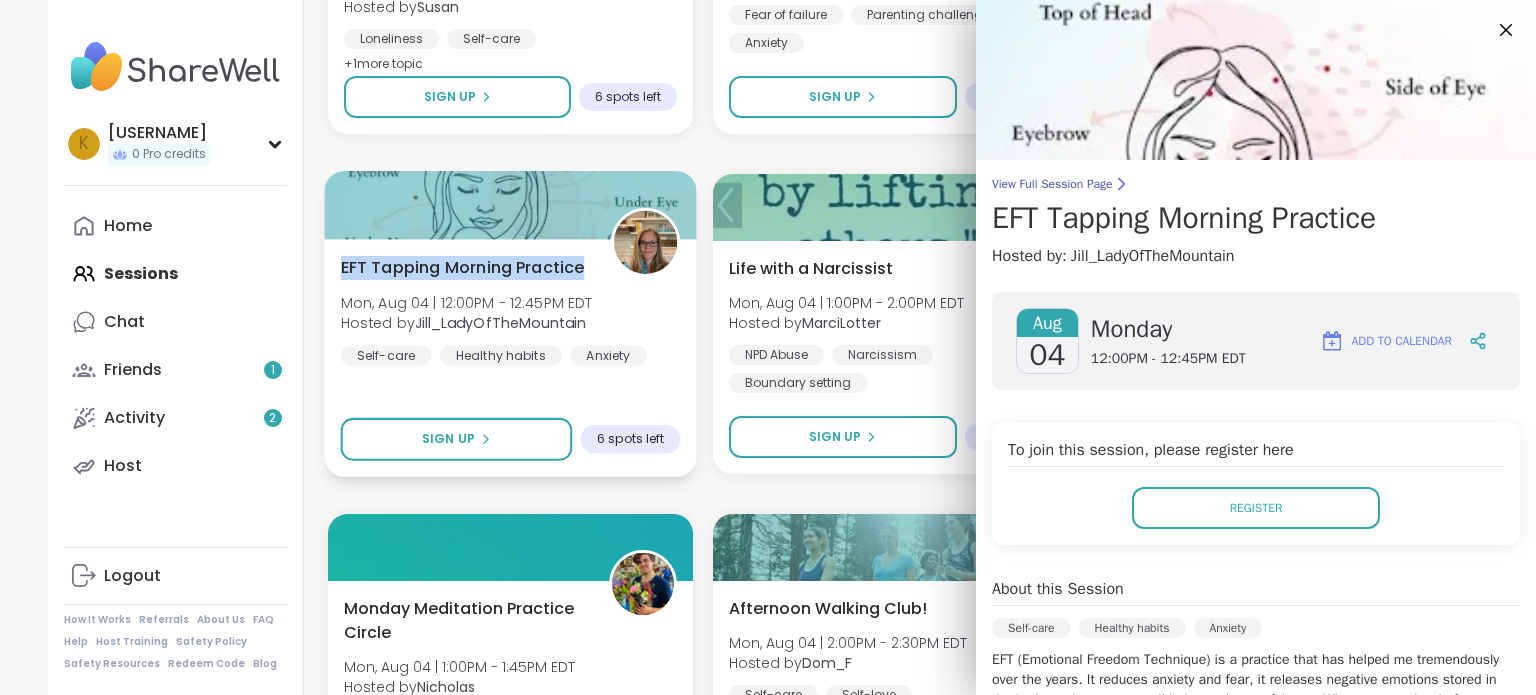 copy on "EFT Tapping Morning Practice" 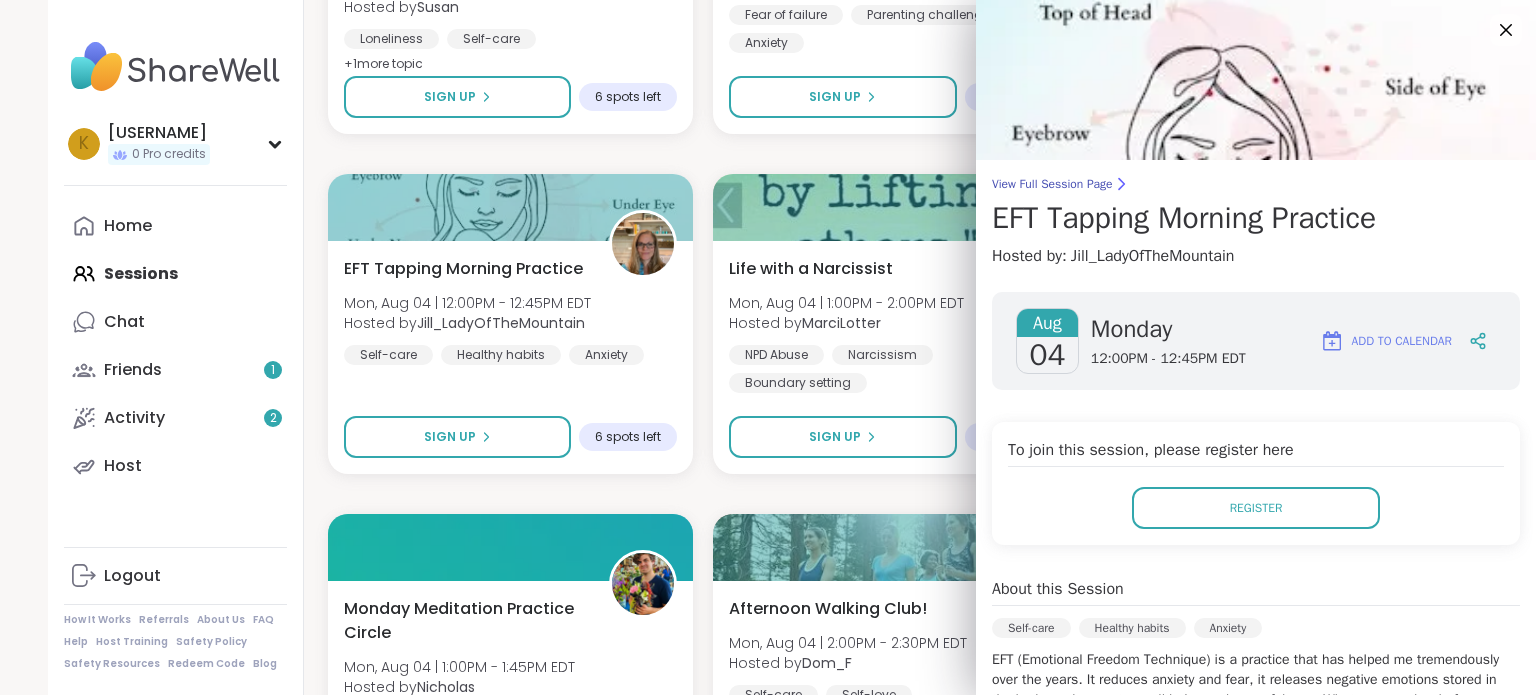 click on "Social Anxiety Support Fri, Aug 01 | 5:00PM - 6:00PM EDT This session is Group-hosted Social anxiety General mental health Anxiety SESSION LIVE Body Doubling-  Friday Afternoon/ Evening Fri, Aug 01 | 5:00PM - 6:30PM EDT Hosted by  Jill_LadyOfTheMountain Body doubling Self-love Loneliness SESSION LIVE Healing from Emotional Abuse Fri, Aug 01 | 6:00PM - 7:00PM EDT This session is Group-hosted Relationship struggles Trauma recovery Emotional abuse + 1  more topic Sign Up 5 spots left Healing from Emotional Abuse Fri, Aug 01 | 6:00PM - 7:00PM EDT This session is Group-hosted Relationship struggles Trauma recovery Emotional abuse + 1  more topic Sign Up 11 spots left Walk & Talk evening pop up Fri, Aug 01 | 6:30PM - 7:00PM EDT Hosted by  Sunnyt Healthy habits General mental health Good company Sign Up 6 spots left New Host! 🎉 Coping Skills  Fri, Aug 01 | 7:00PM - 8:30PM EDT Hosted by  tsionpurtell5 Daily check-in CPTSD Anxiety Session Full Full D Pop up Body Doubling!  Fri, Aug 01 | 7:00PM - 8:30PM EDT Full" at bounding box center (896, -3246) 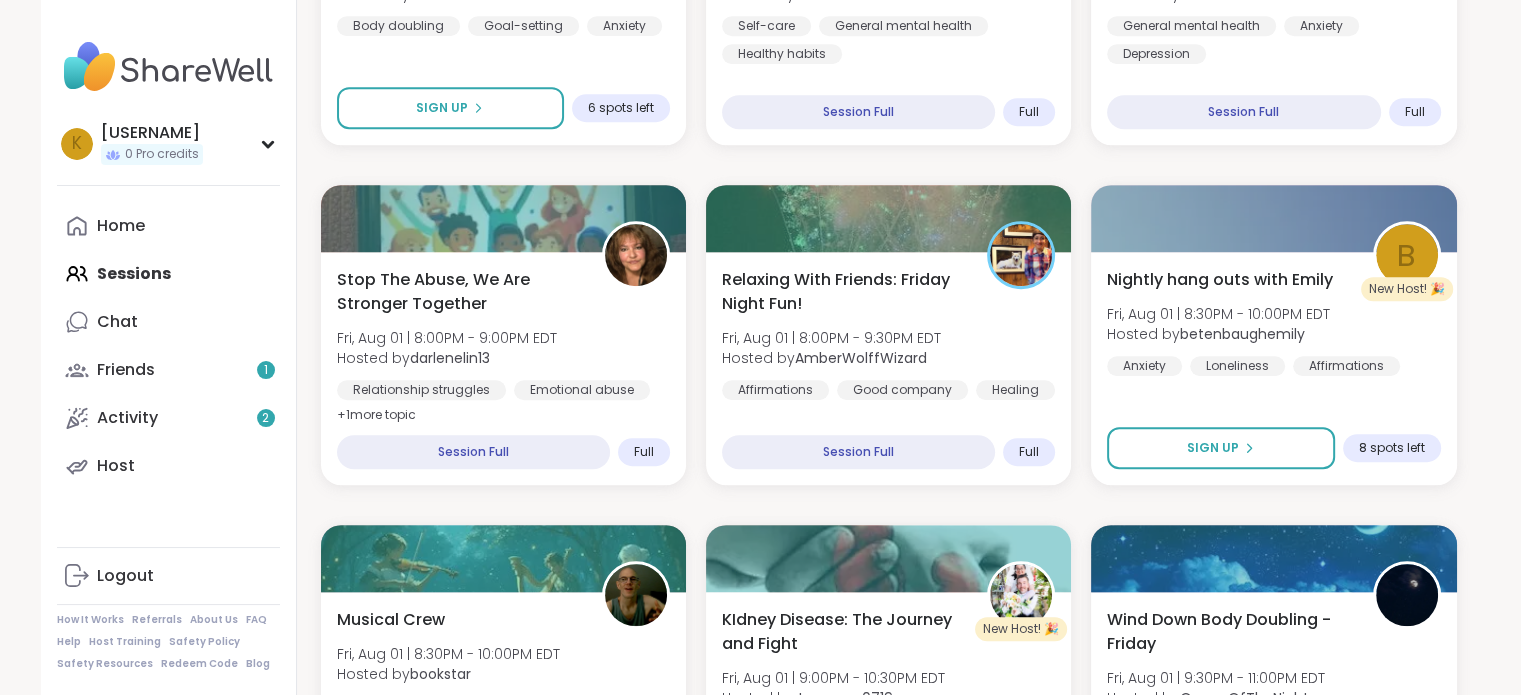 scroll, scrollTop: 0, scrollLeft: 0, axis: both 